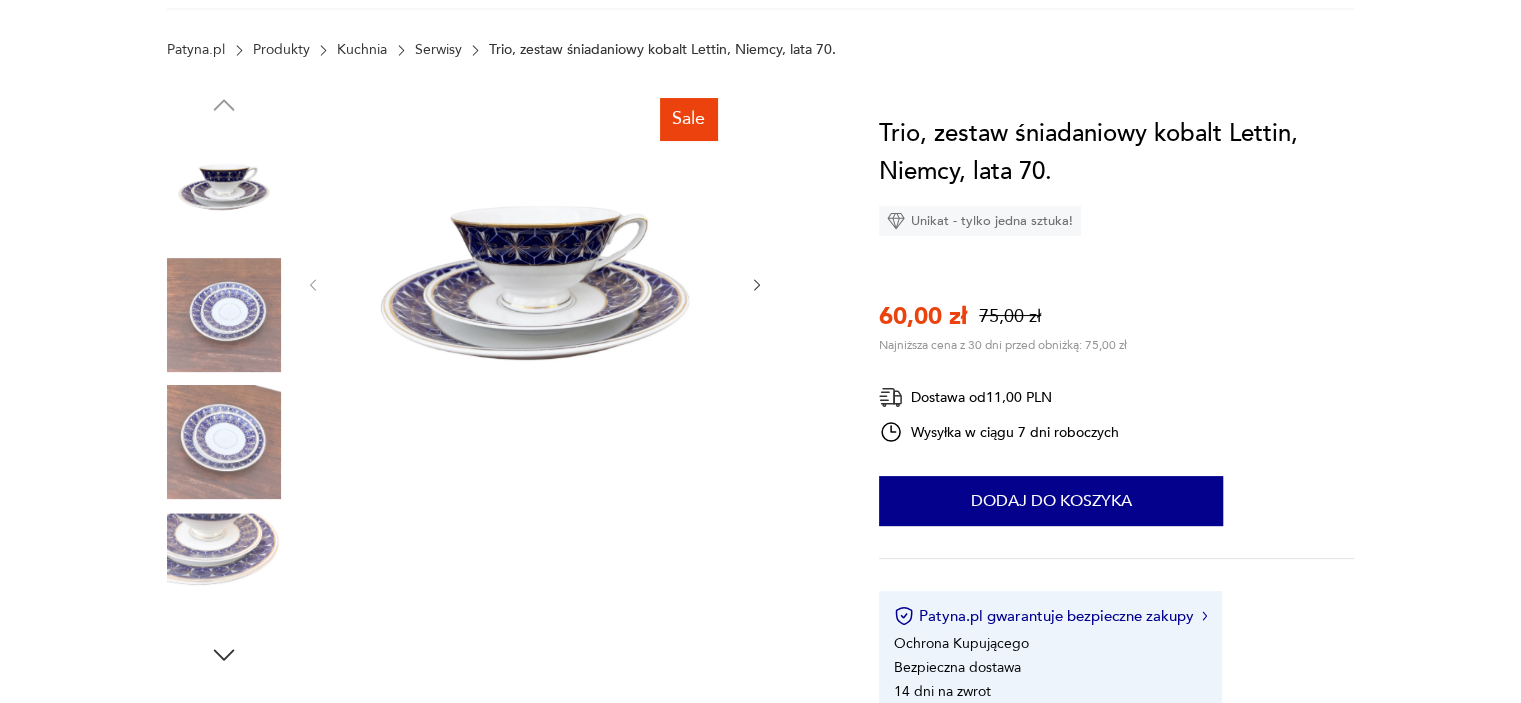 scroll, scrollTop: 240, scrollLeft: 0, axis: vertical 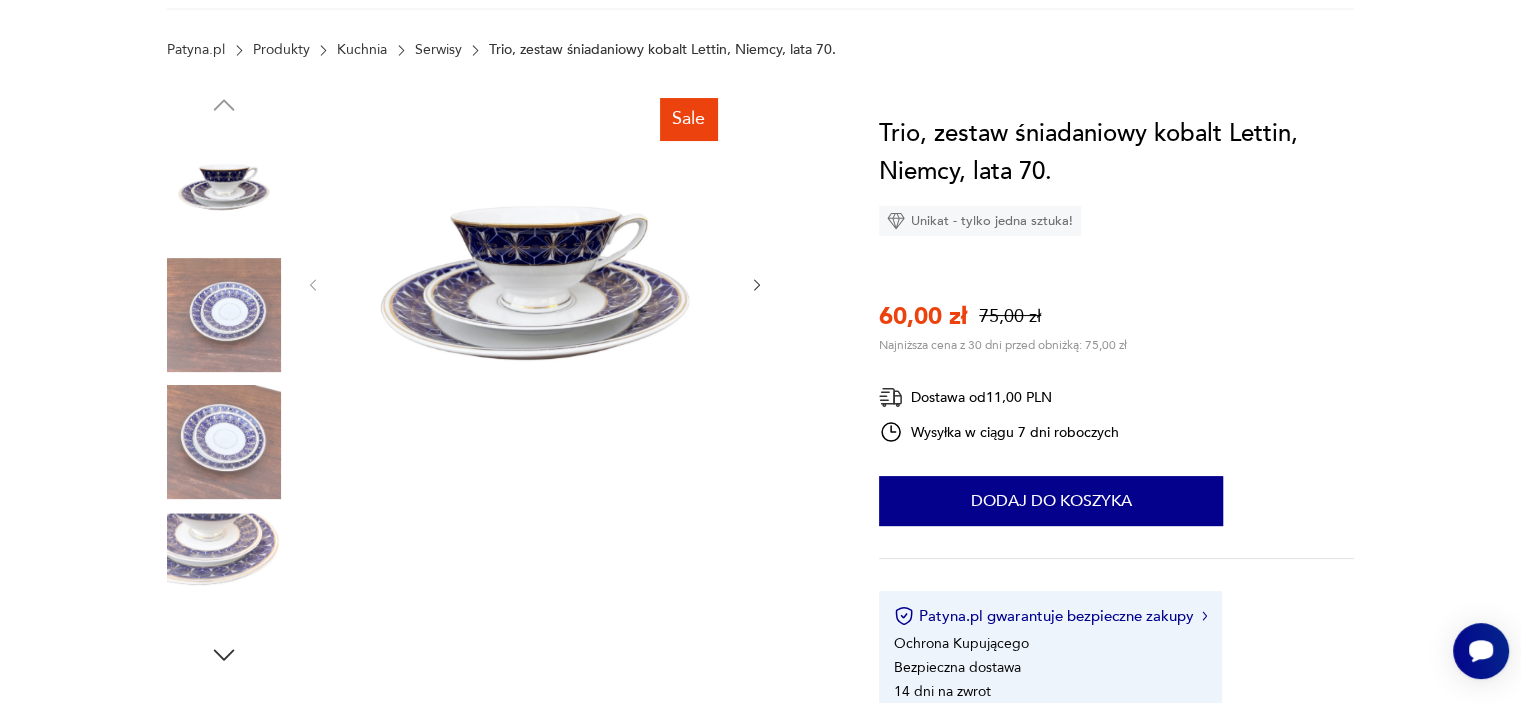 click at bounding box center (224, 442) 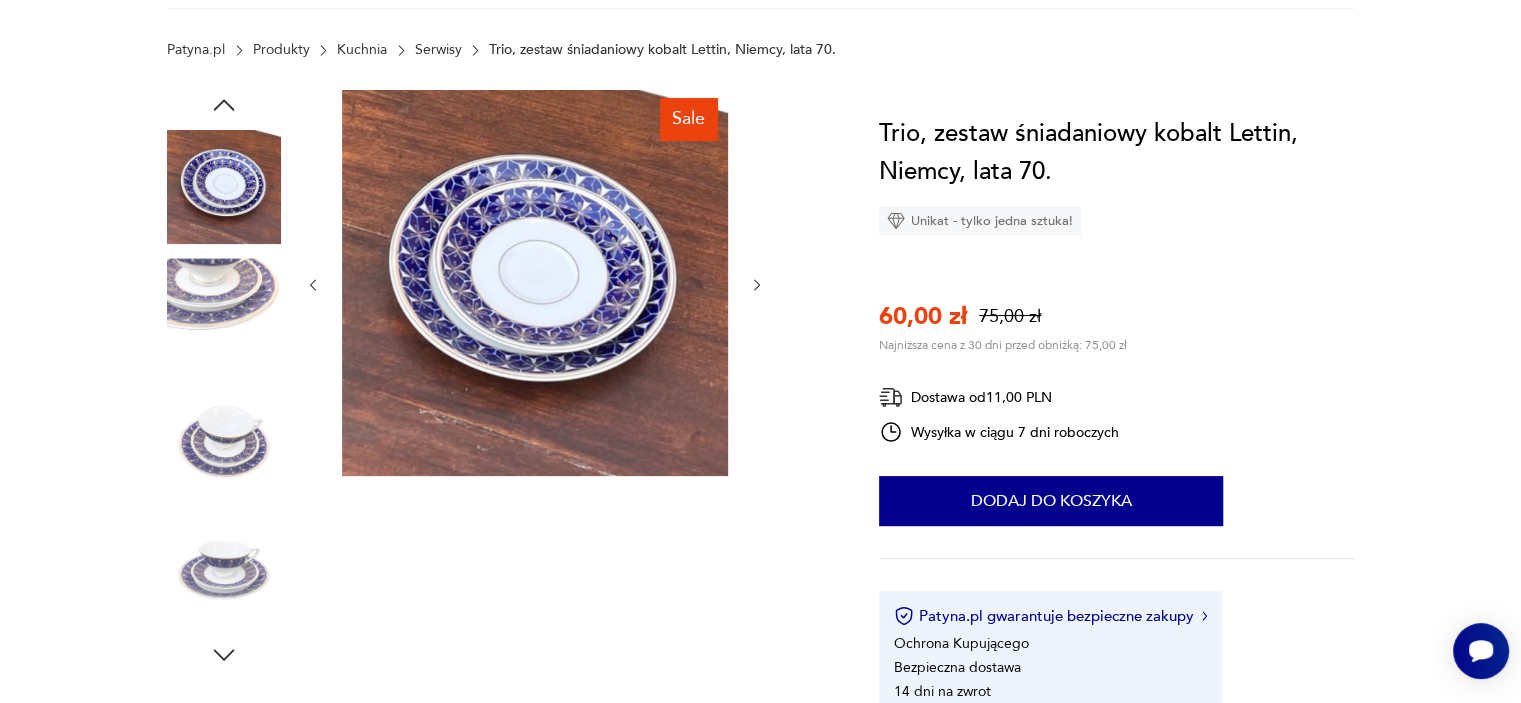 click at bounding box center [535, 283] 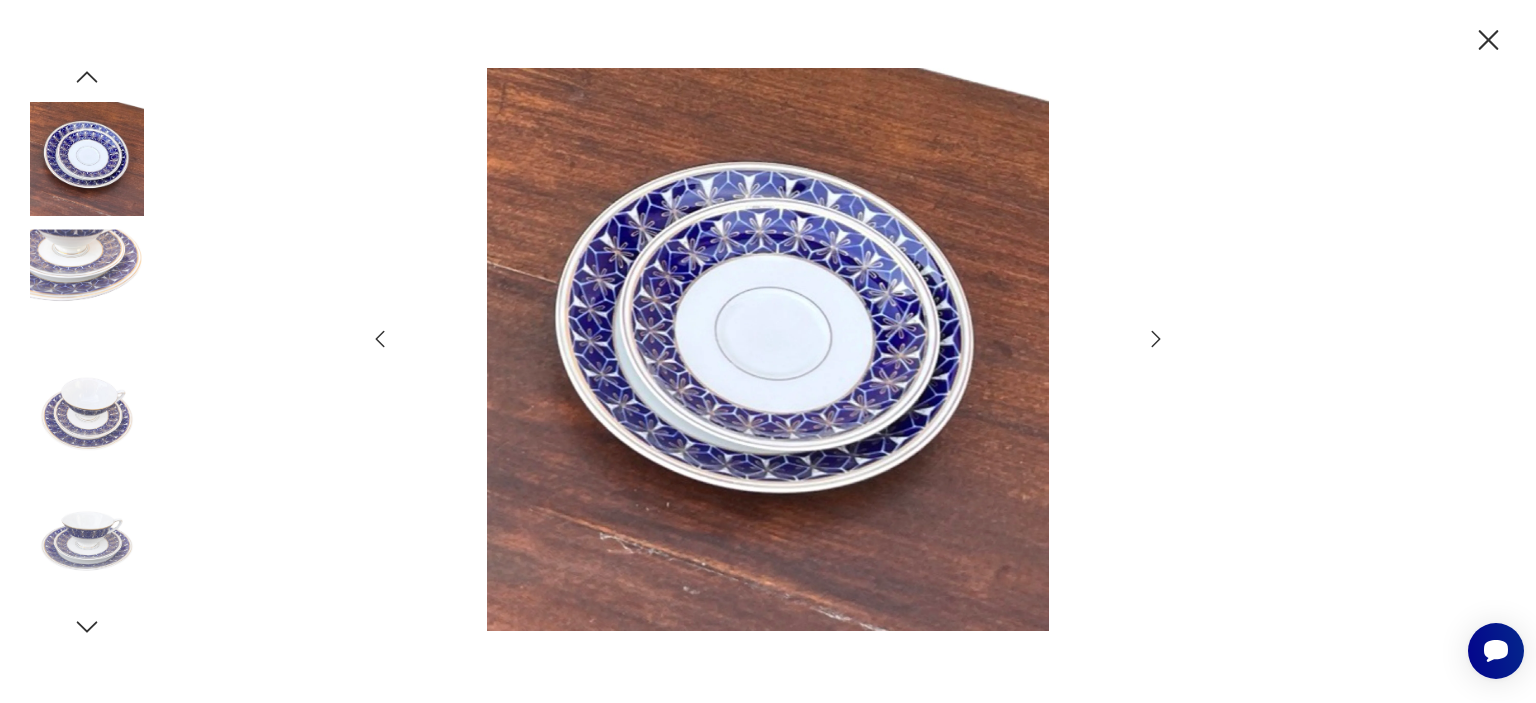 click 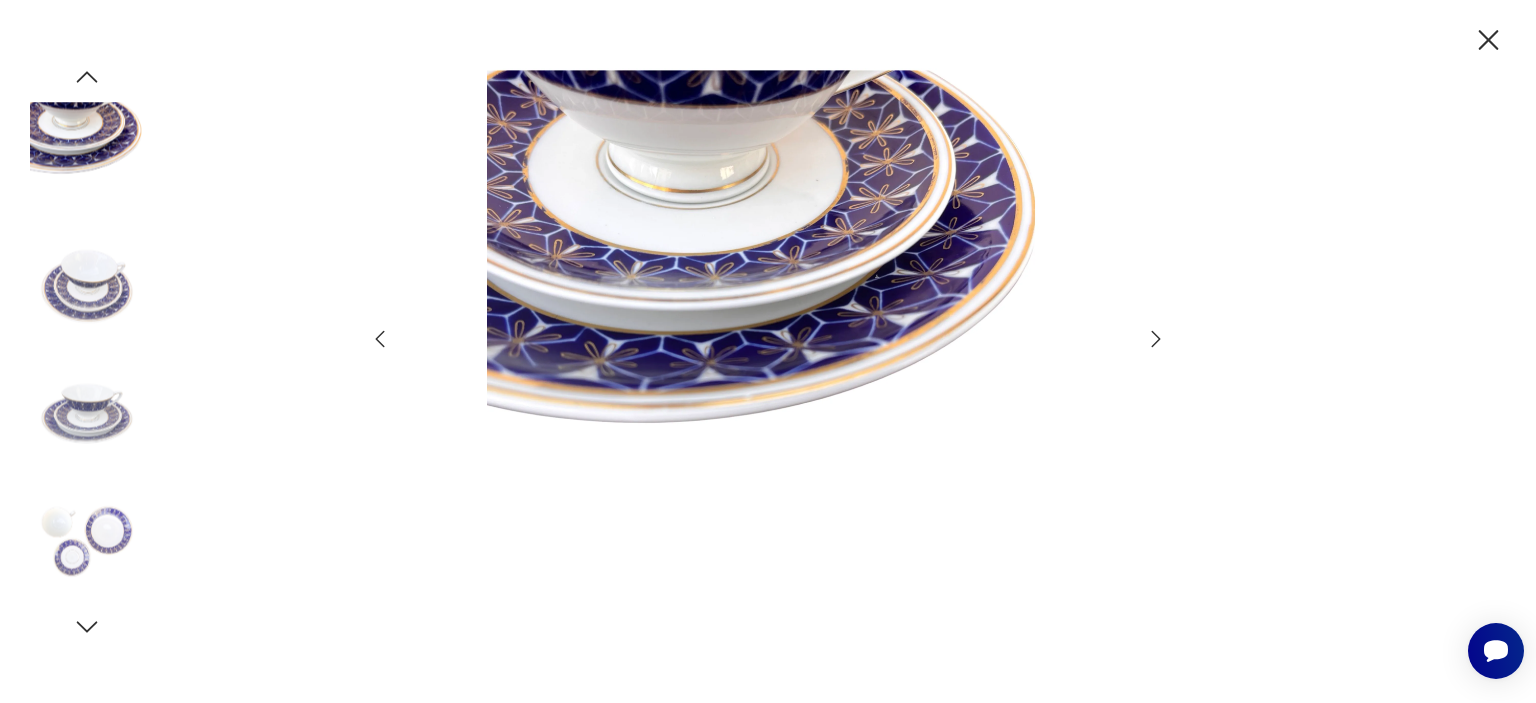 click 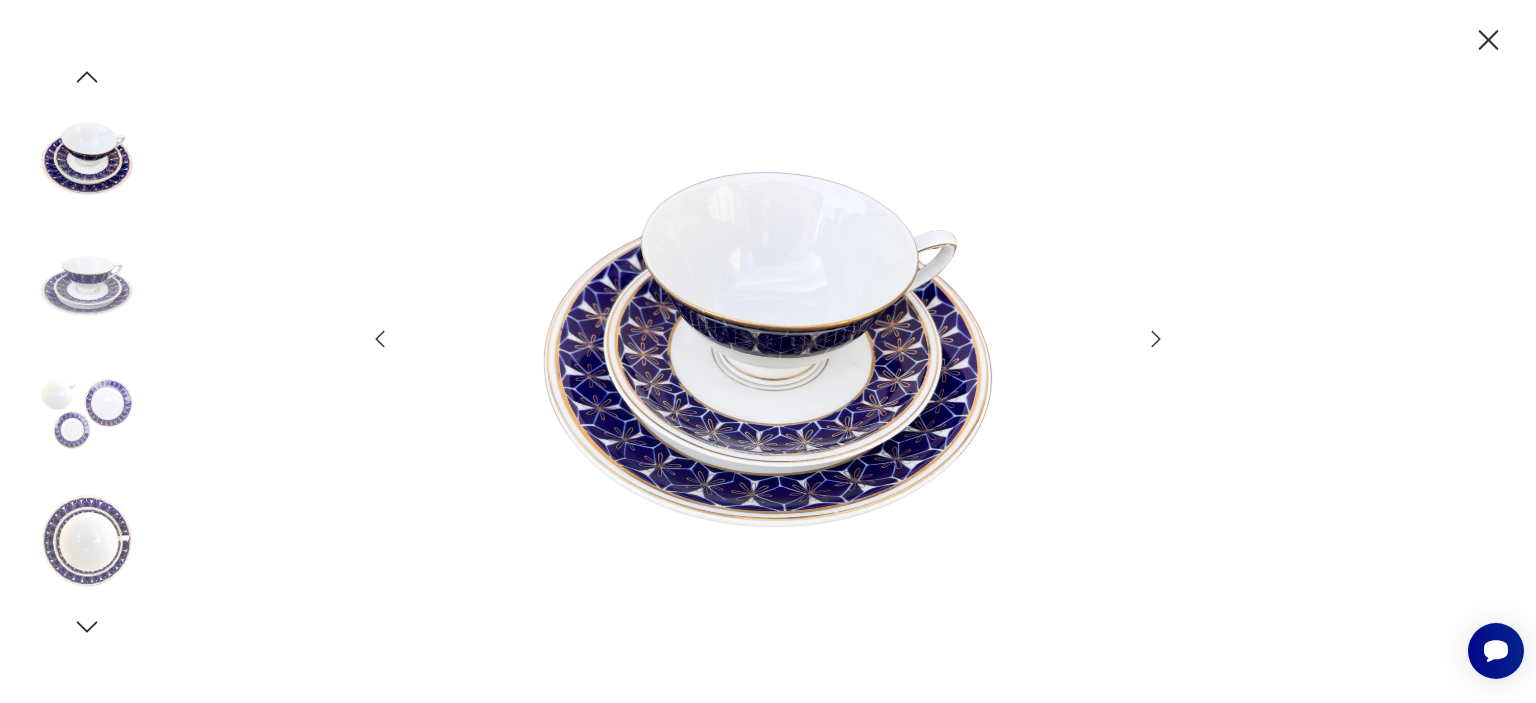 click 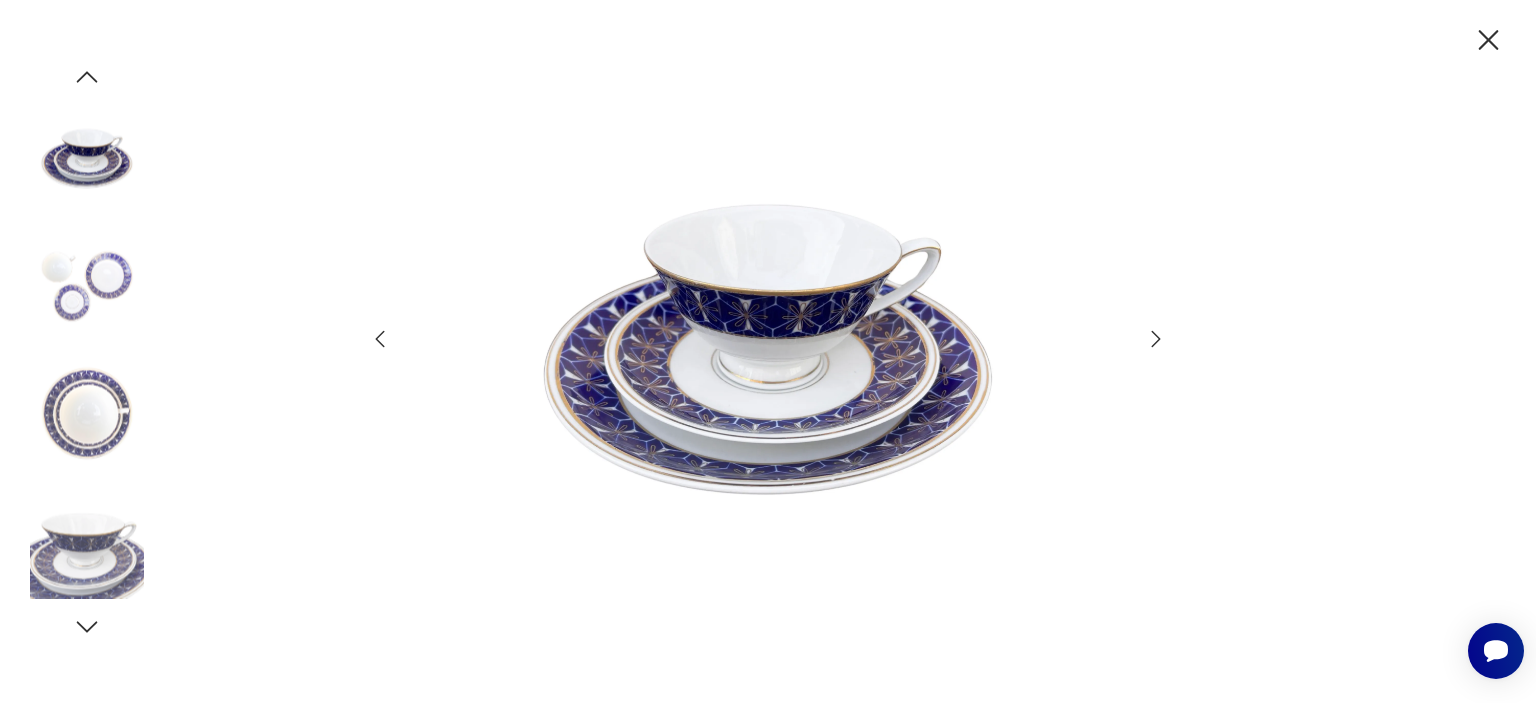 click 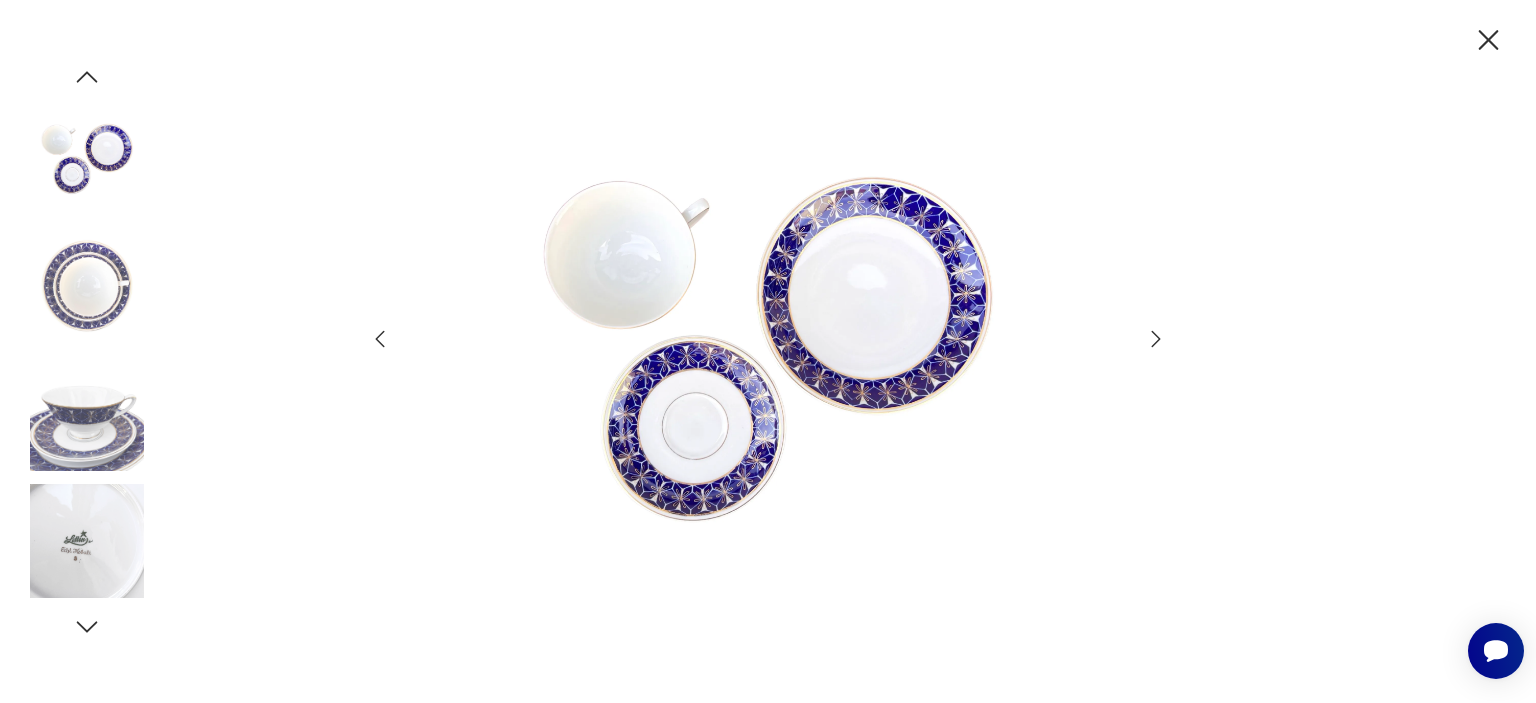 click 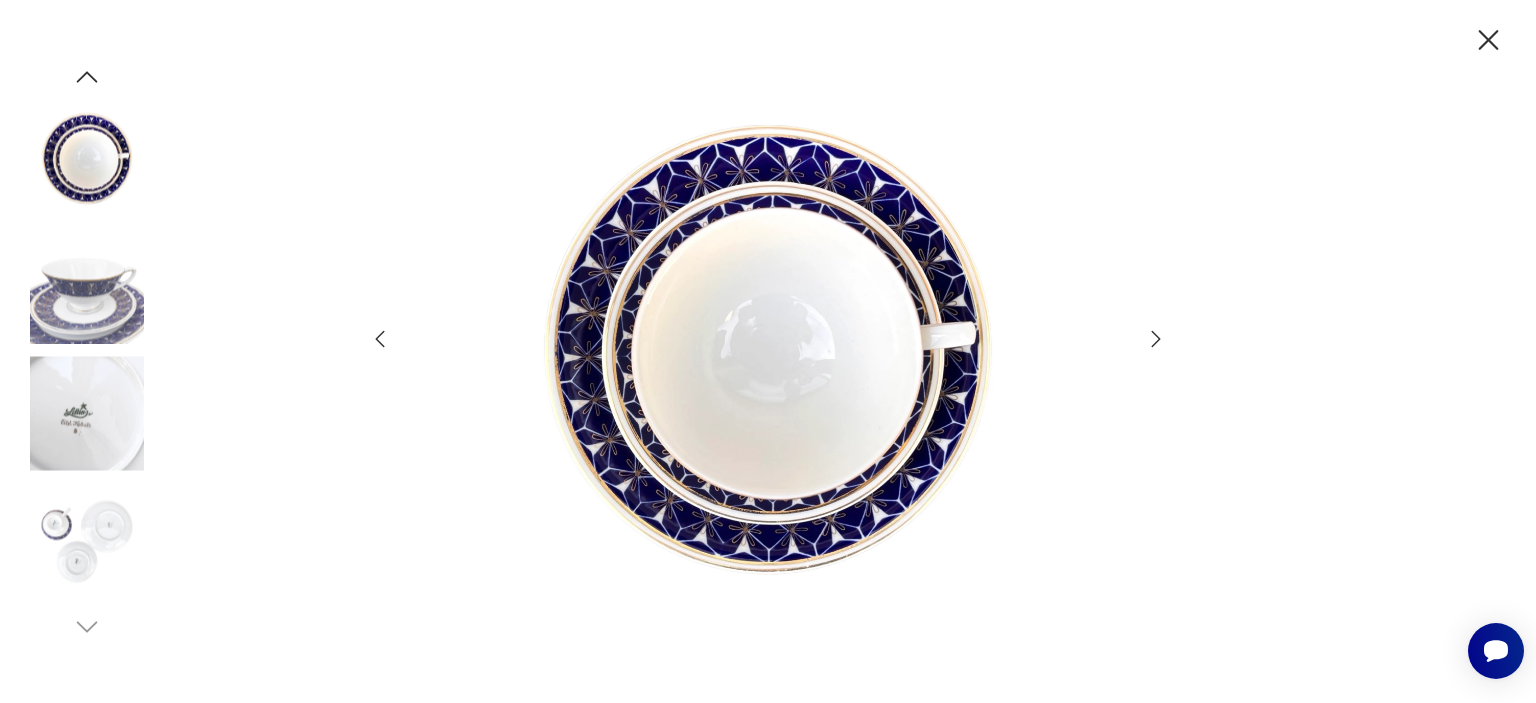 click 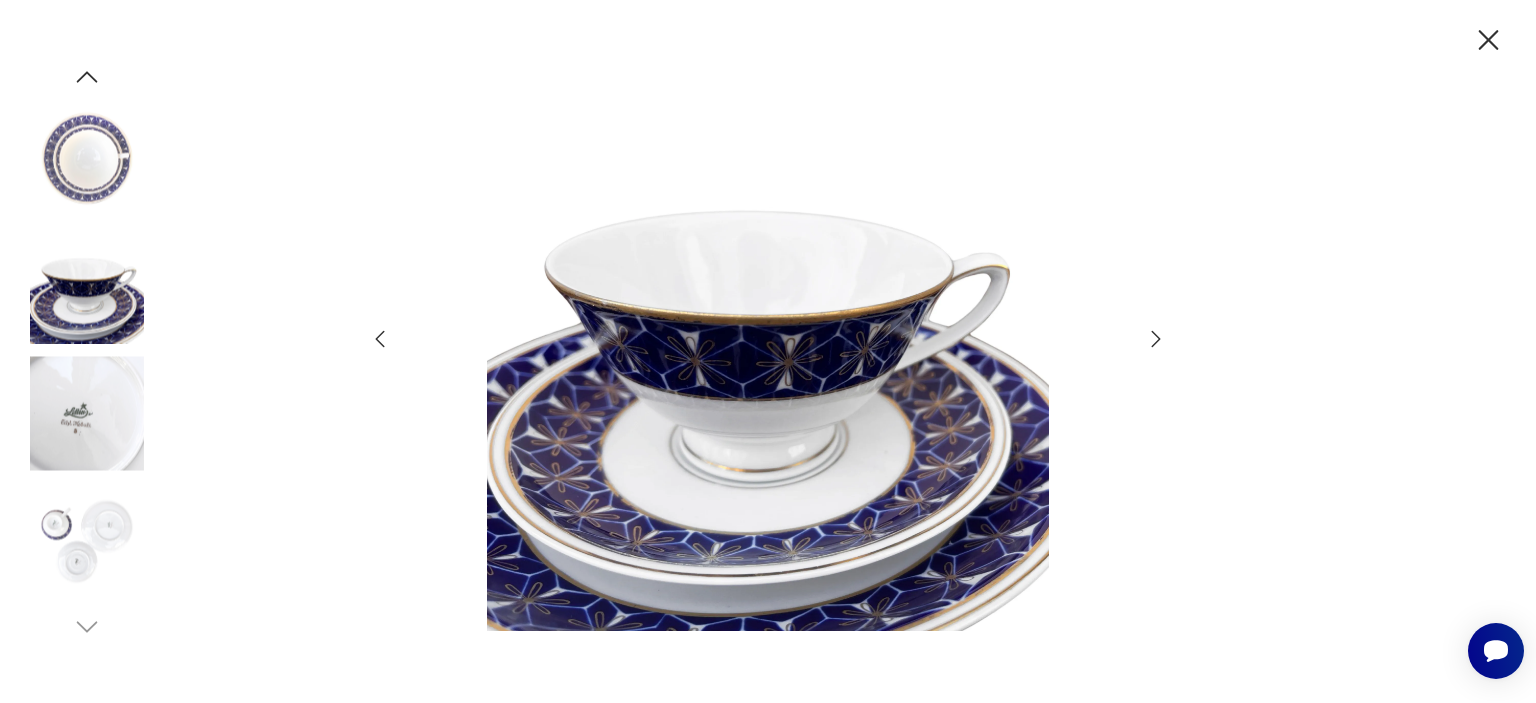 click 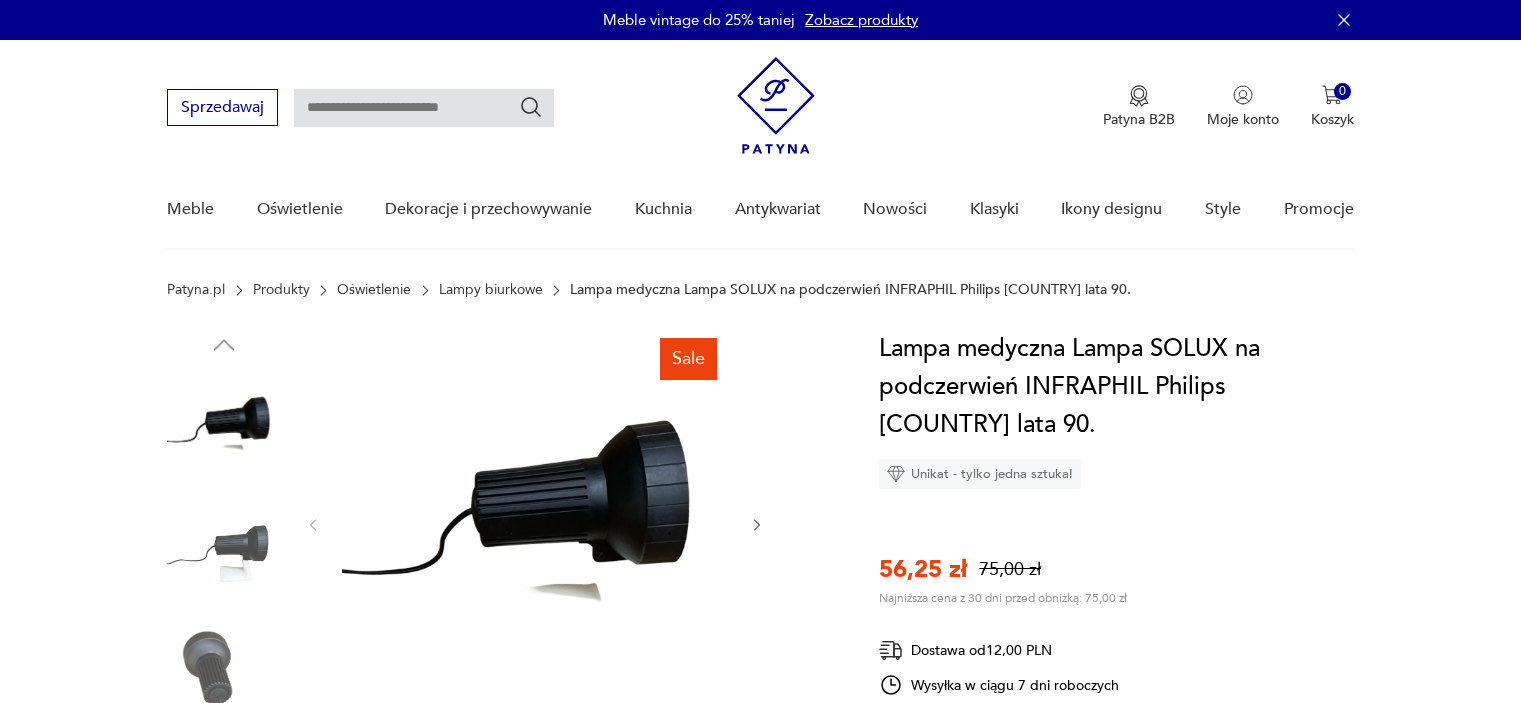 scroll, scrollTop: 160, scrollLeft: 0, axis: vertical 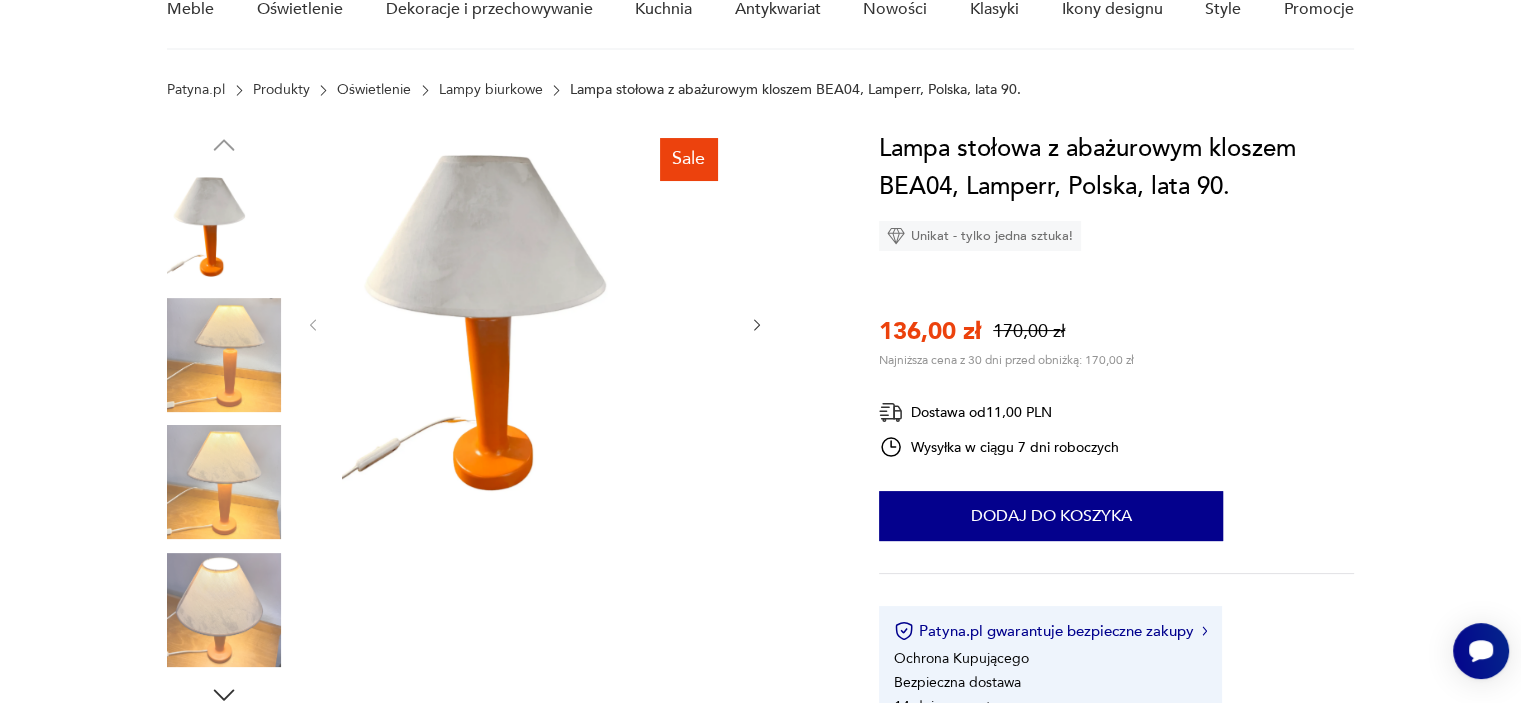 click at bounding box center (535, 323) 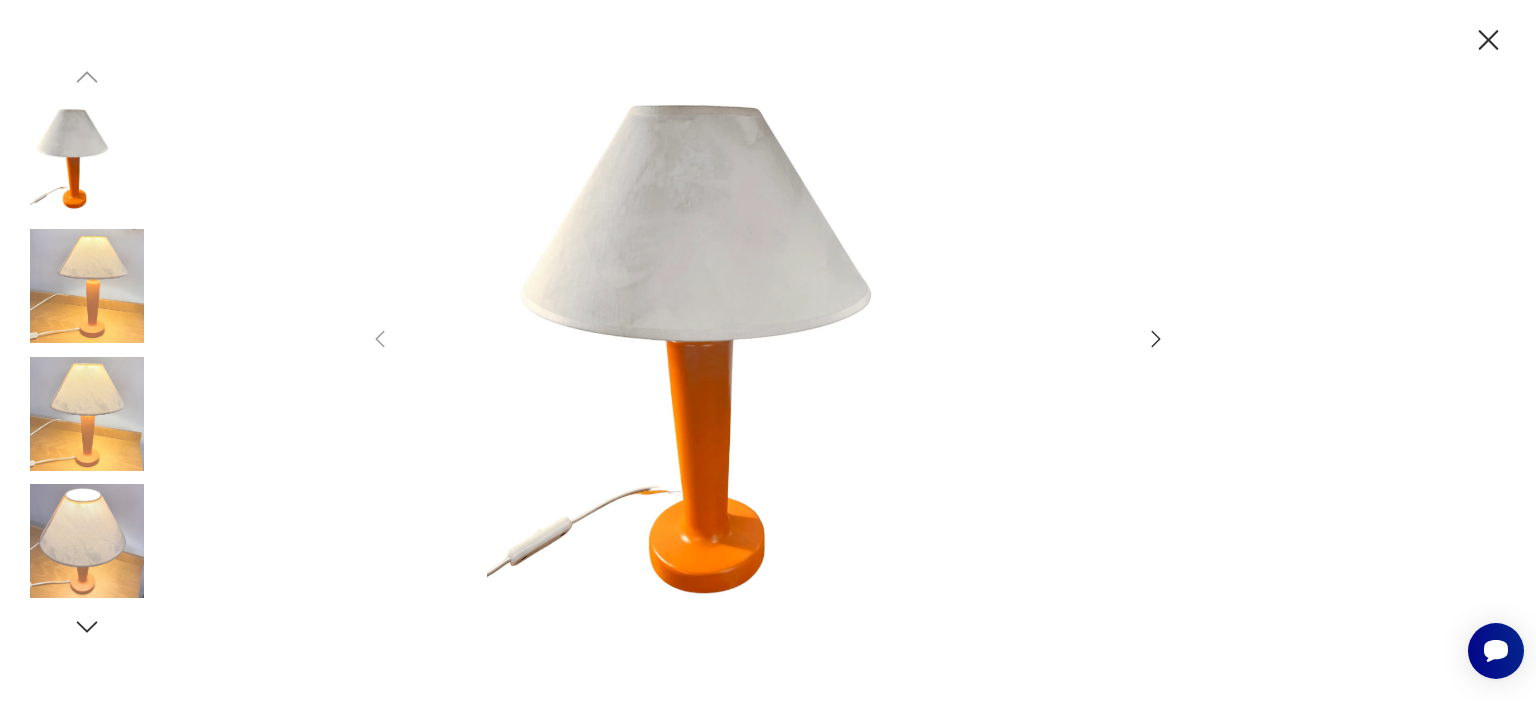 click at bounding box center (768, 349) 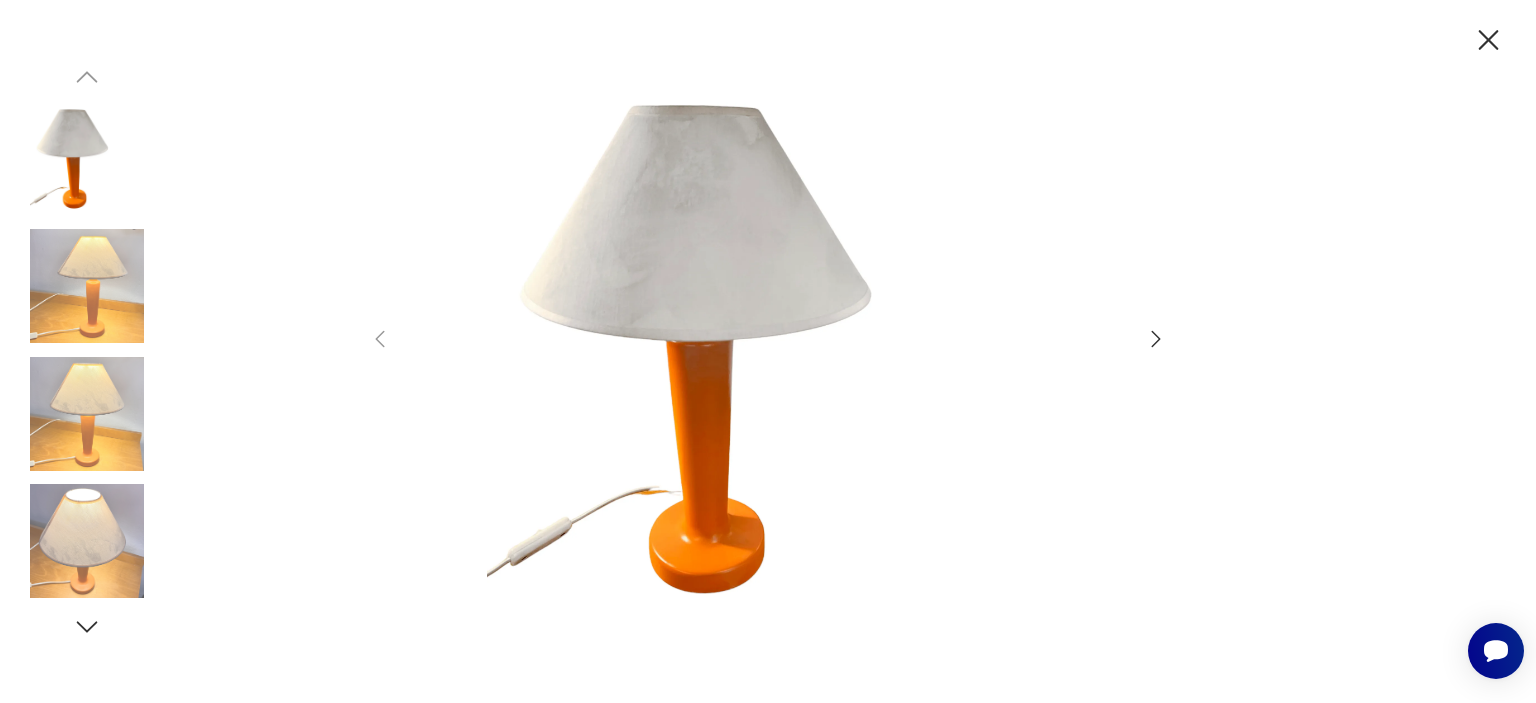 click 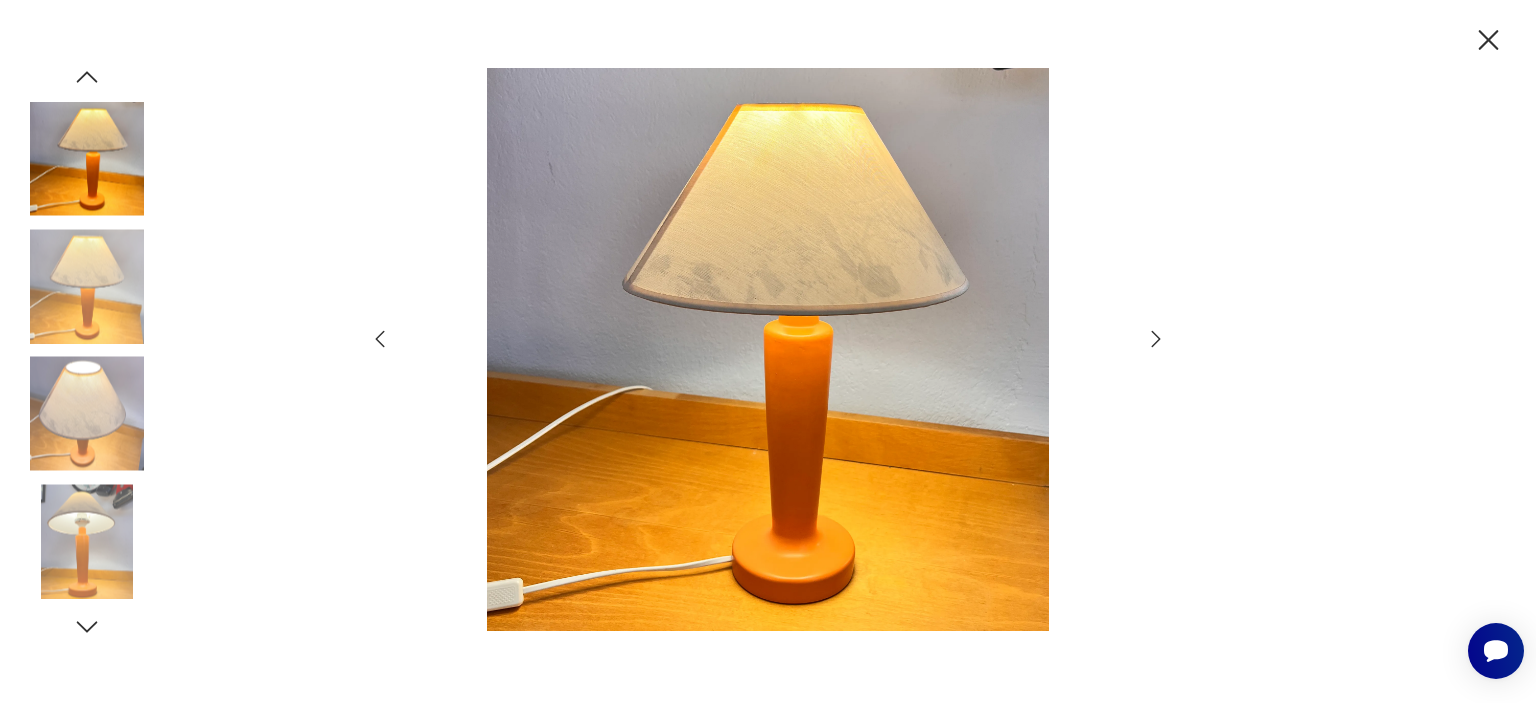 click 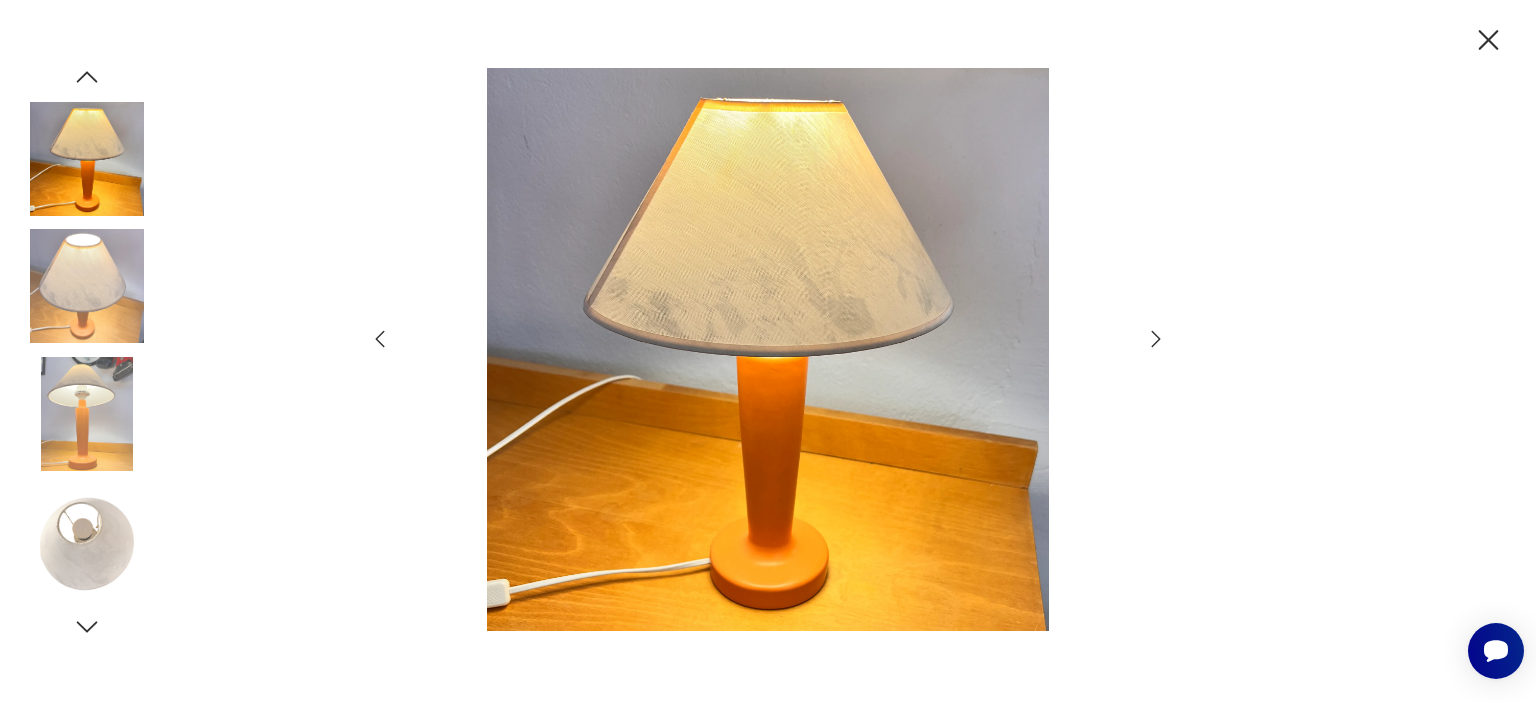 click 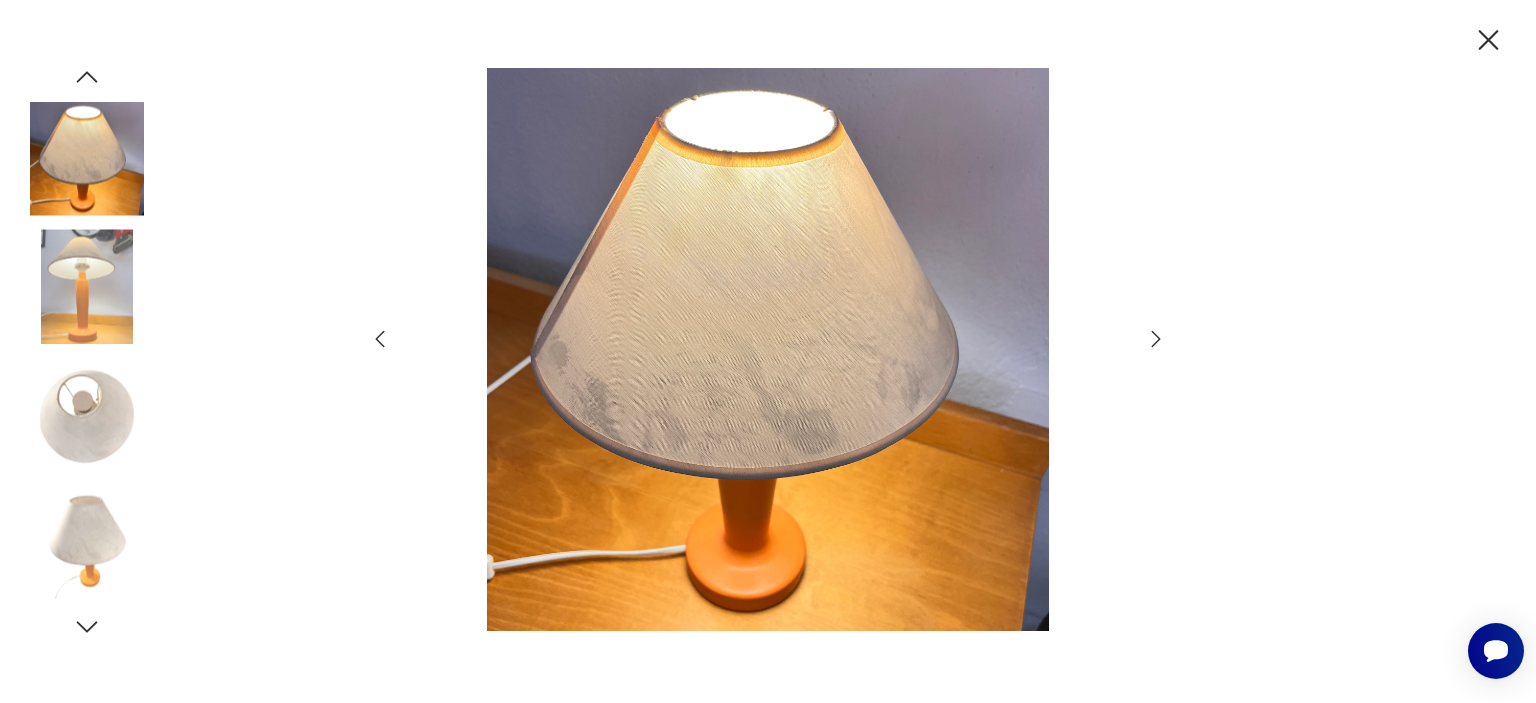 click 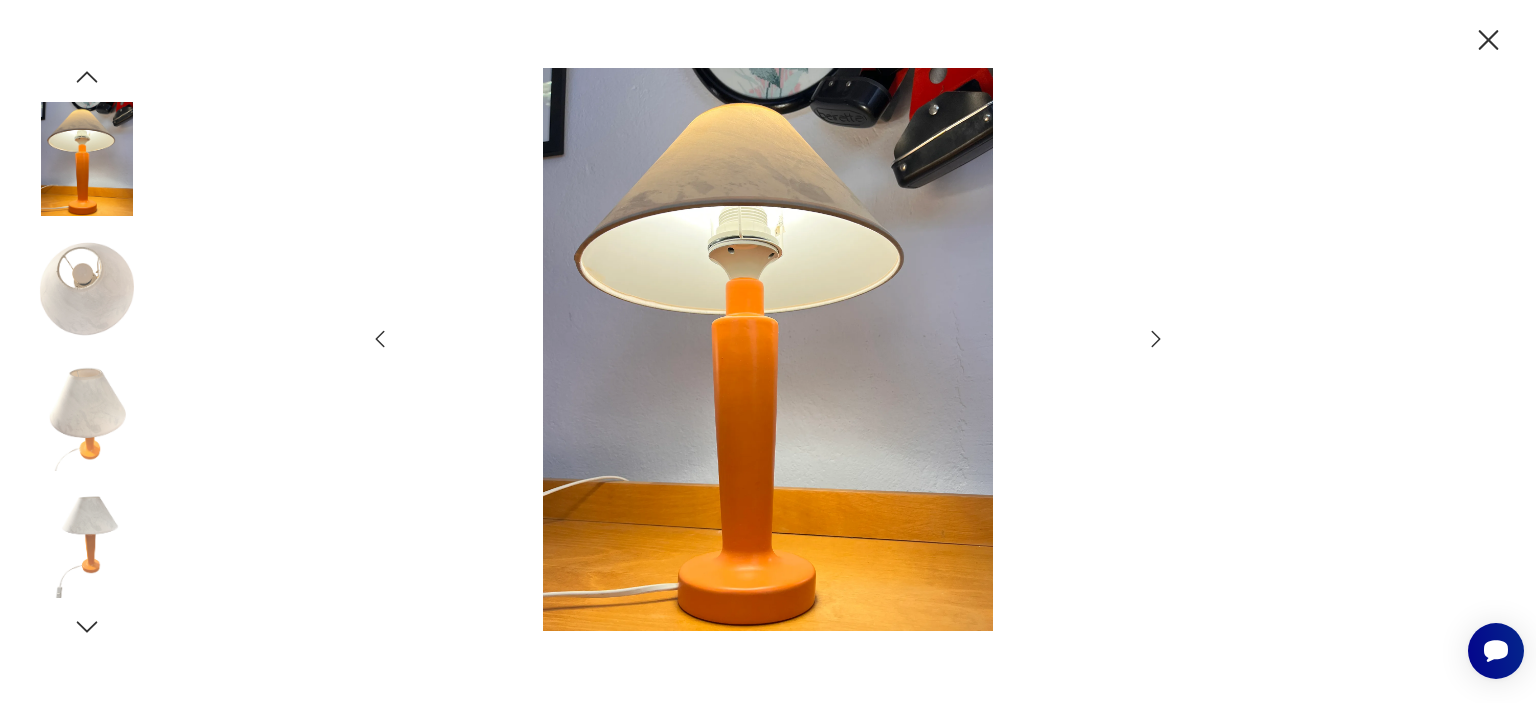 click 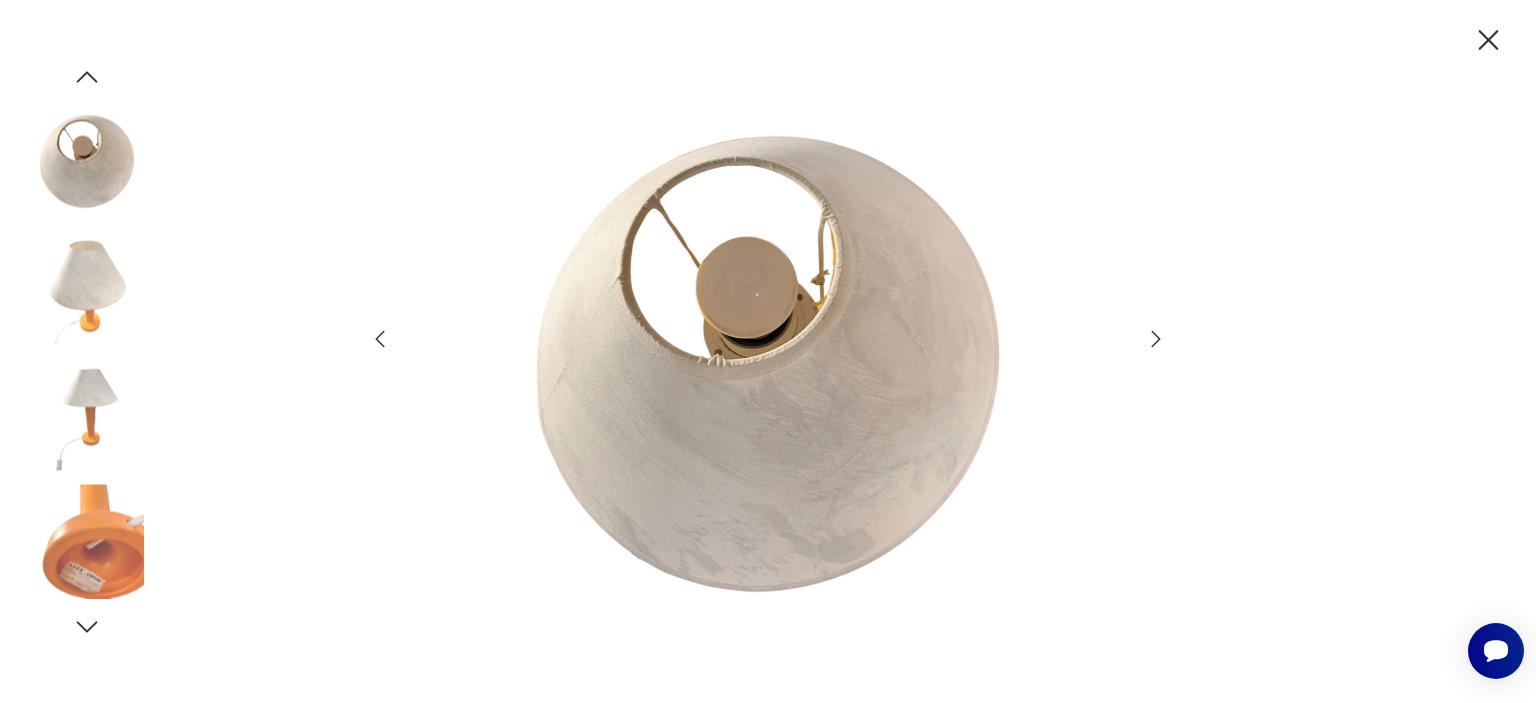 click 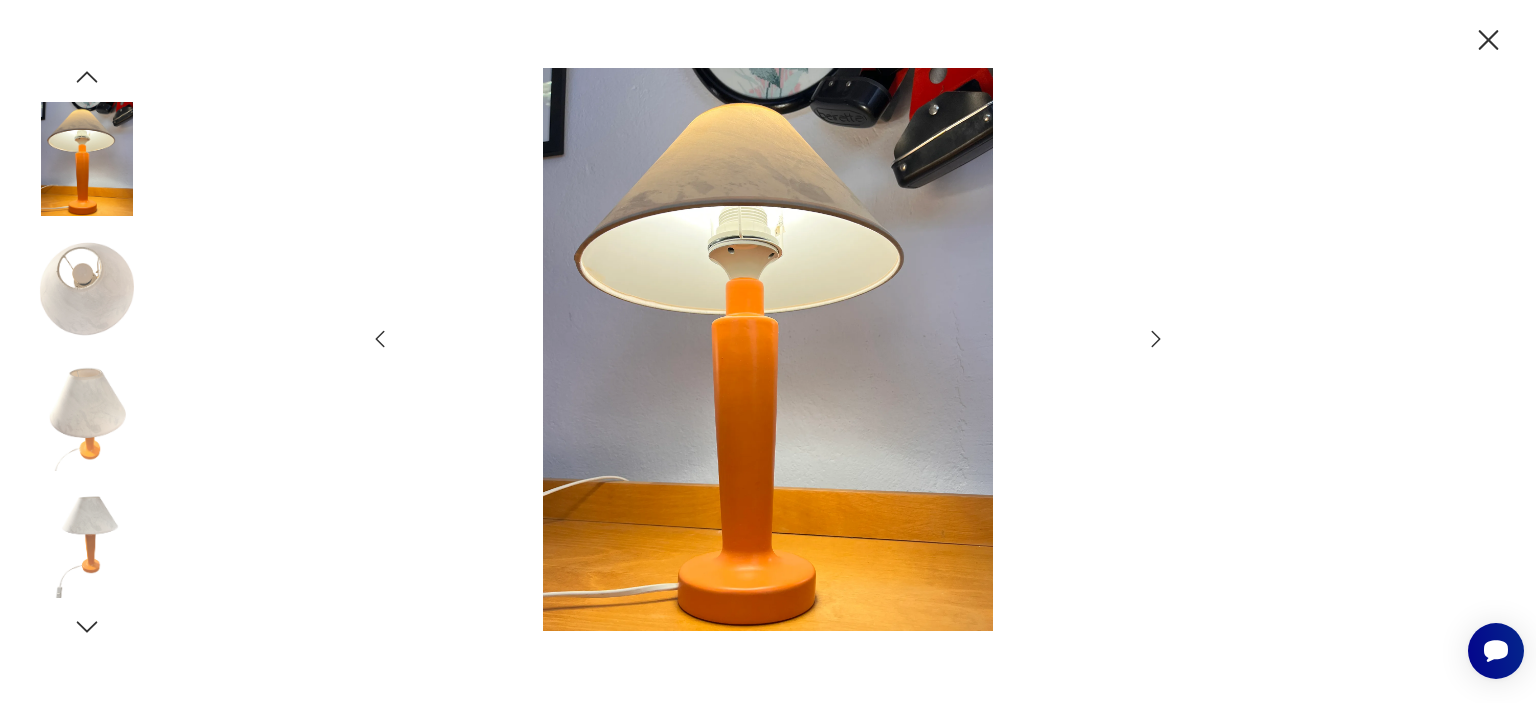 click 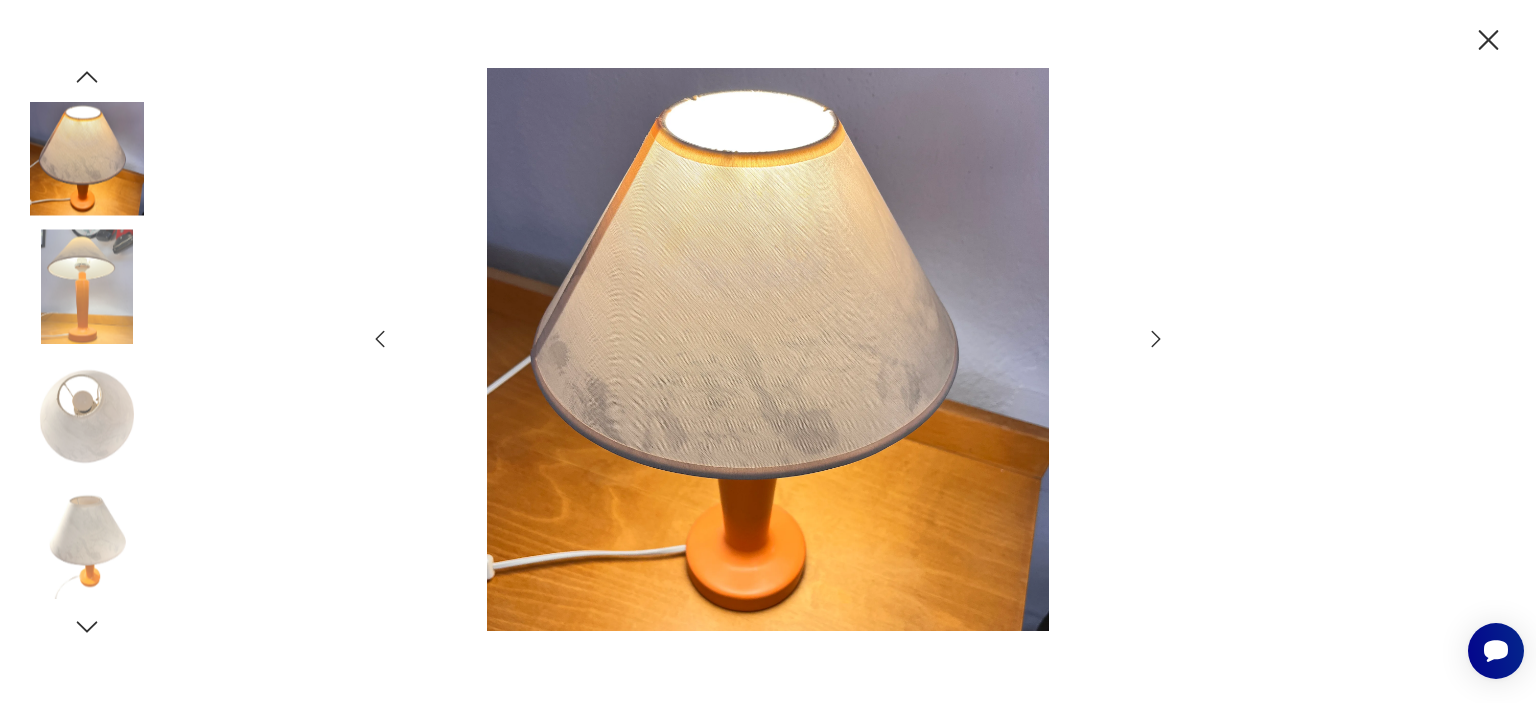 click 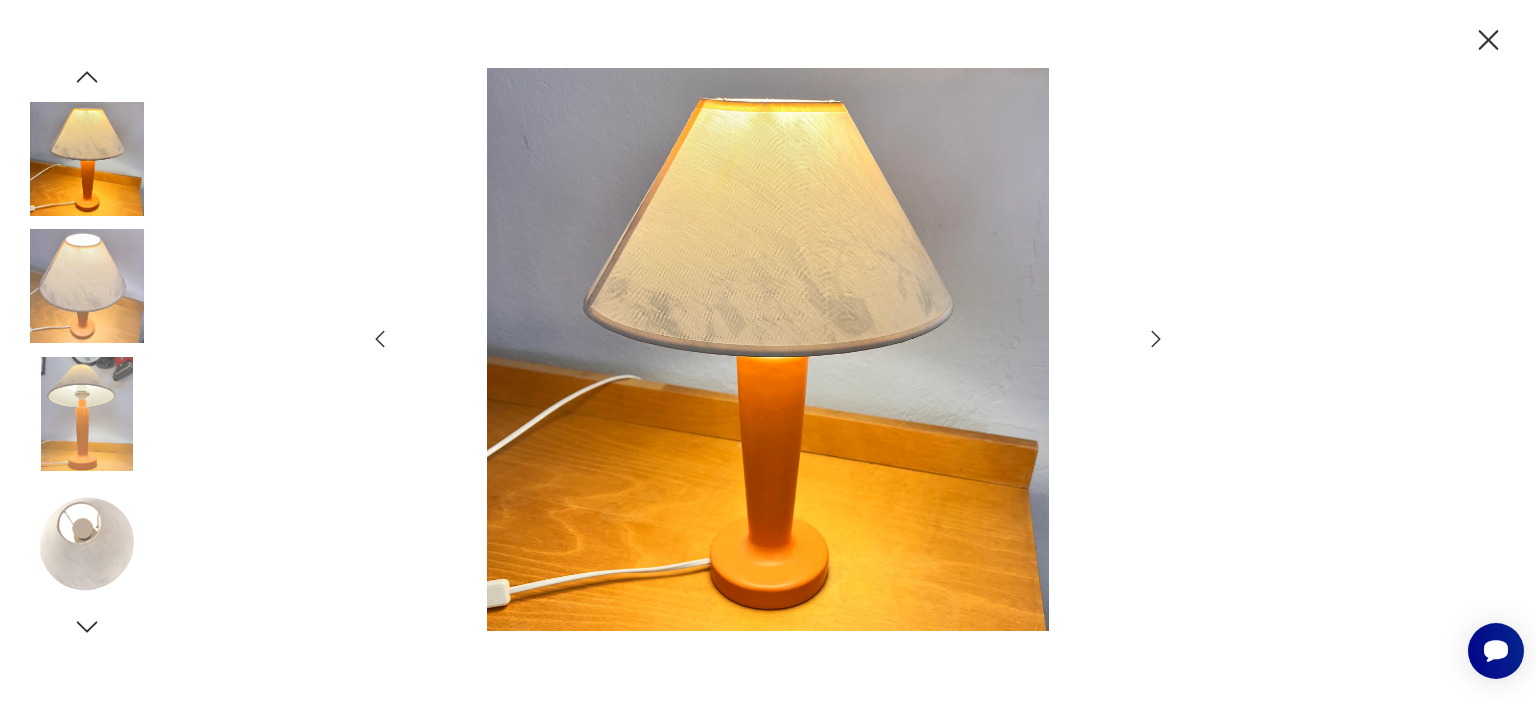 click 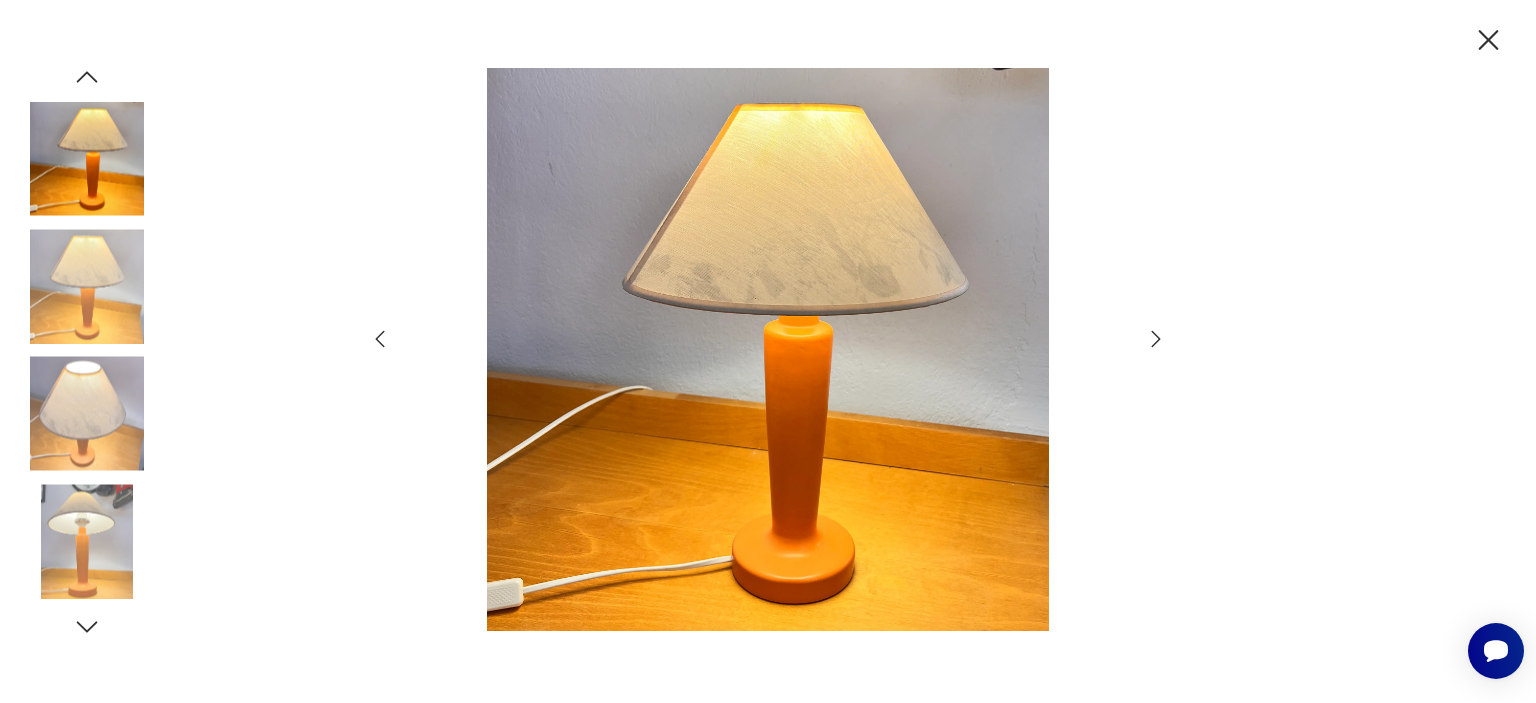 click 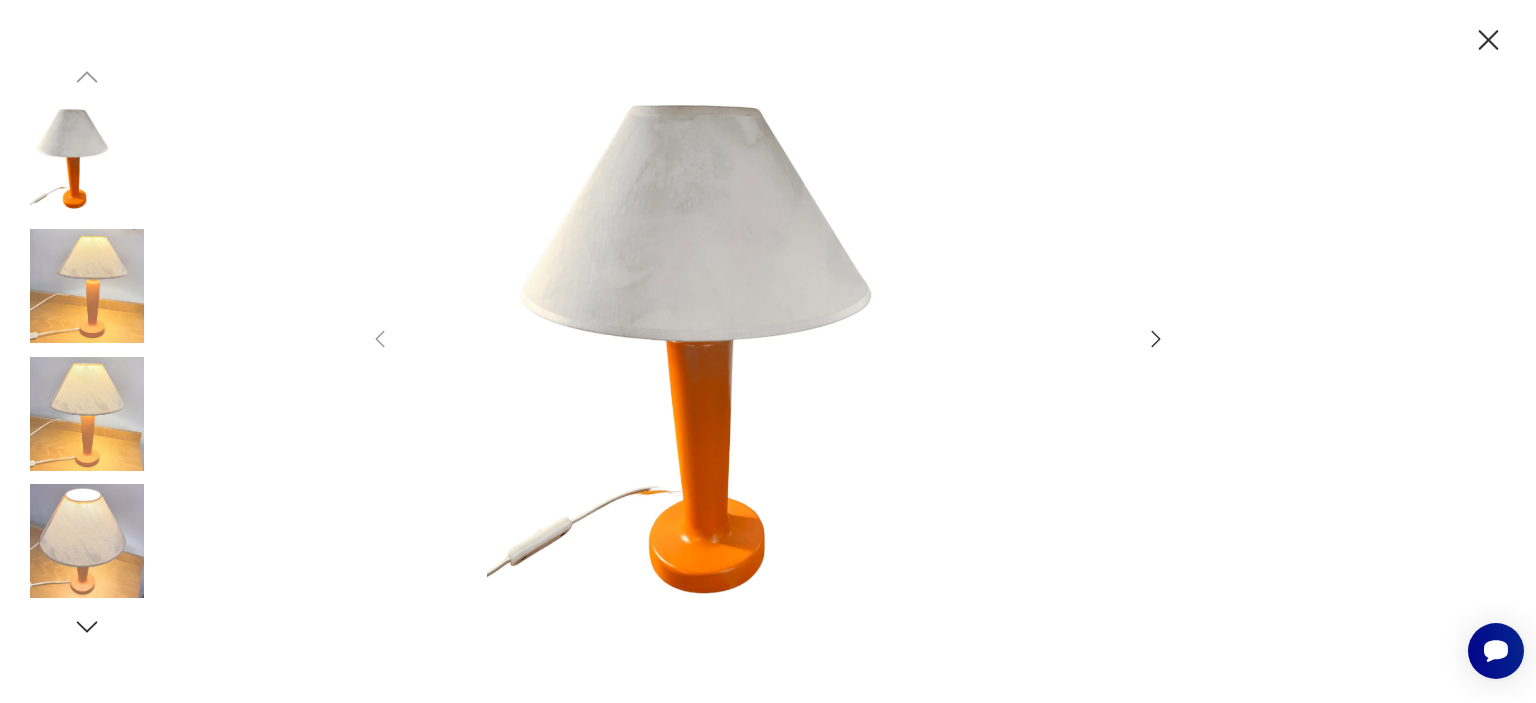click 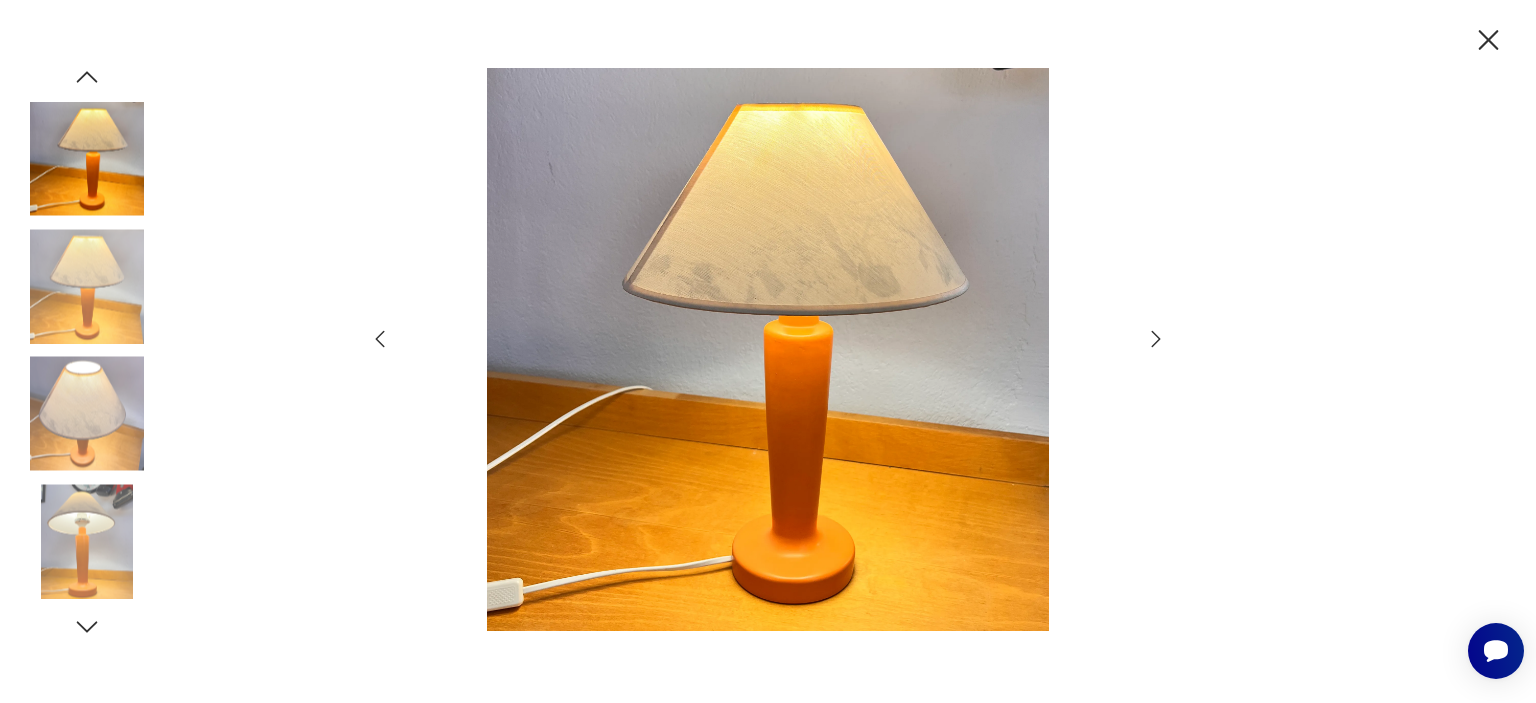 click 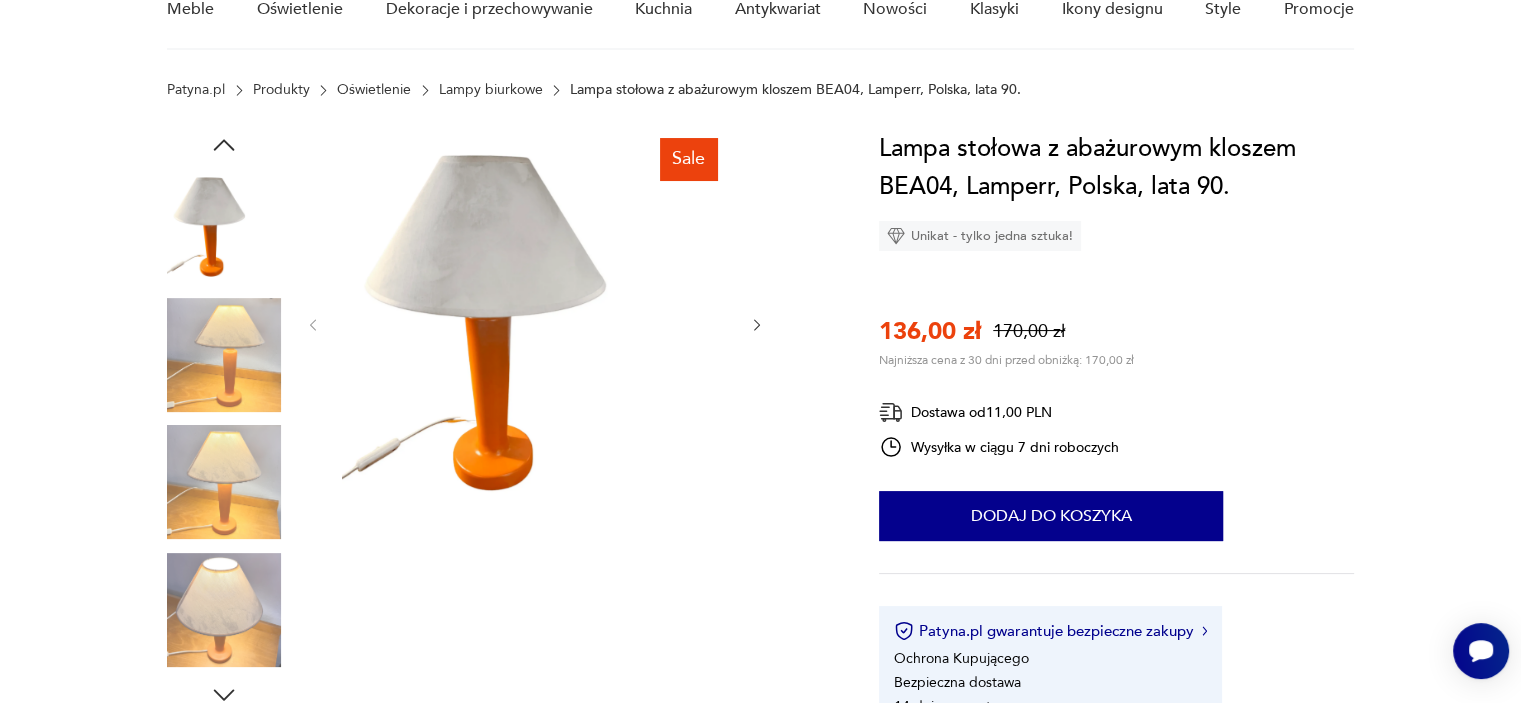 scroll, scrollTop: 0, scrollLeft: 0, axis: both 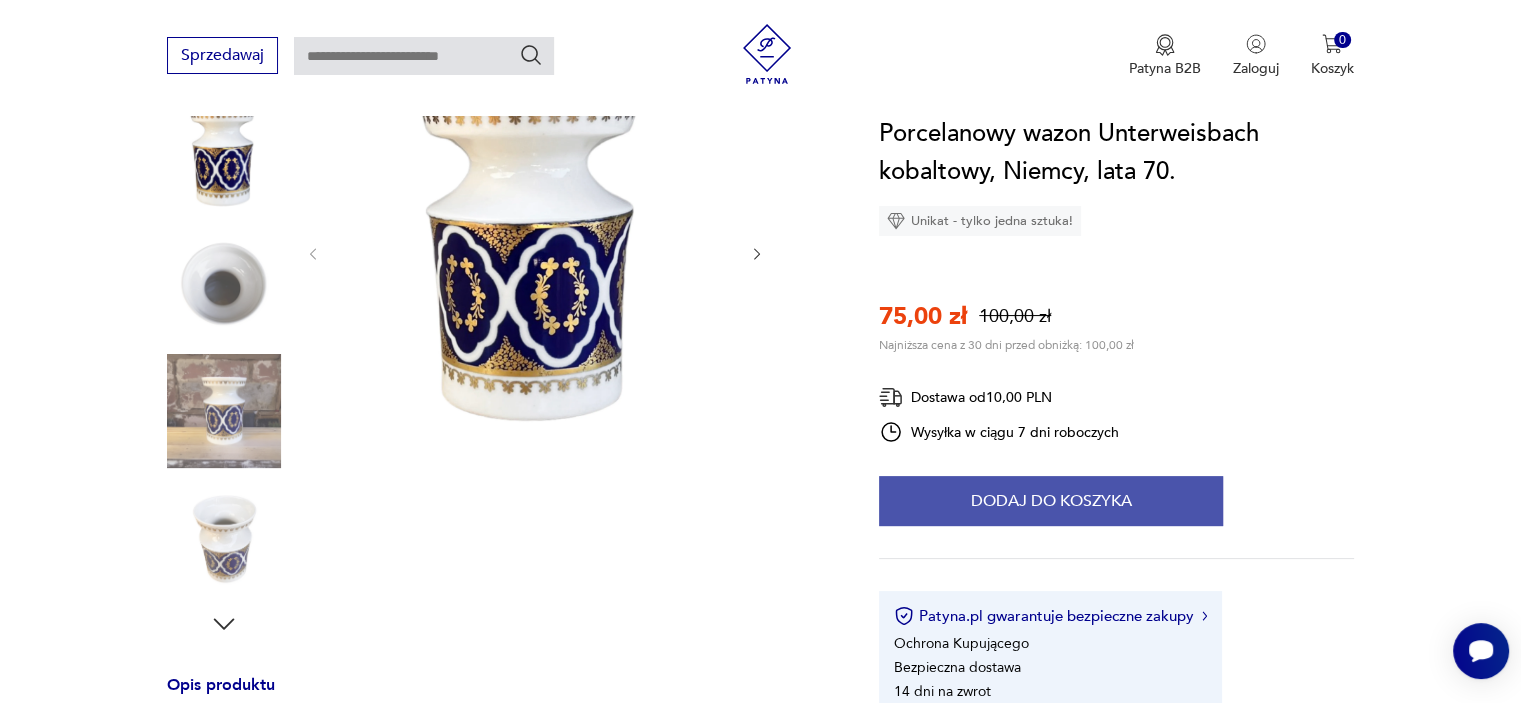 click on "Dodaj do koszyka" at bounding box center (1051, 501) 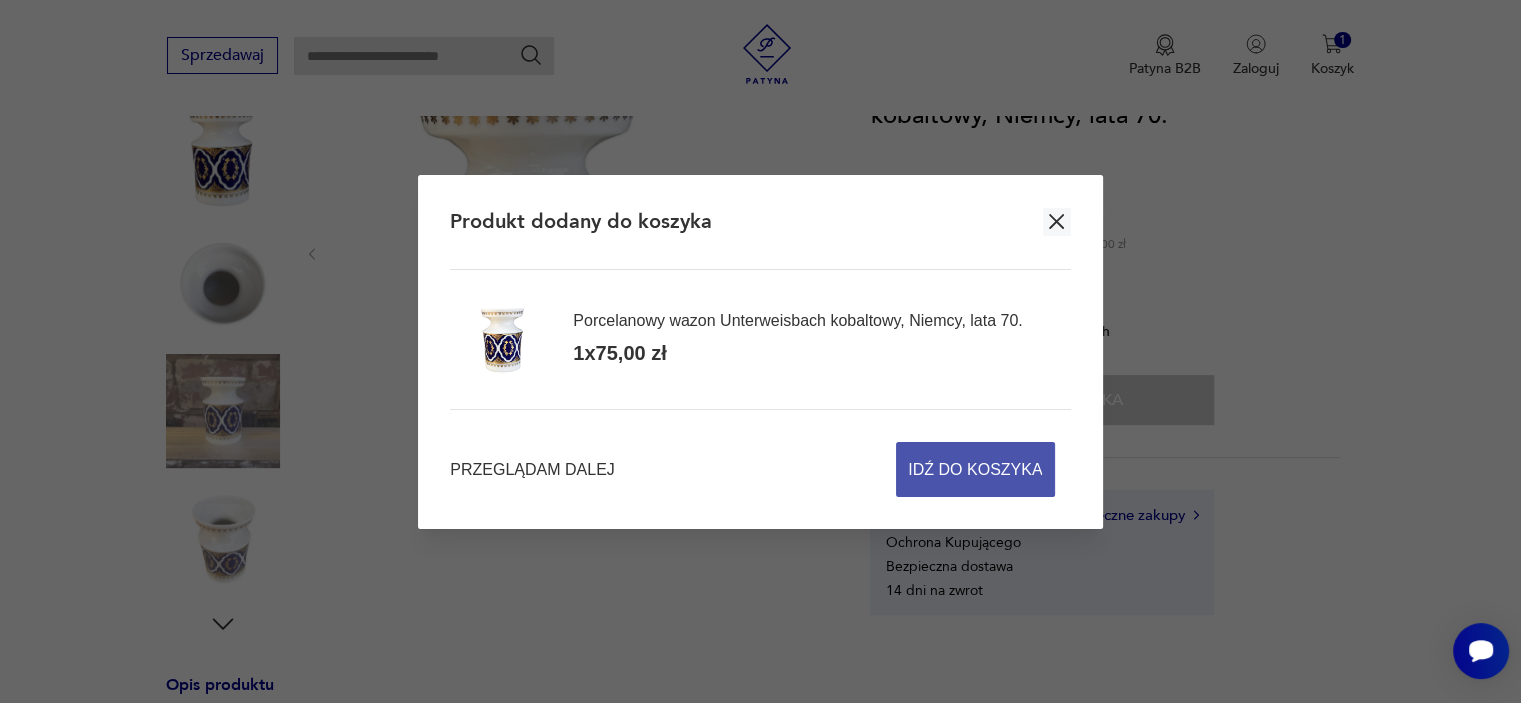 click on "Idź do koszyka" at bounding box center (975, 469) 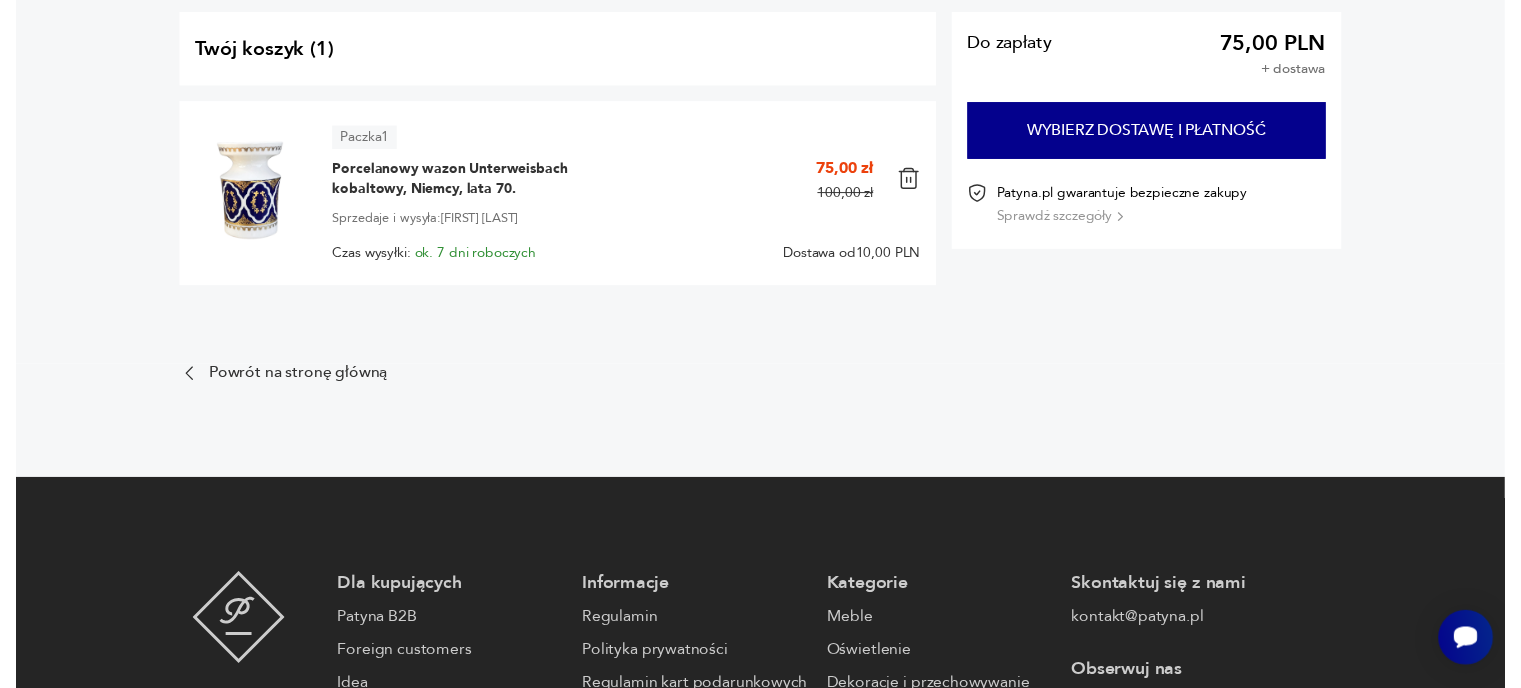 scroll, scrollTop: 0, scrollLeft: 0, axis: both 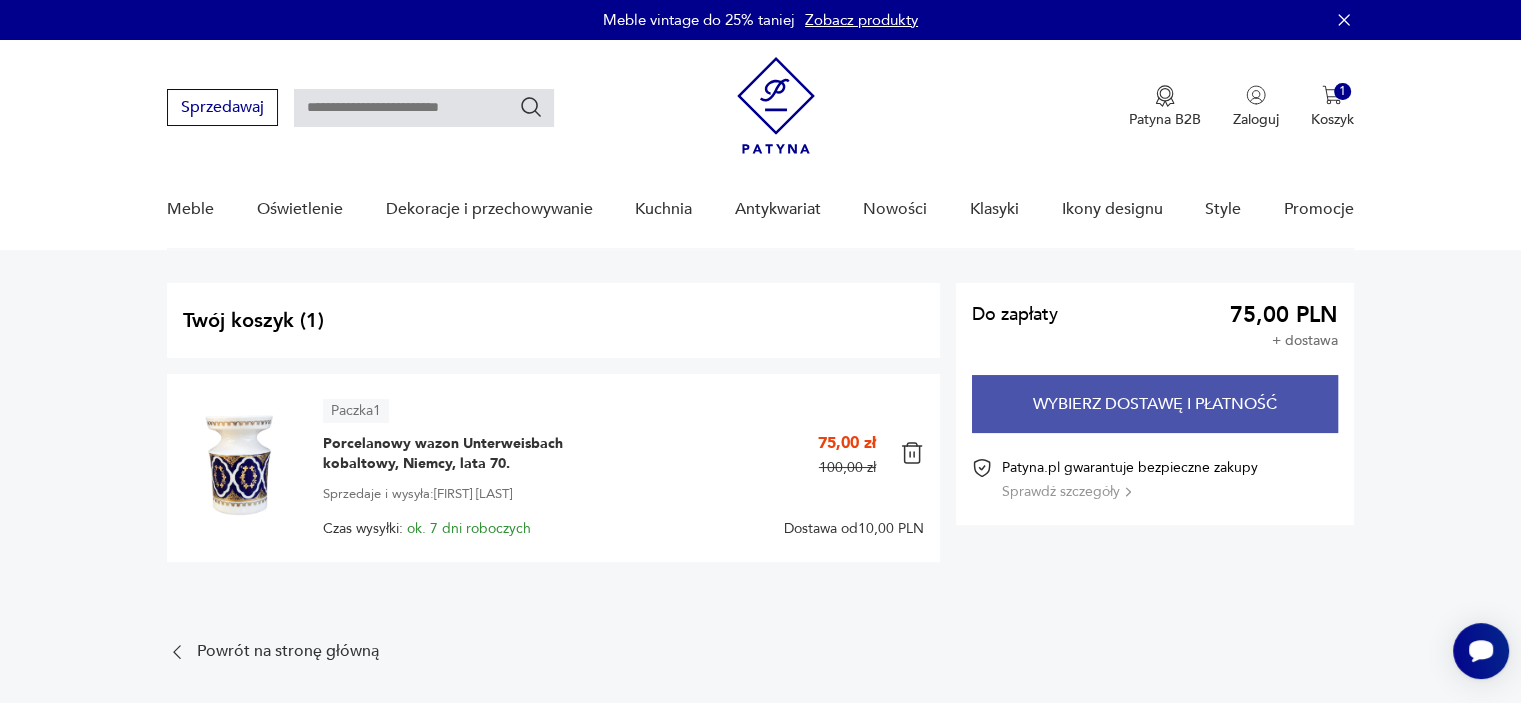 click on "Wybierz dostawę i płatność" at bounding box center (1155, 404) 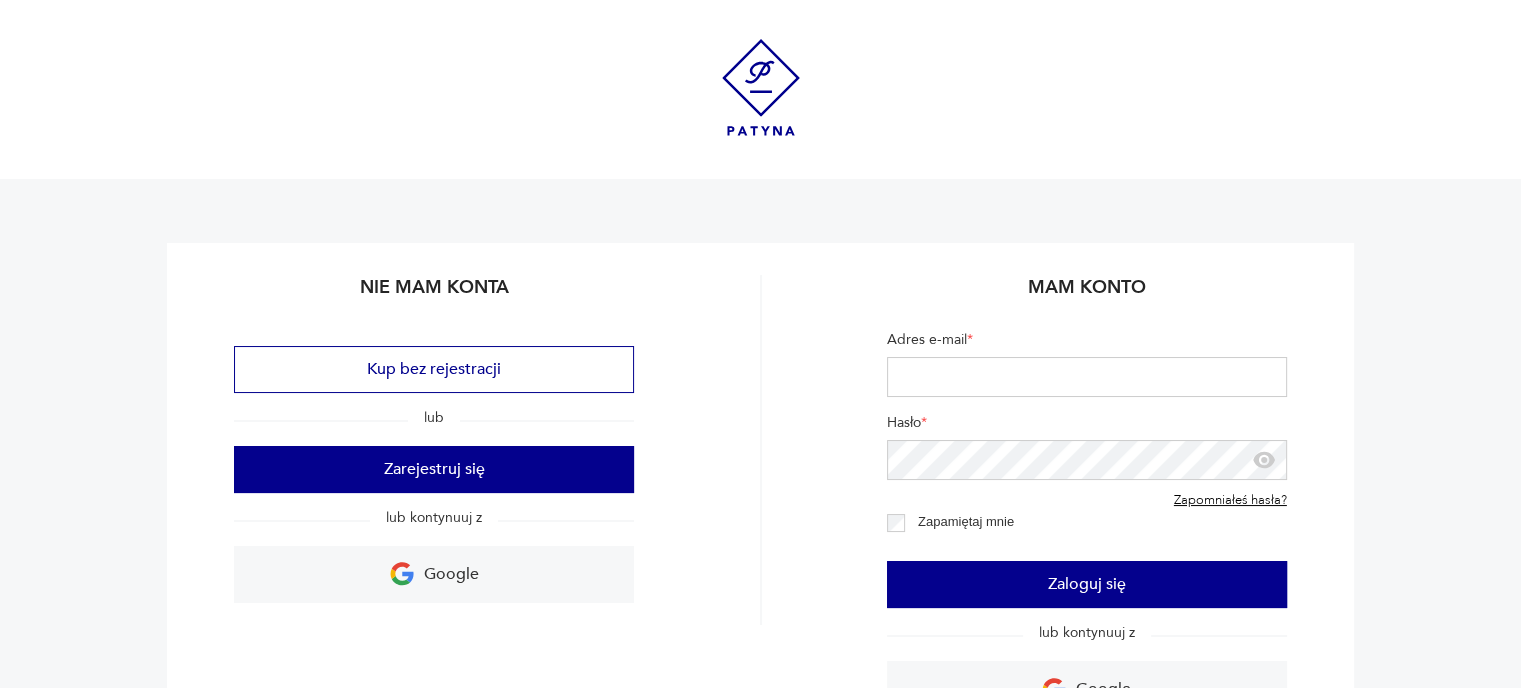 click on "Adres e-mail  *" at bounding box center [1087, 377] 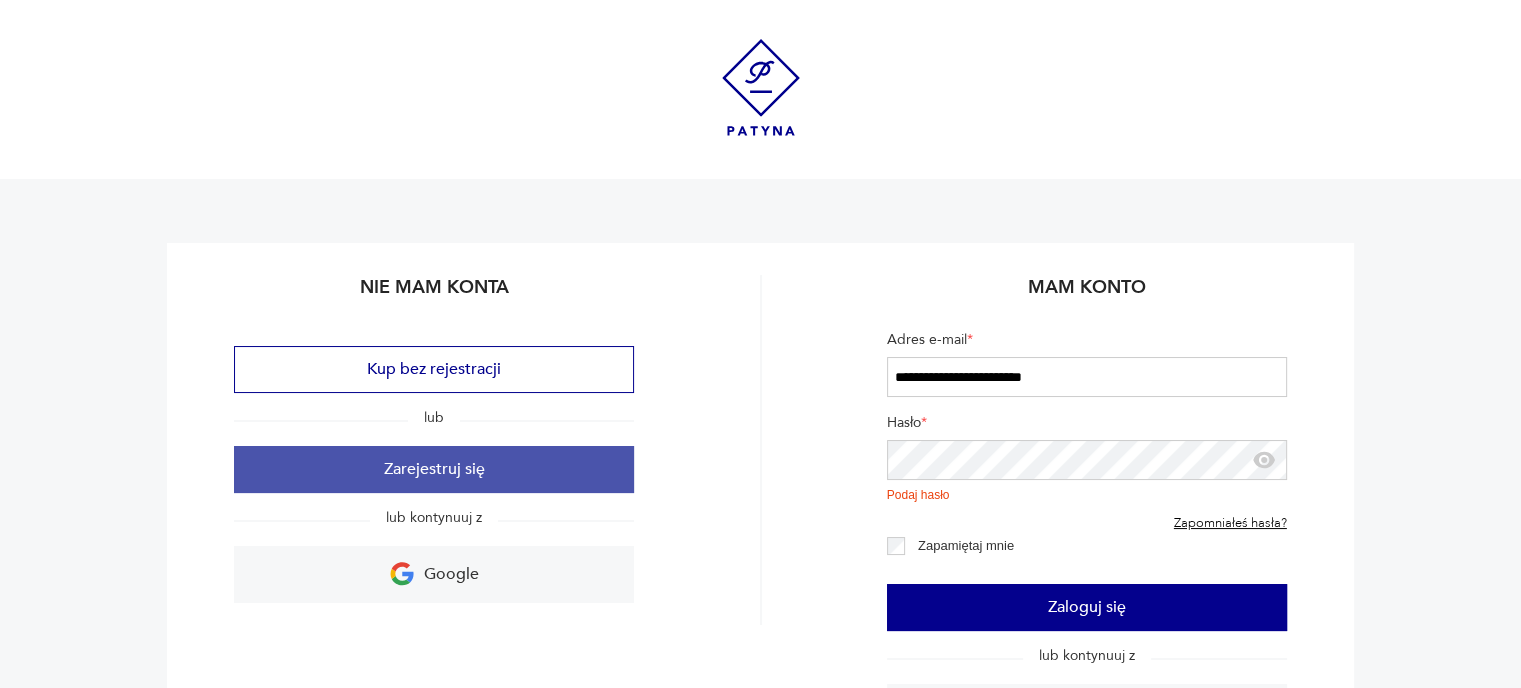 click on "Zarejestruj się" at bounding box center [434, 469] 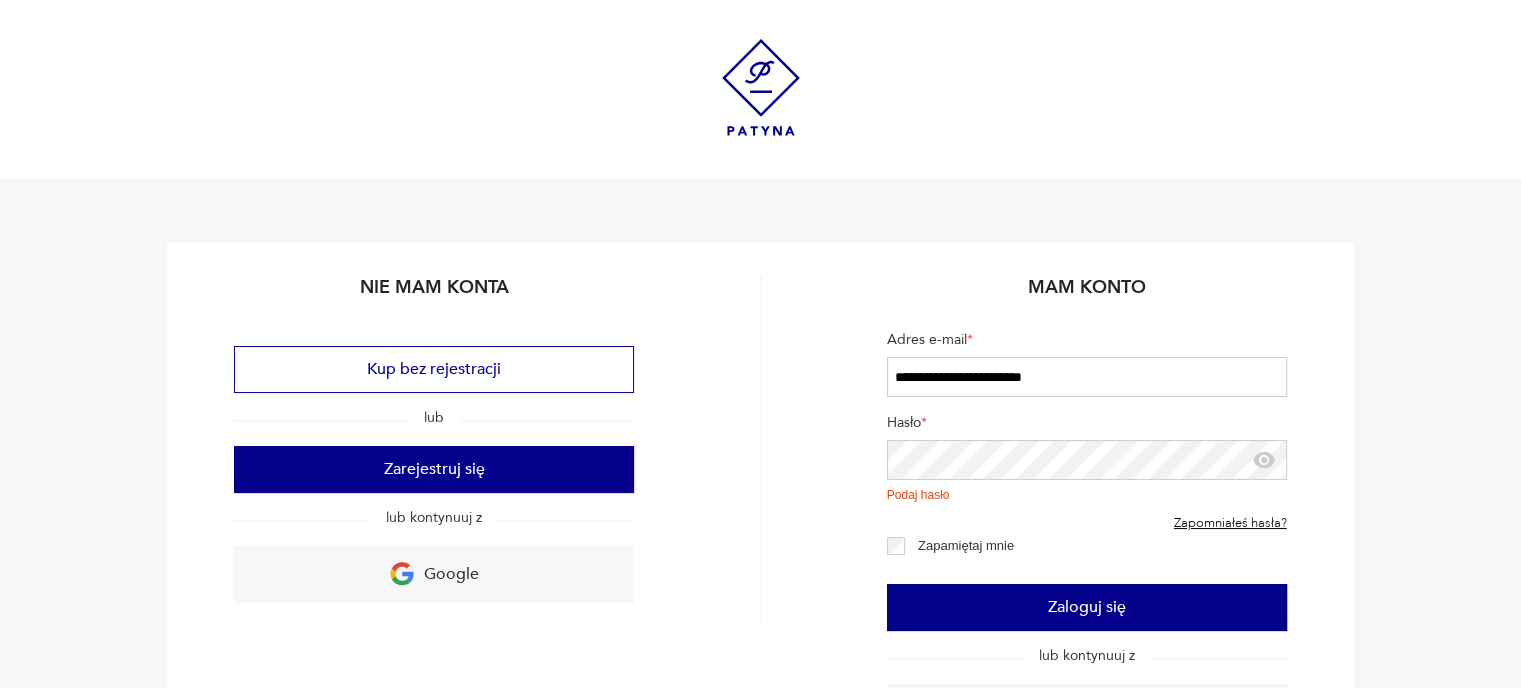 click on "**********" at bounding box center [1087, 377] 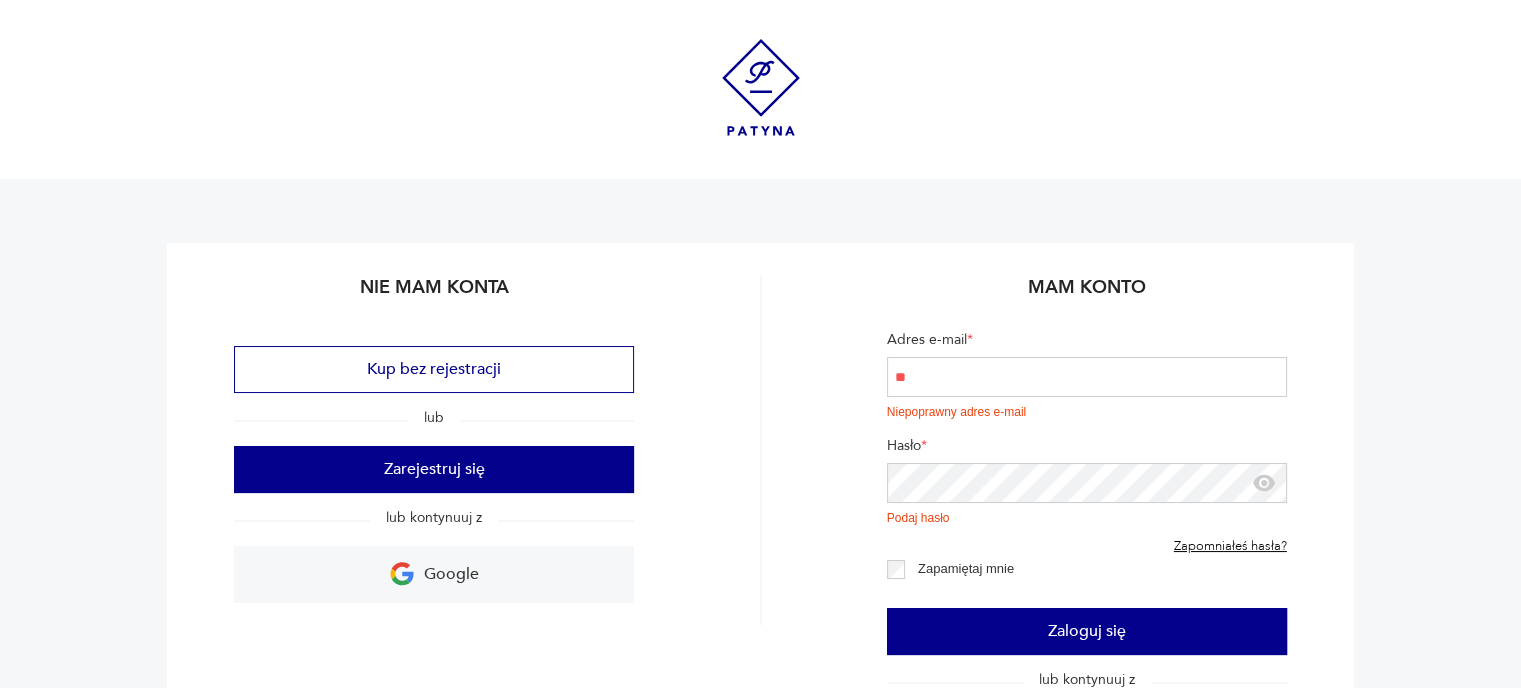type on "*" 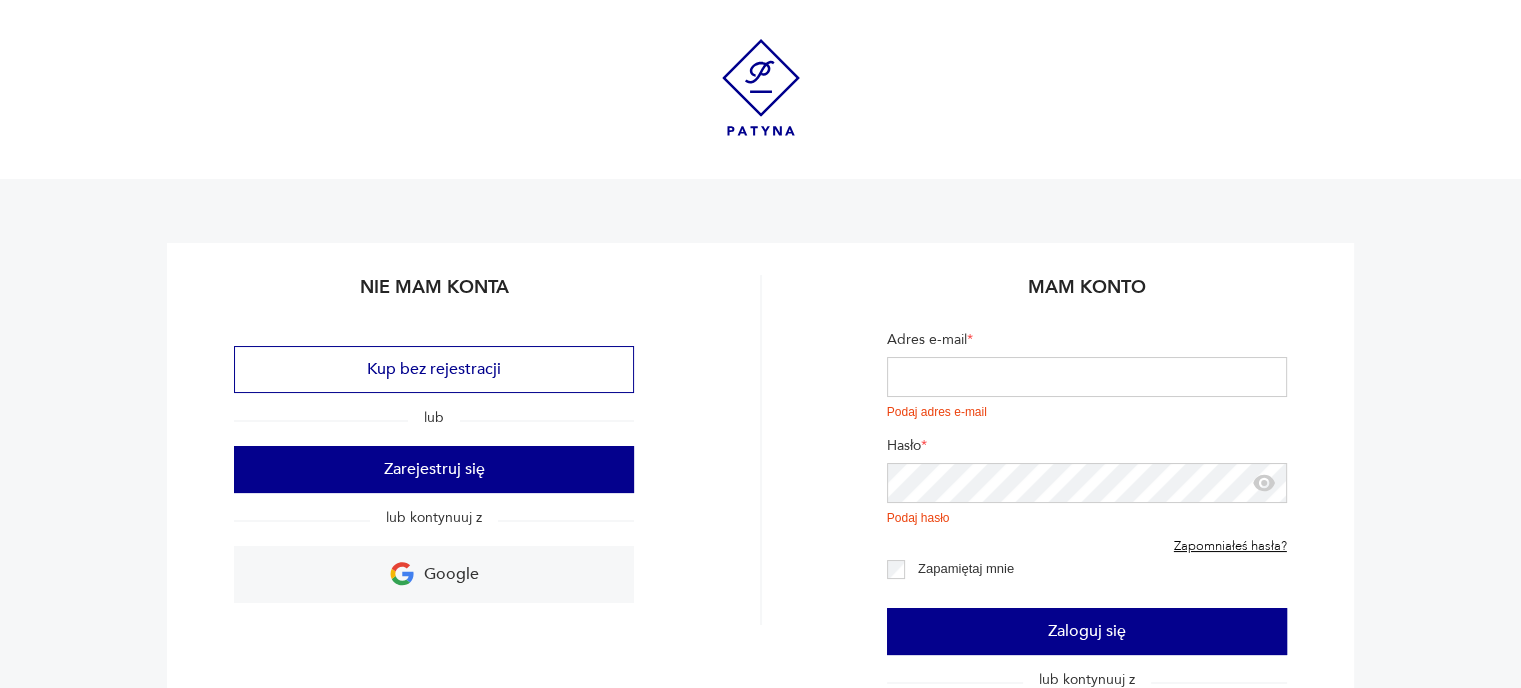 type 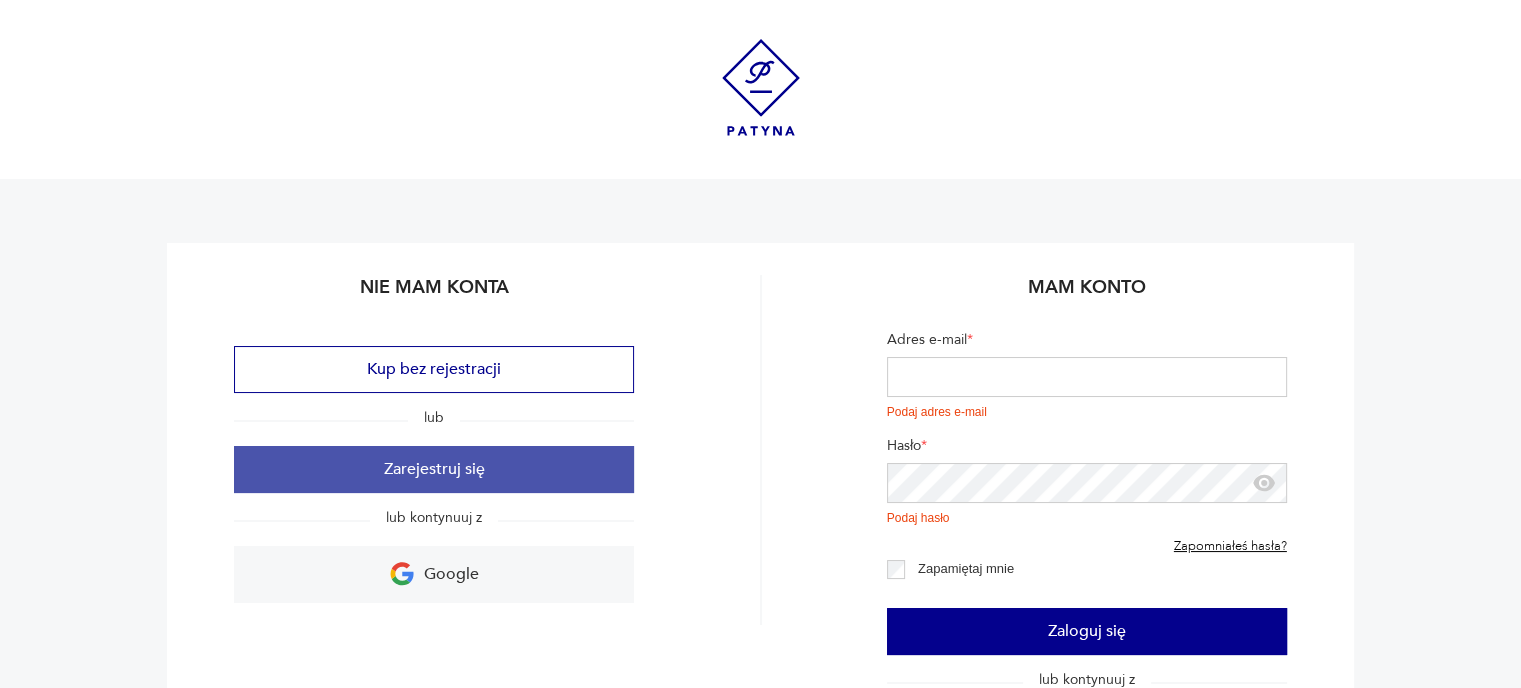 click on "Zarejestruj się" at bounding box center (434, 469) 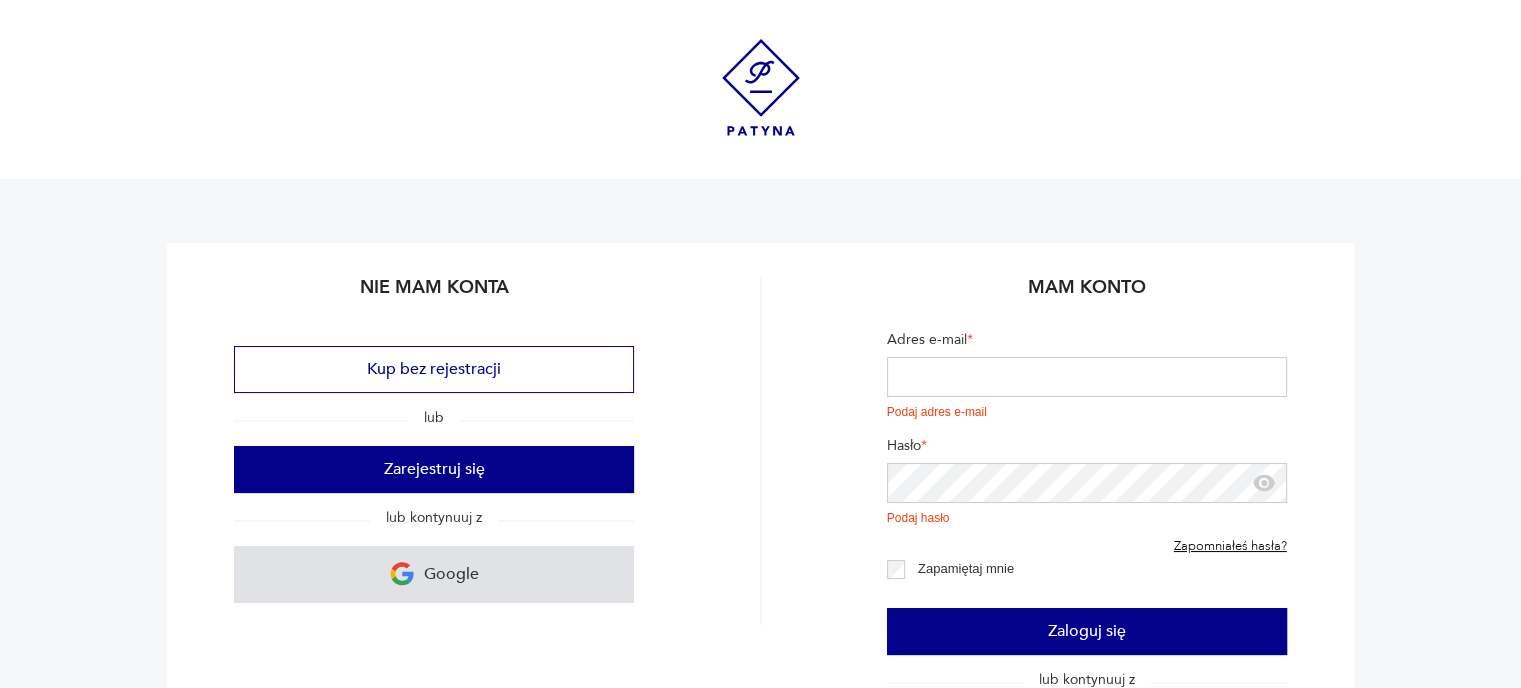 click on "Google" at bounding box center [451, 574] 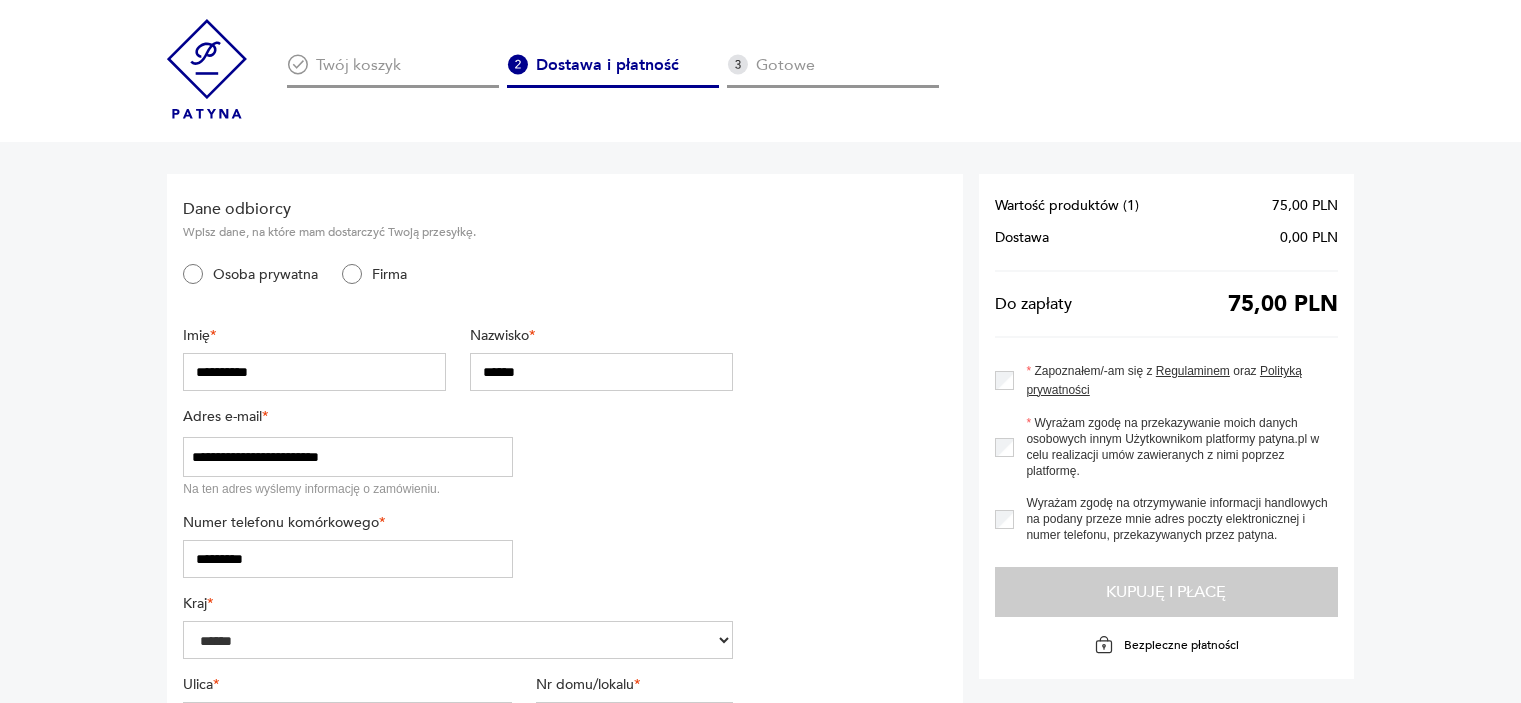 scroll, scrollTop: 0, scrollLeft: 0, axis: both 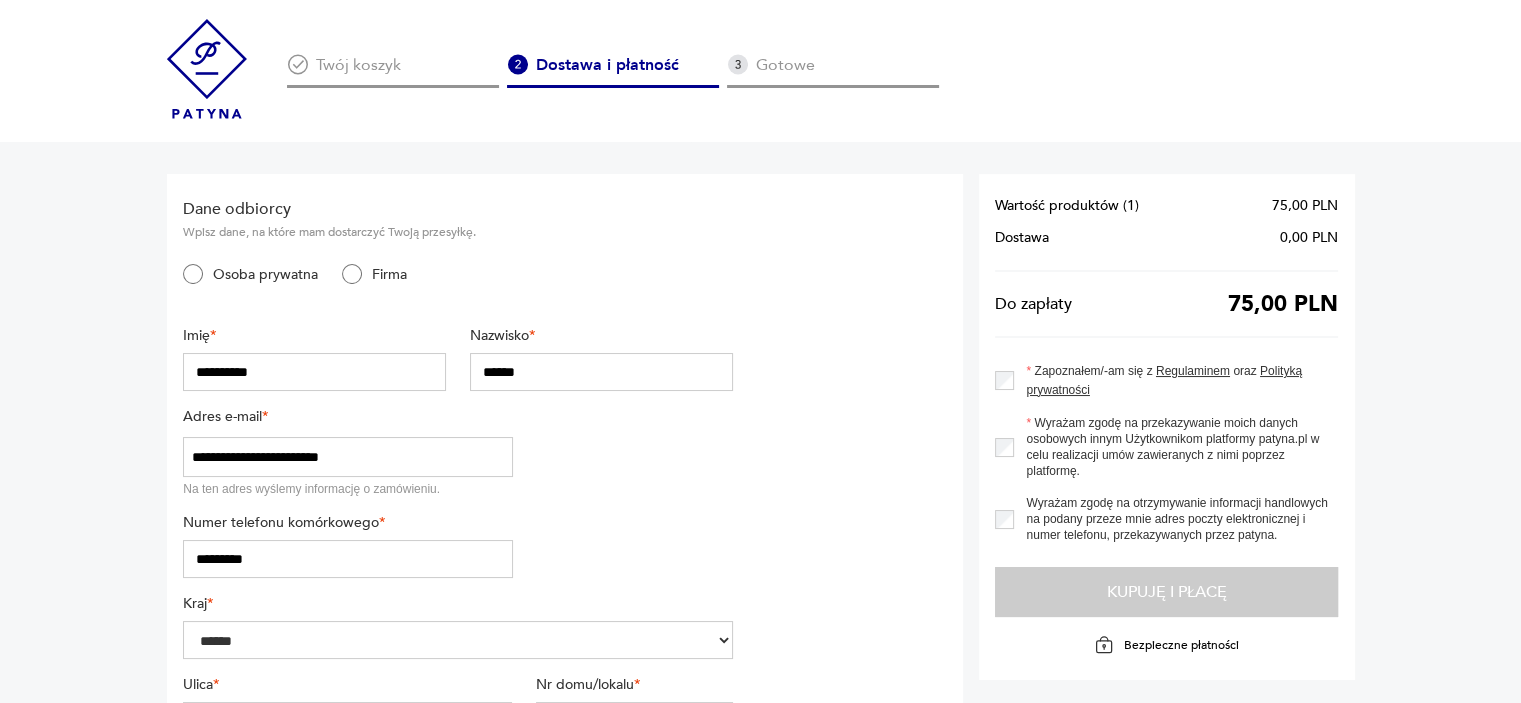 click on "**********" at bounding box center [760, 986] 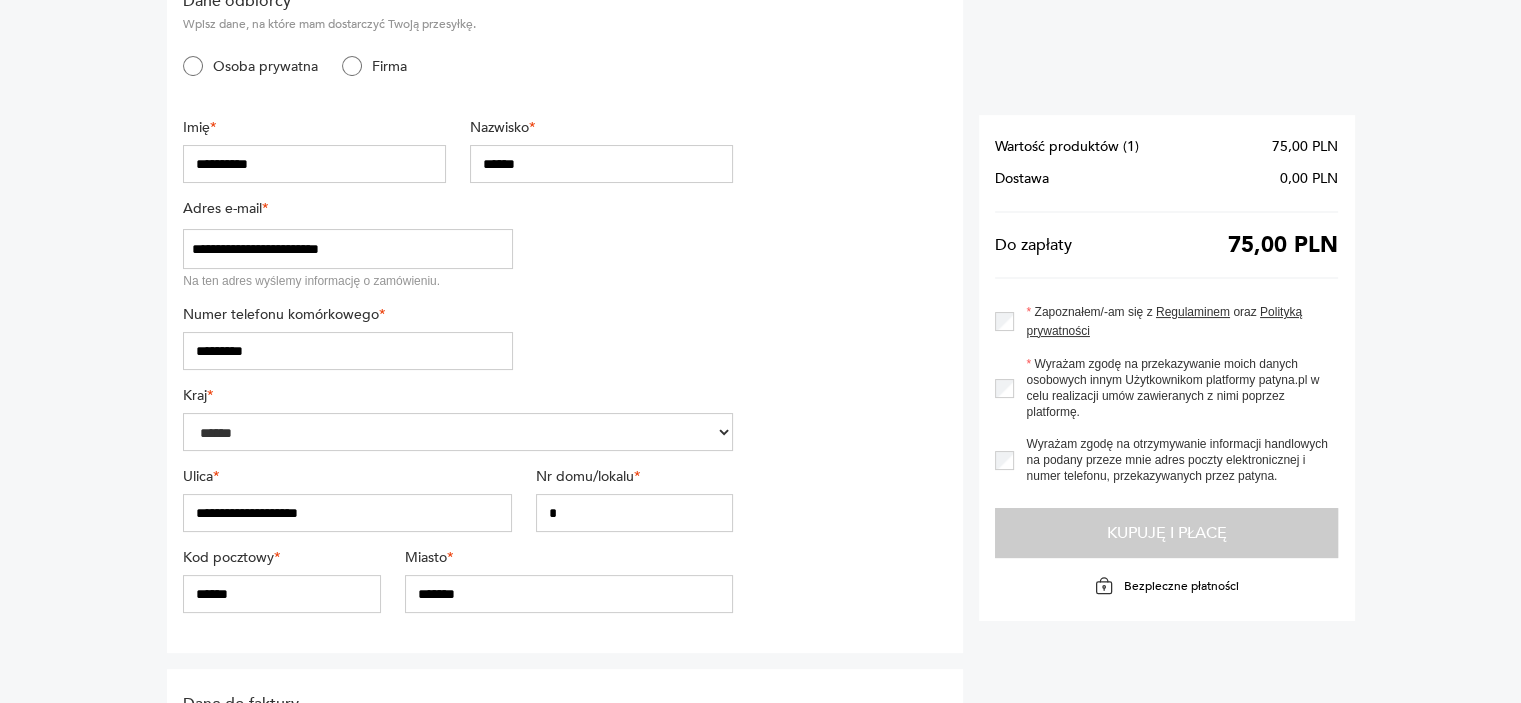 scroll, scrollTop: 0, scrollLeft: 0, axis: both 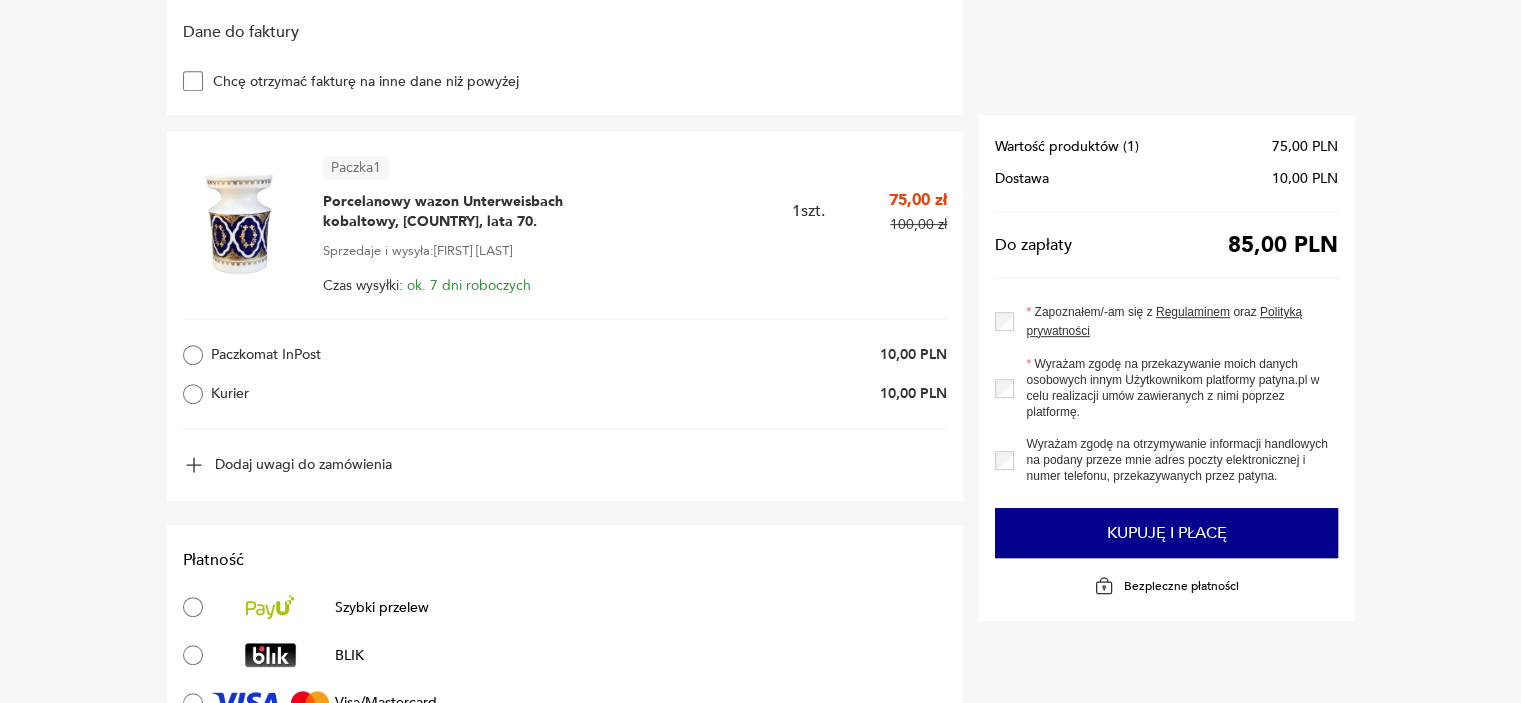 click on "**********" at bounding box center (760, 106) 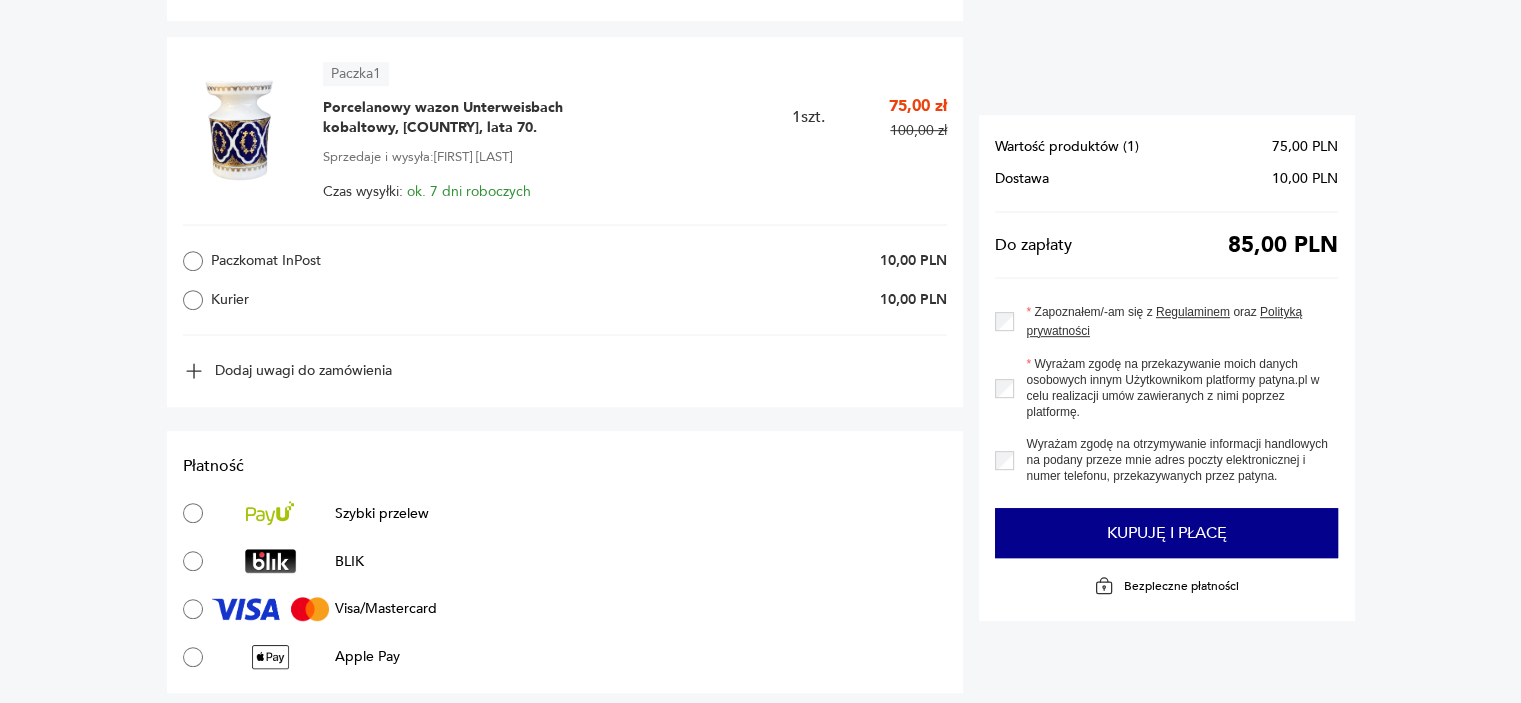 scroll, scrollTop: 1000, scrollLeft: 0, axis: vertical 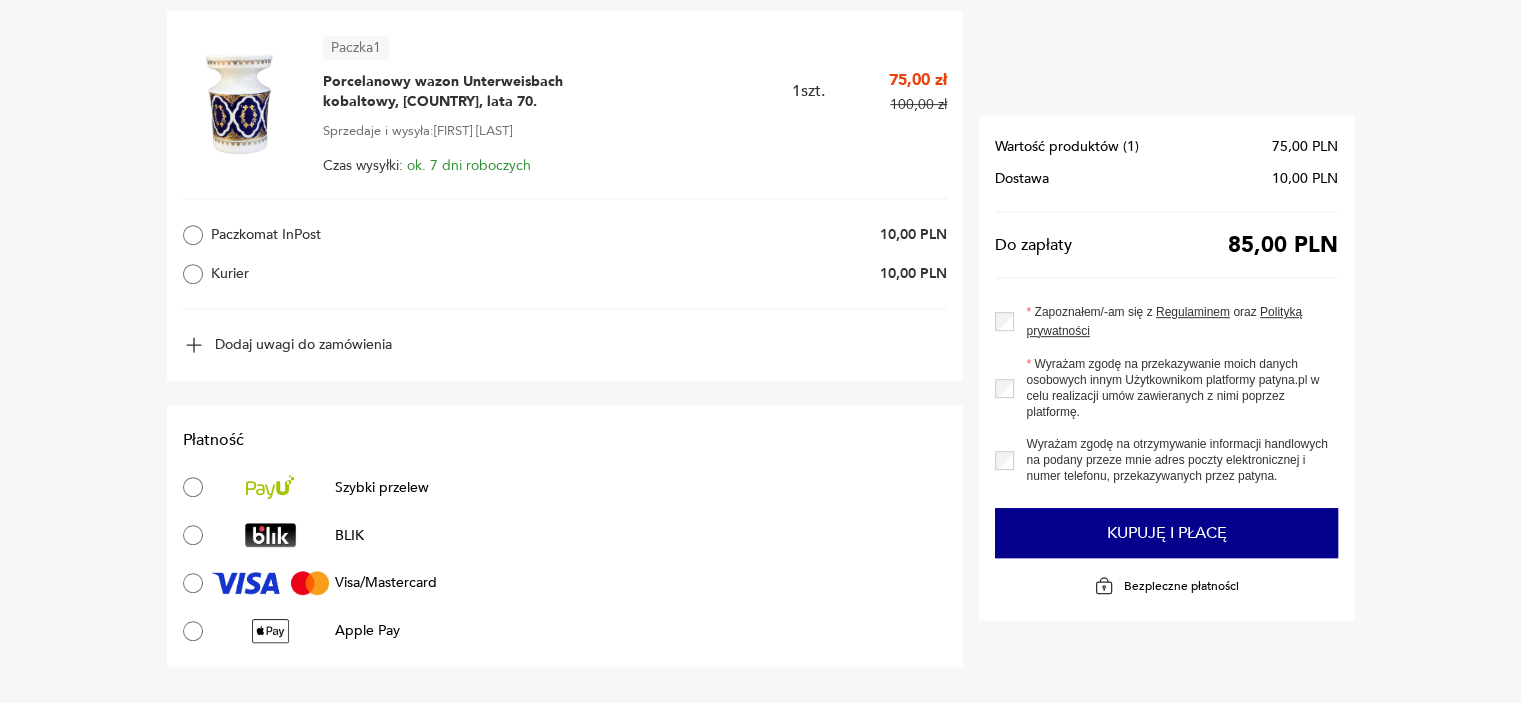 click on "Szybki przelew" at bounding box center (565, 487) 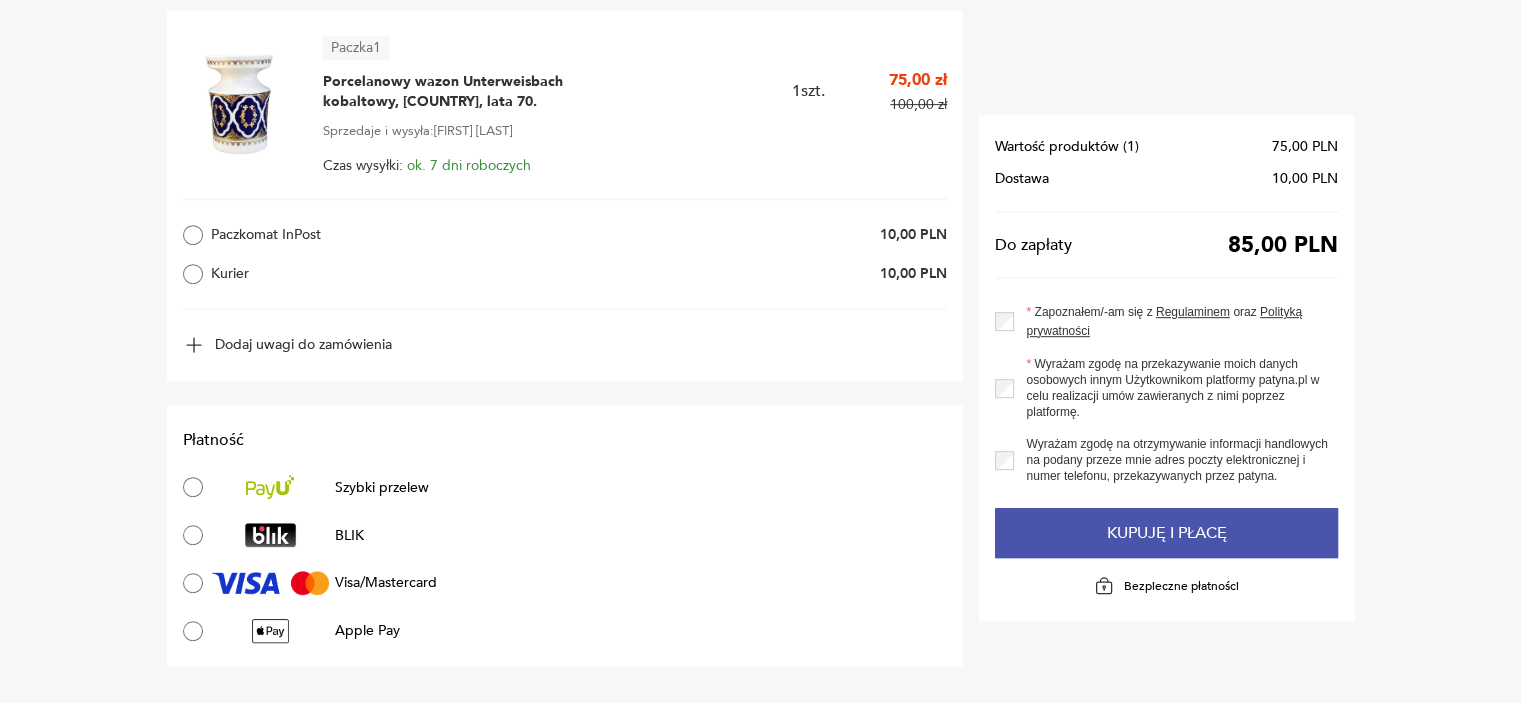 click on "Kupuję i płacę" at bounding box center [1166, 533] 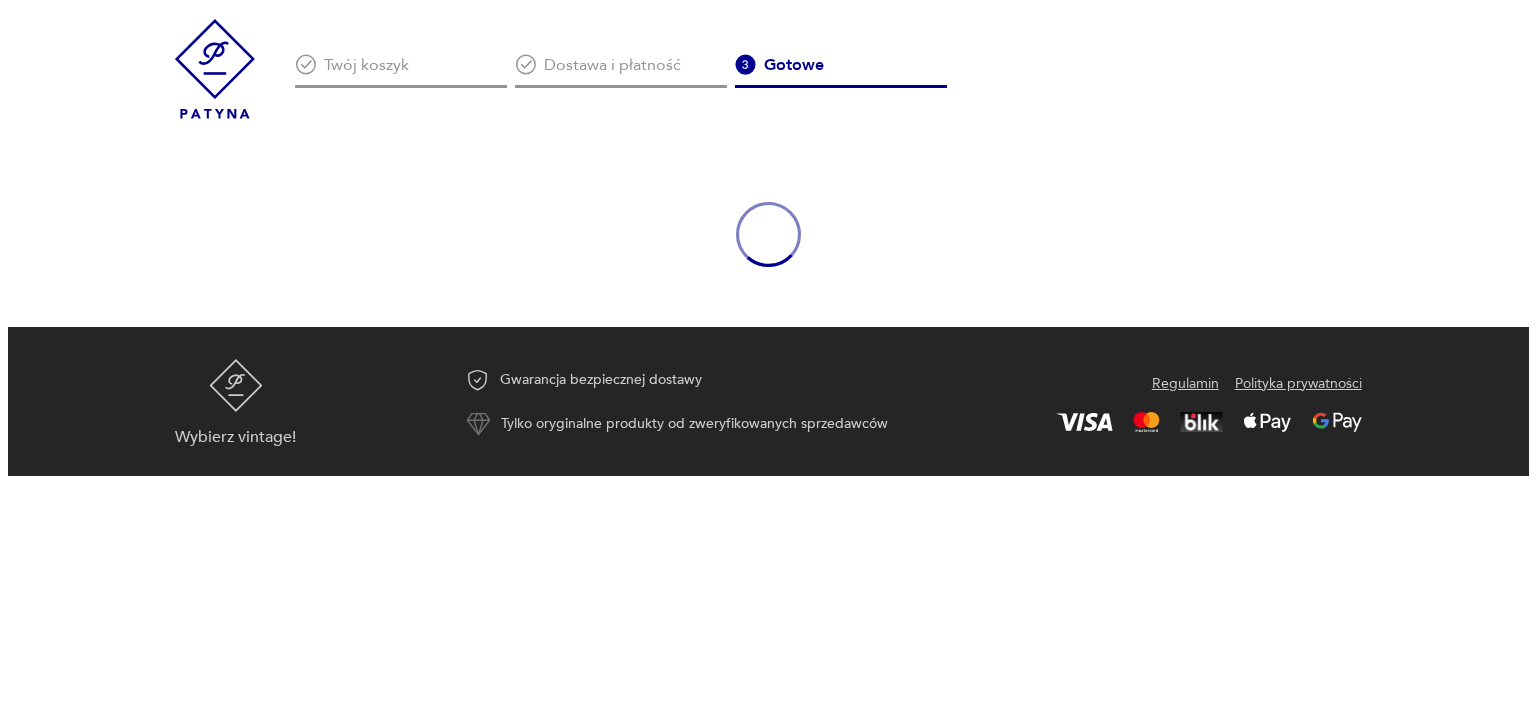 scroll, scrollTop: 0, scrollLeft: 0, axis: both 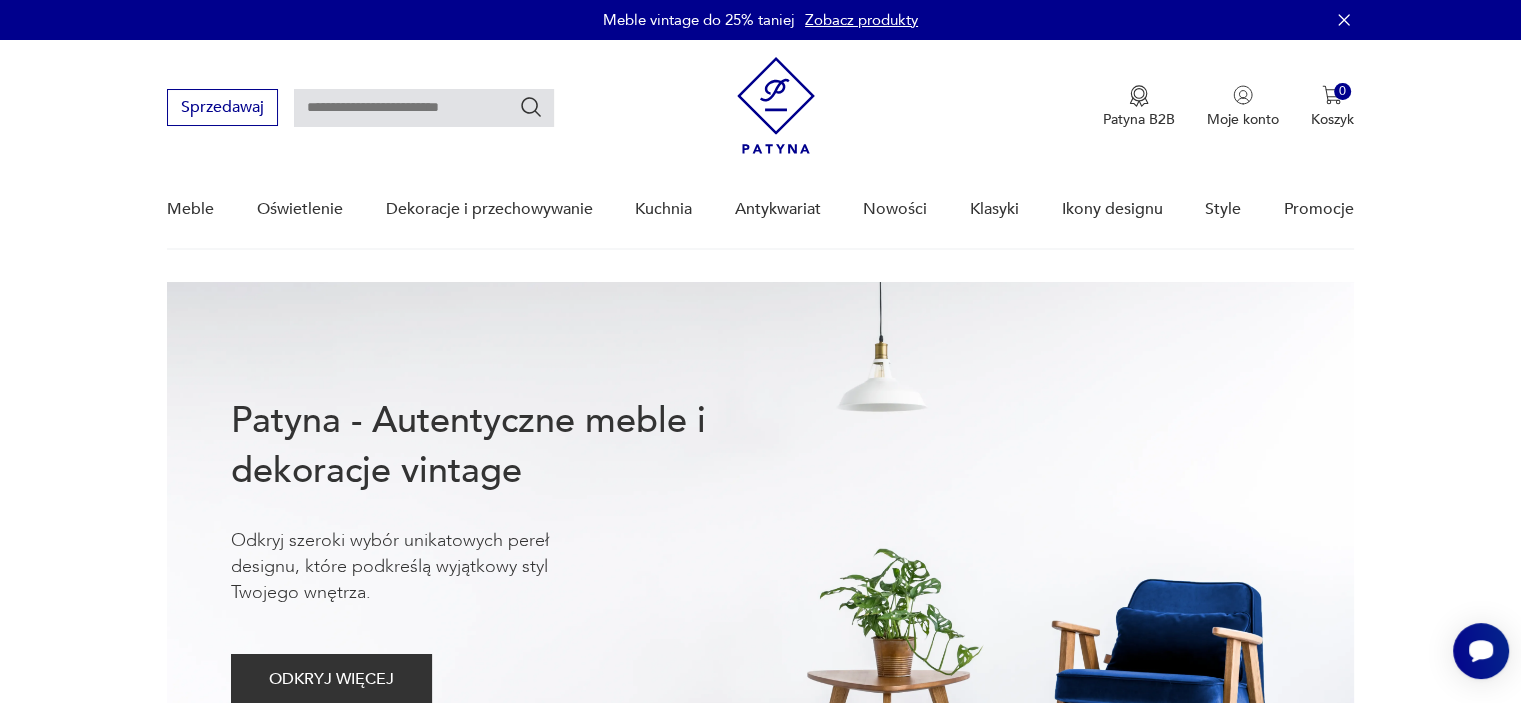 click at bounding box center (424, 108) 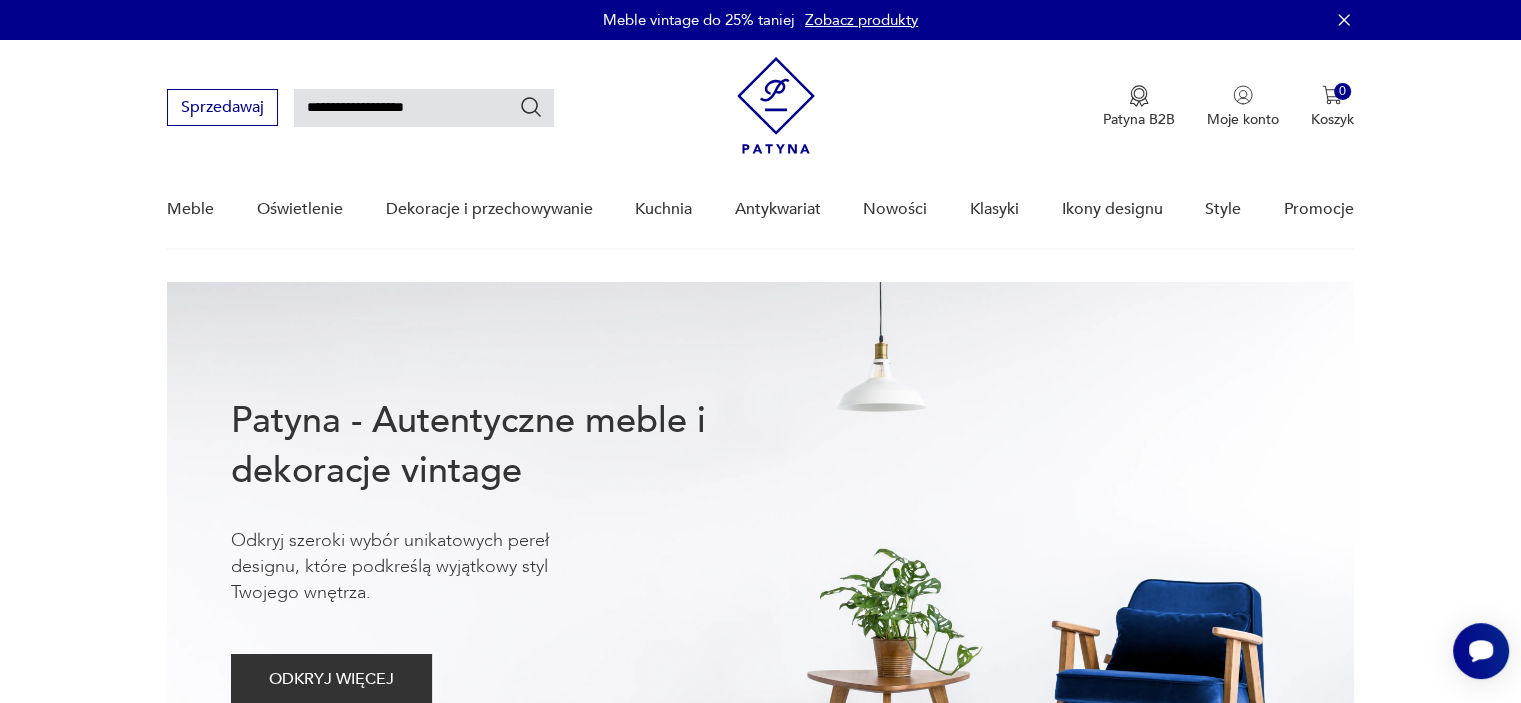 type on "**********" 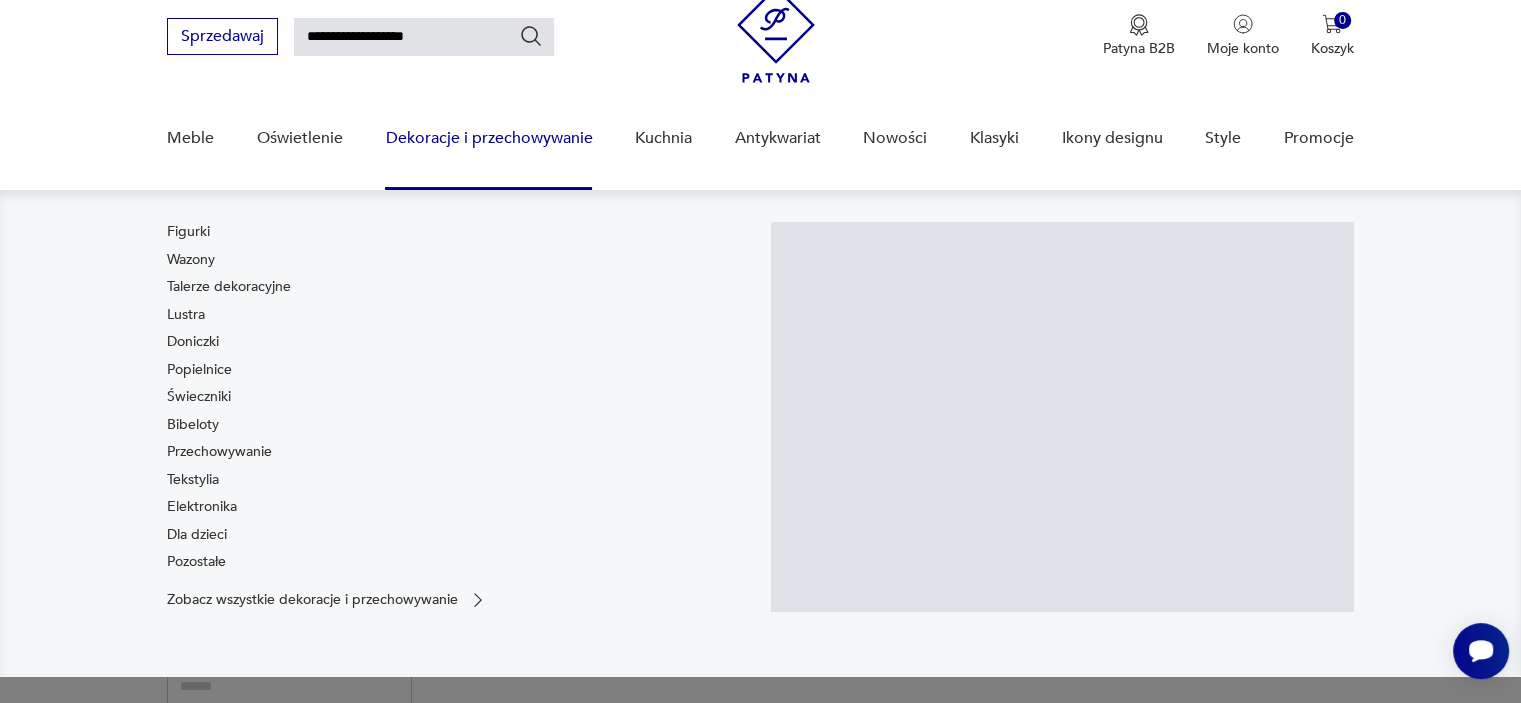 scroll, scrollTop: 83, scrollLeft: 0, axis: vertical 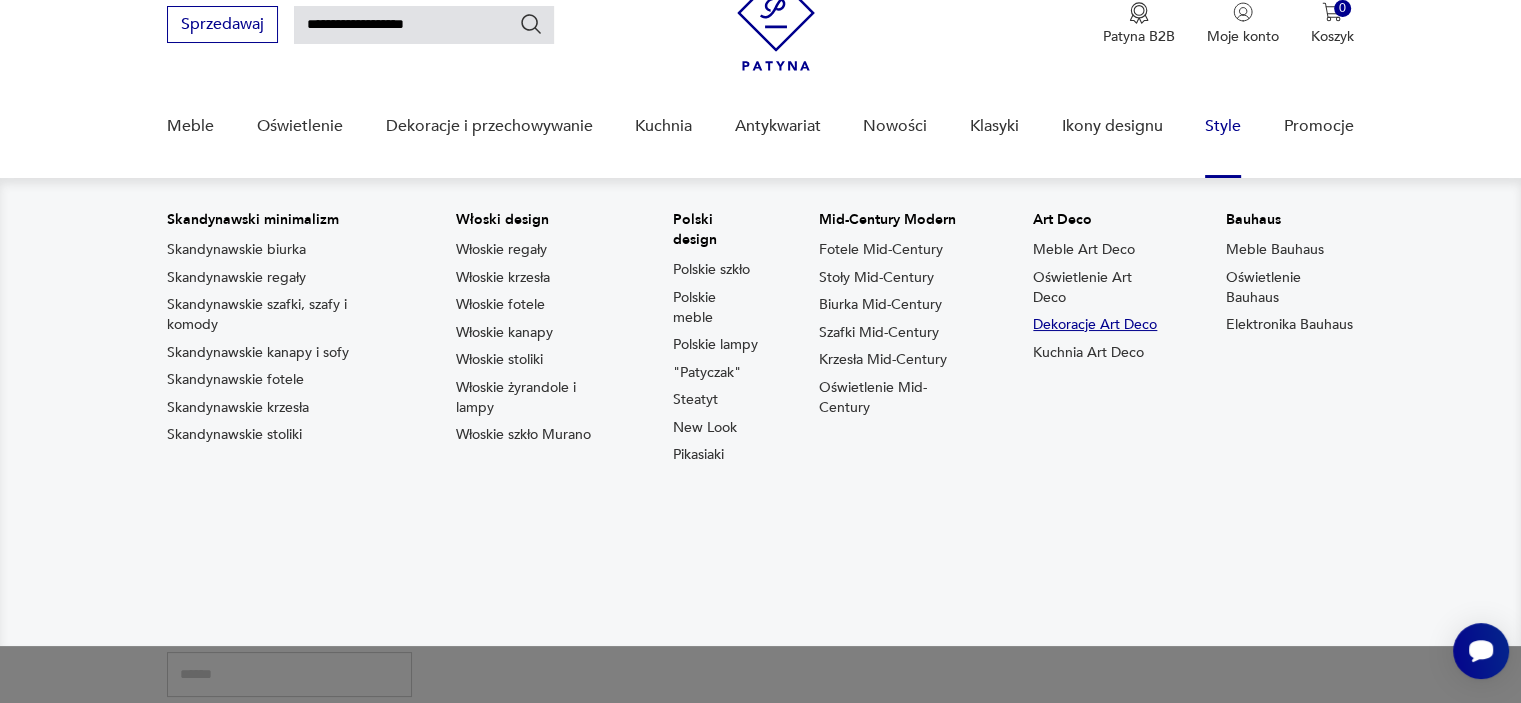 click on "Dekoracje Art Deco" at bounding box center [1095, 325] 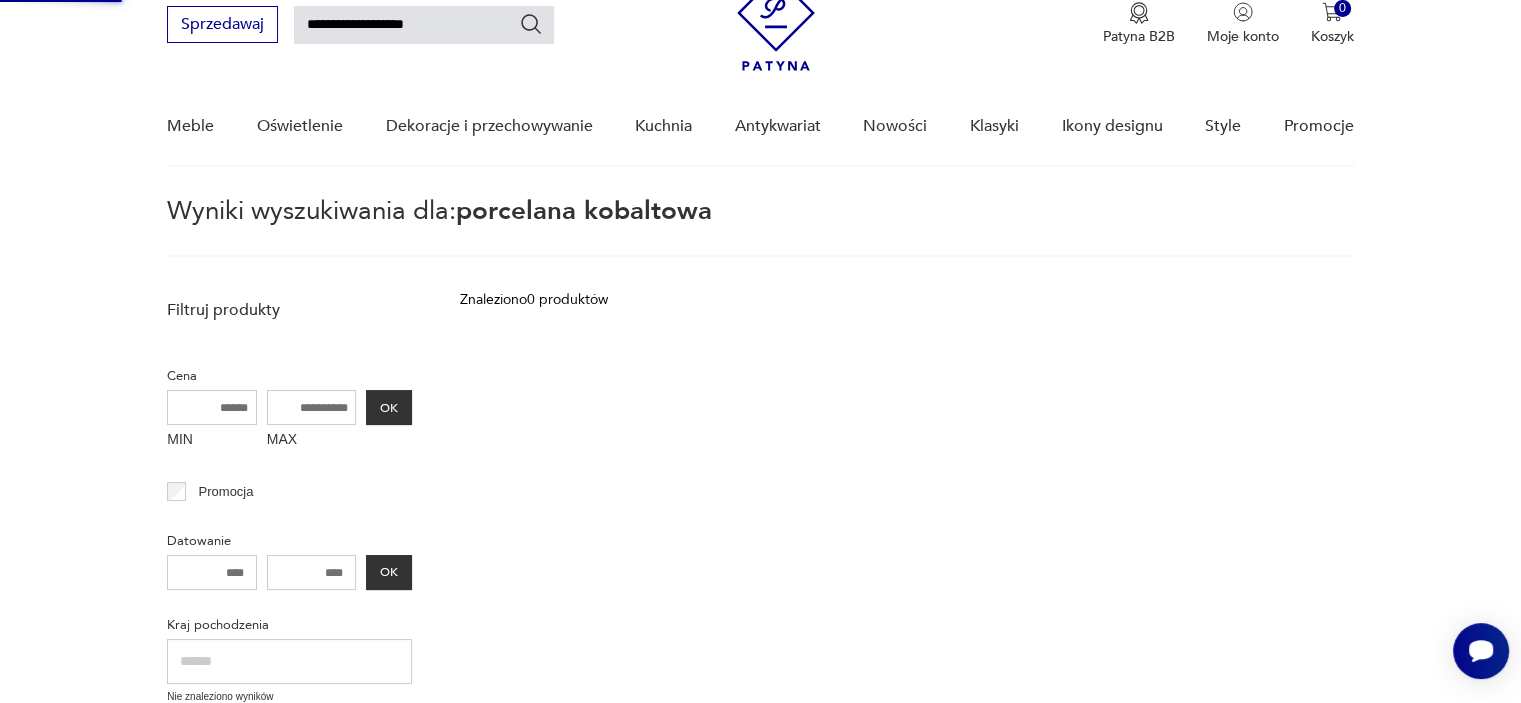 type 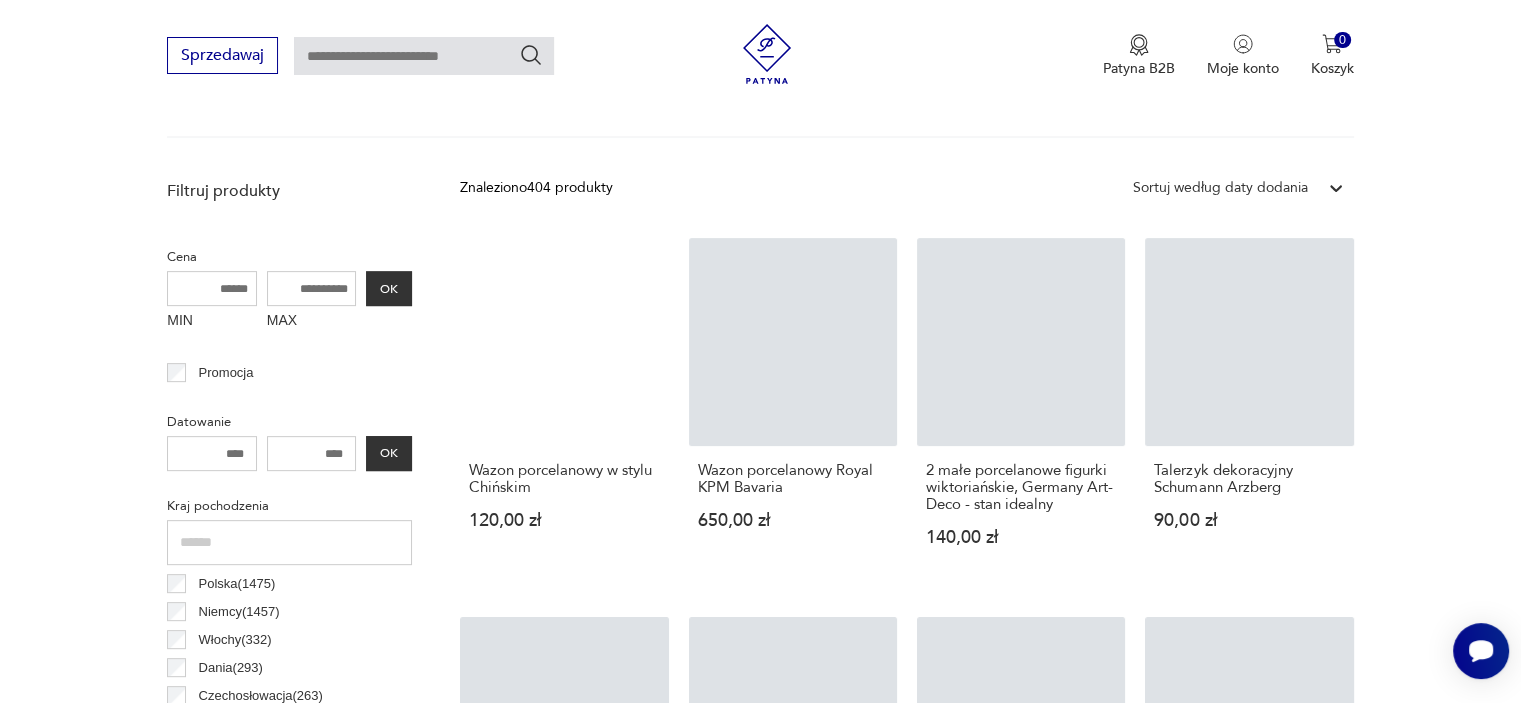 scroll, scrollTop: 709, scrollLeft: 0, axis: vertical 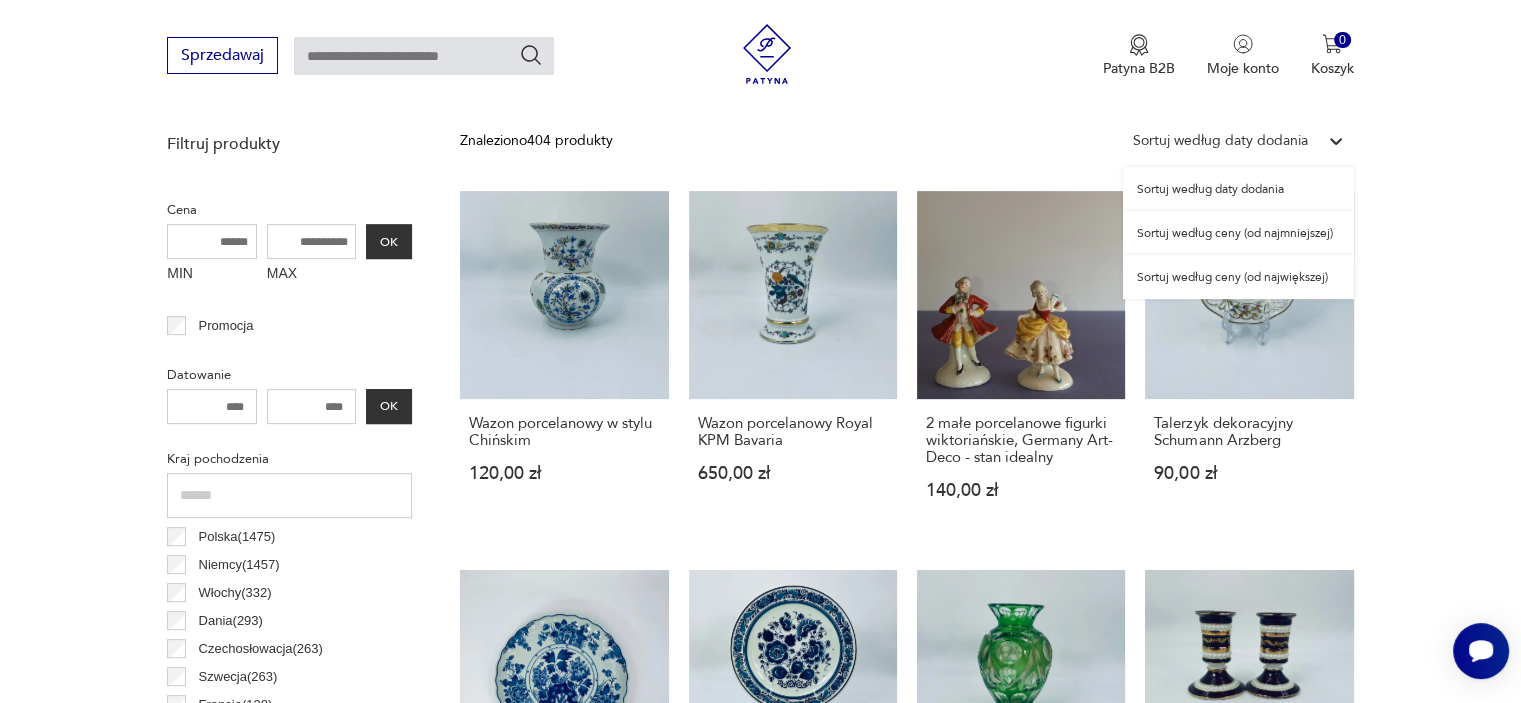 click on "Sortuj według daty dodania" at bounding box center [1220, 141] 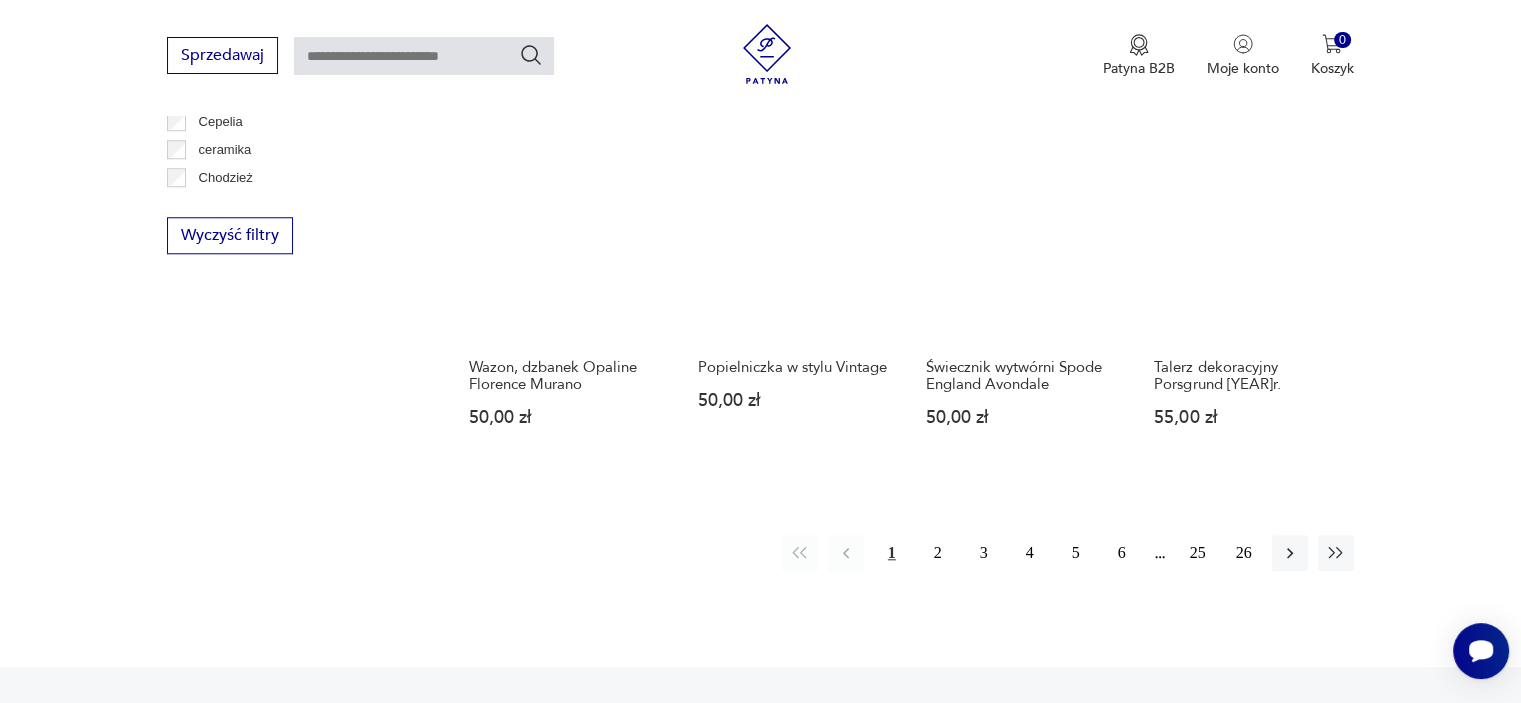 scroll, scrollTop: 1890, scrollLeft: 0, axis: vertical 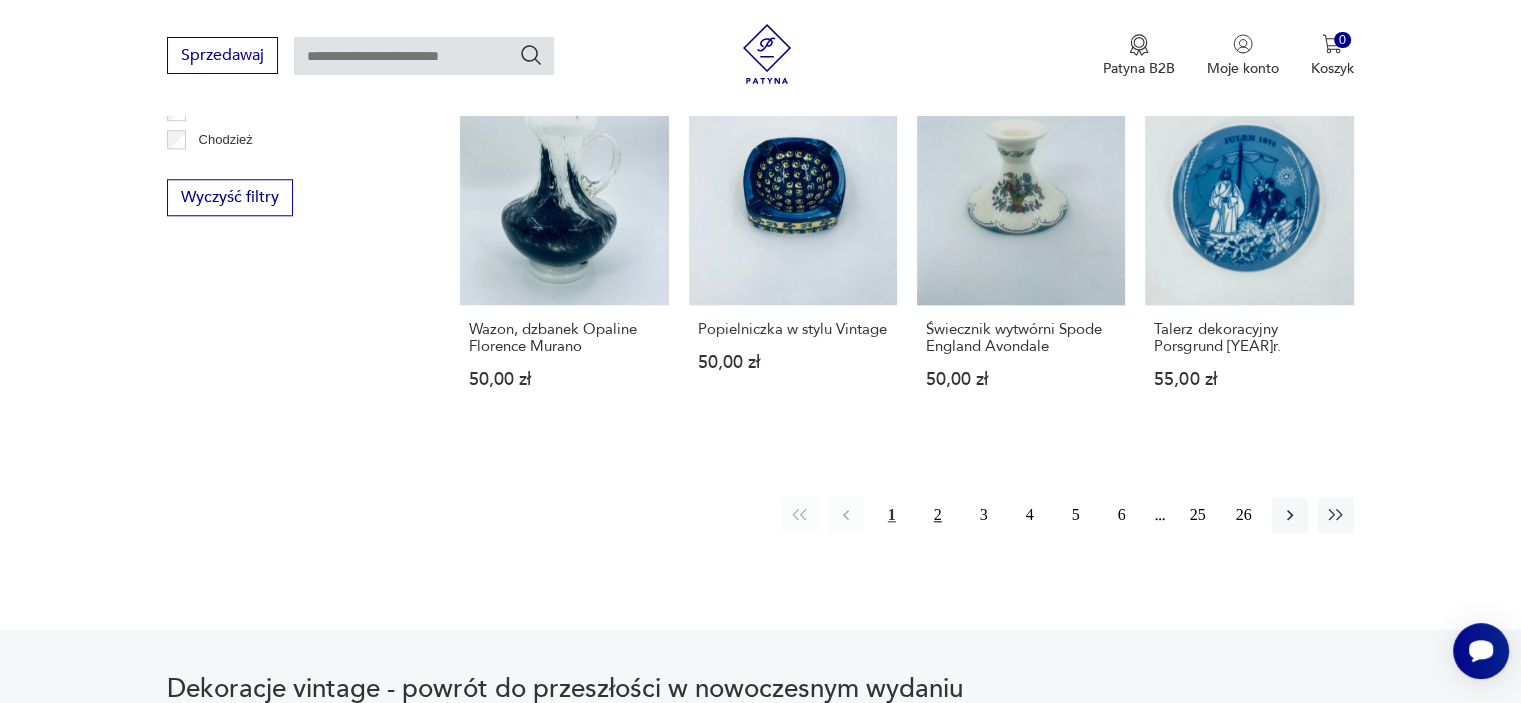 click on "2" at bounding box center (938, 515) 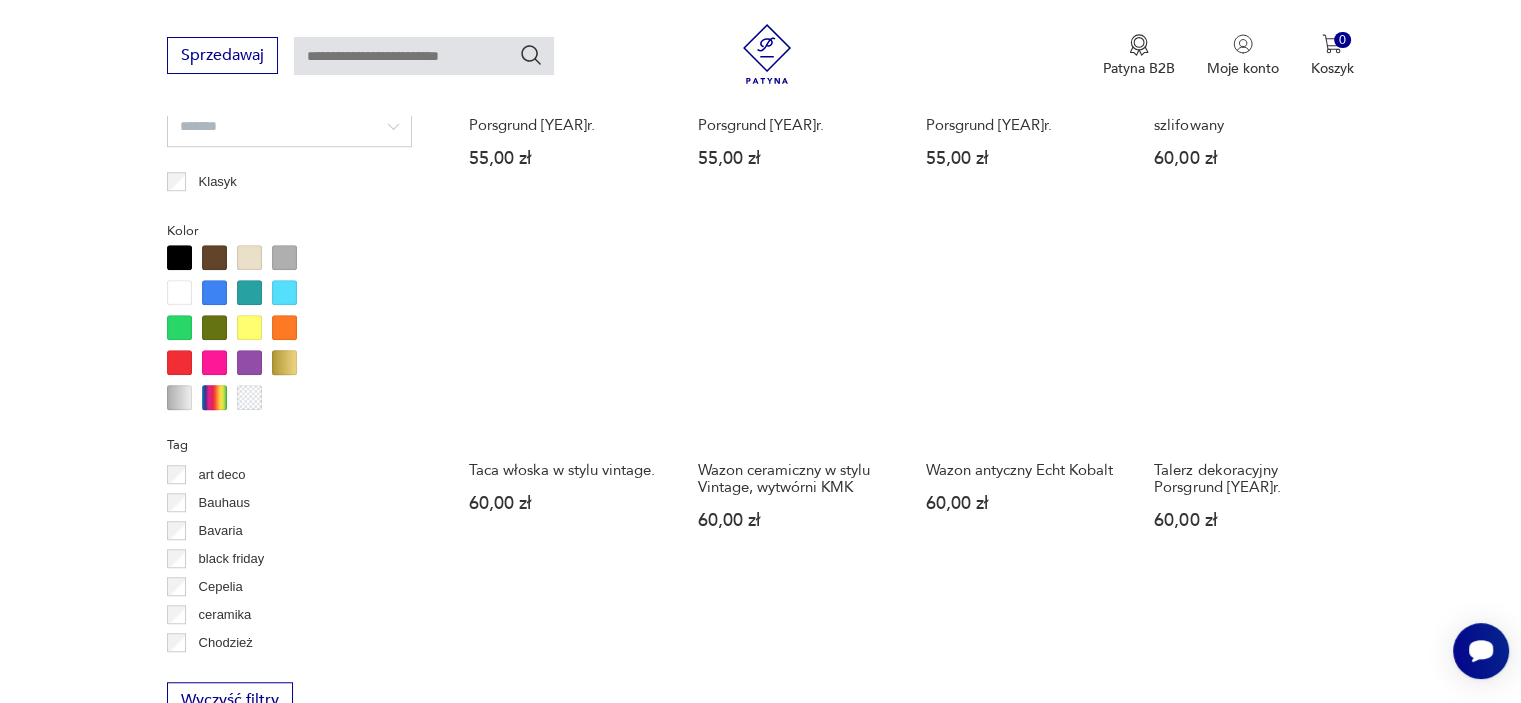 scroll, scrollTop: 1410, scrollLeft: 0, axis: vertical 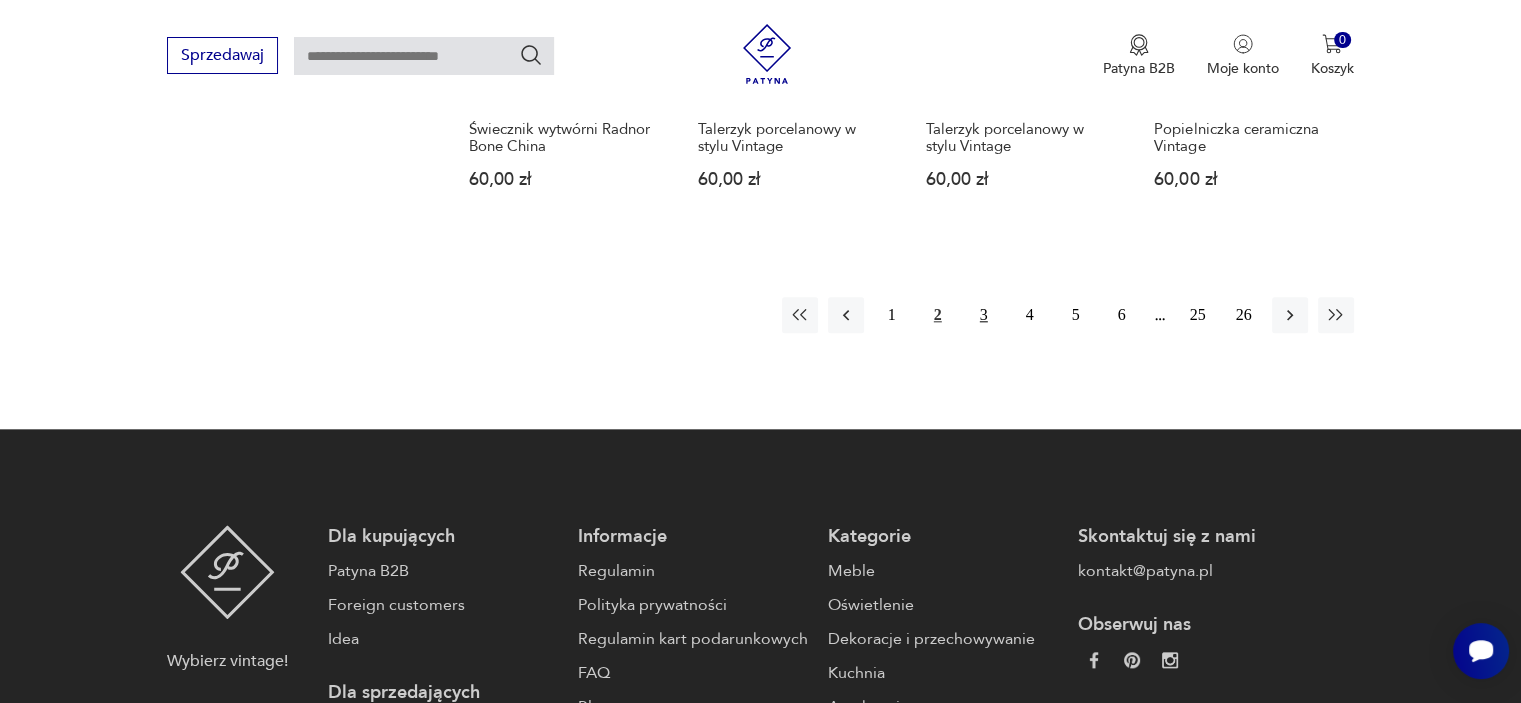 click on "3" at bounding box center (984, 315) 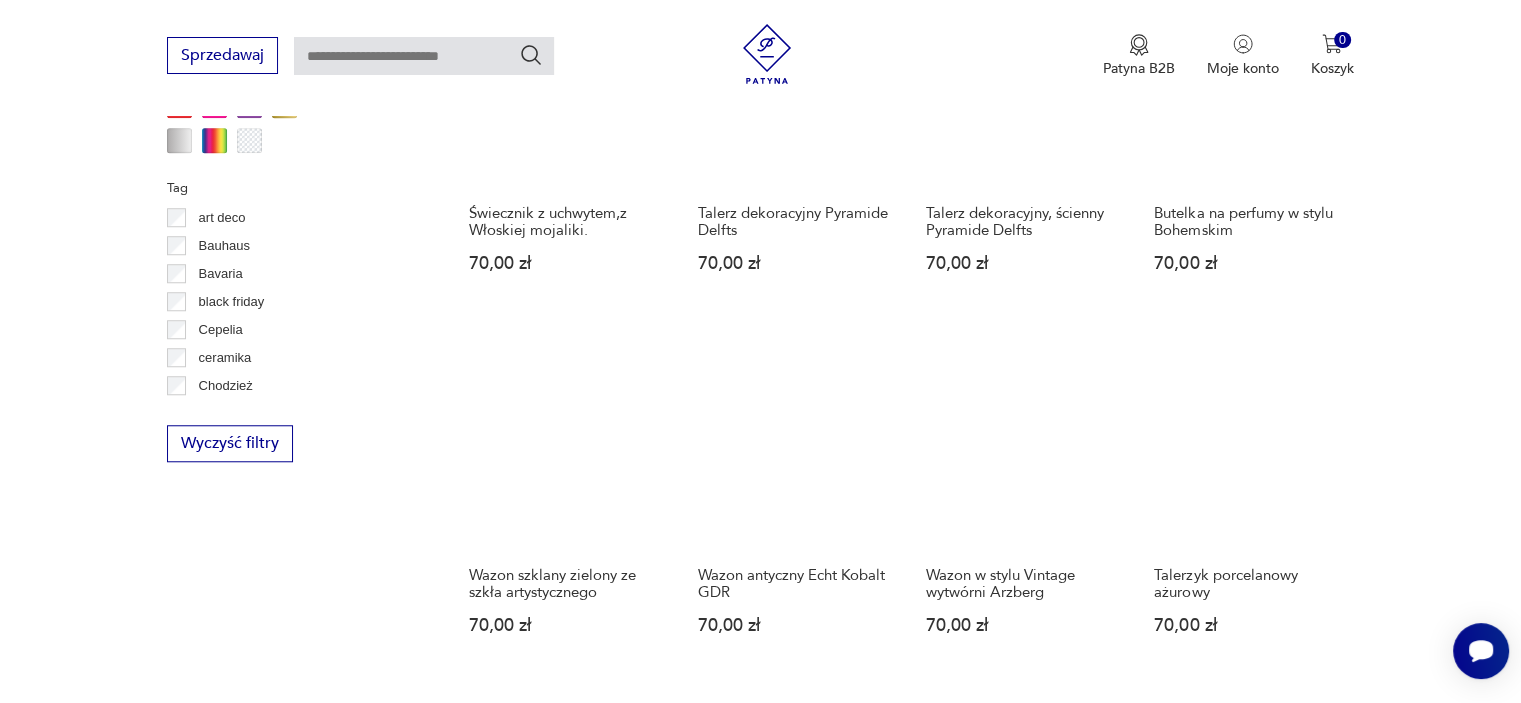 scroll, scrollTop: 1650, scrollLeft: 0, axis: vertical 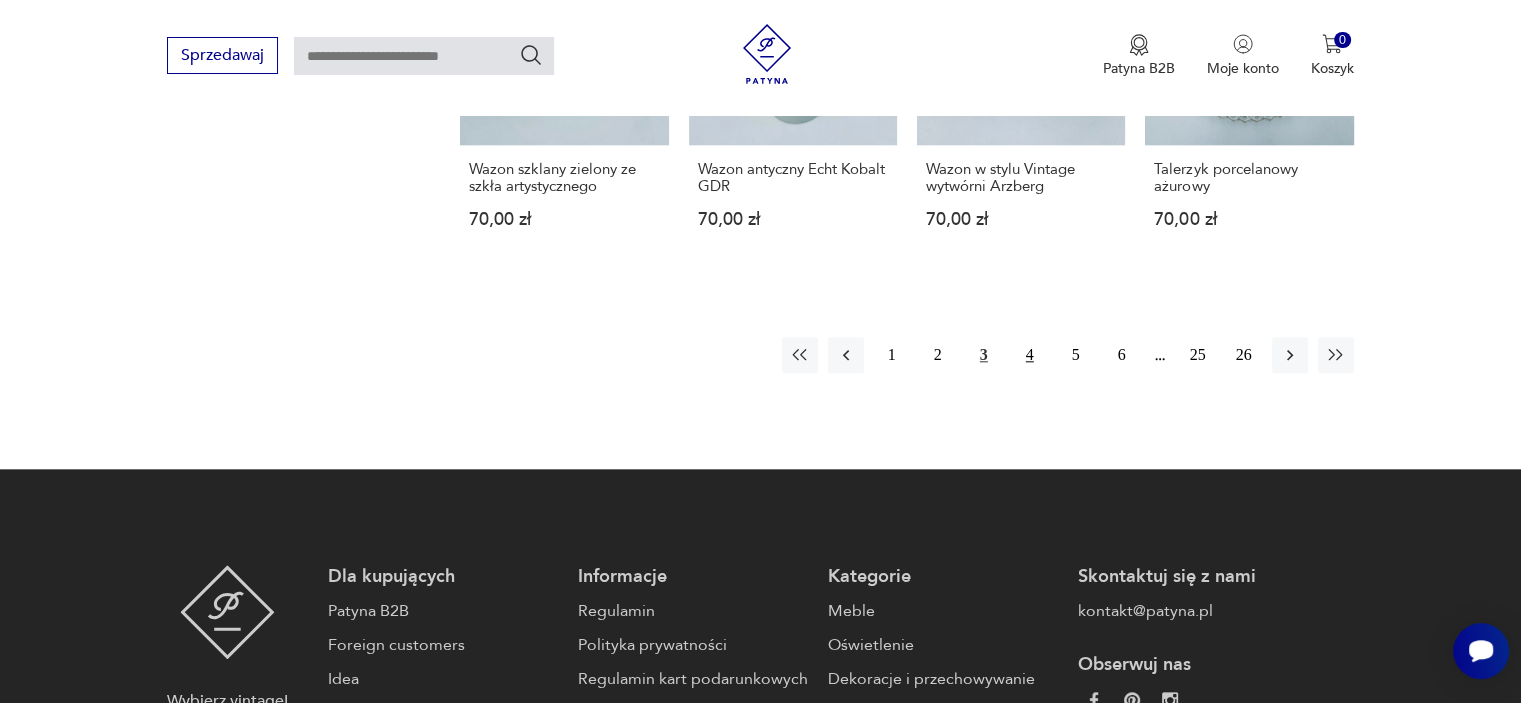click on "4" at bounding box center [1030, 355] 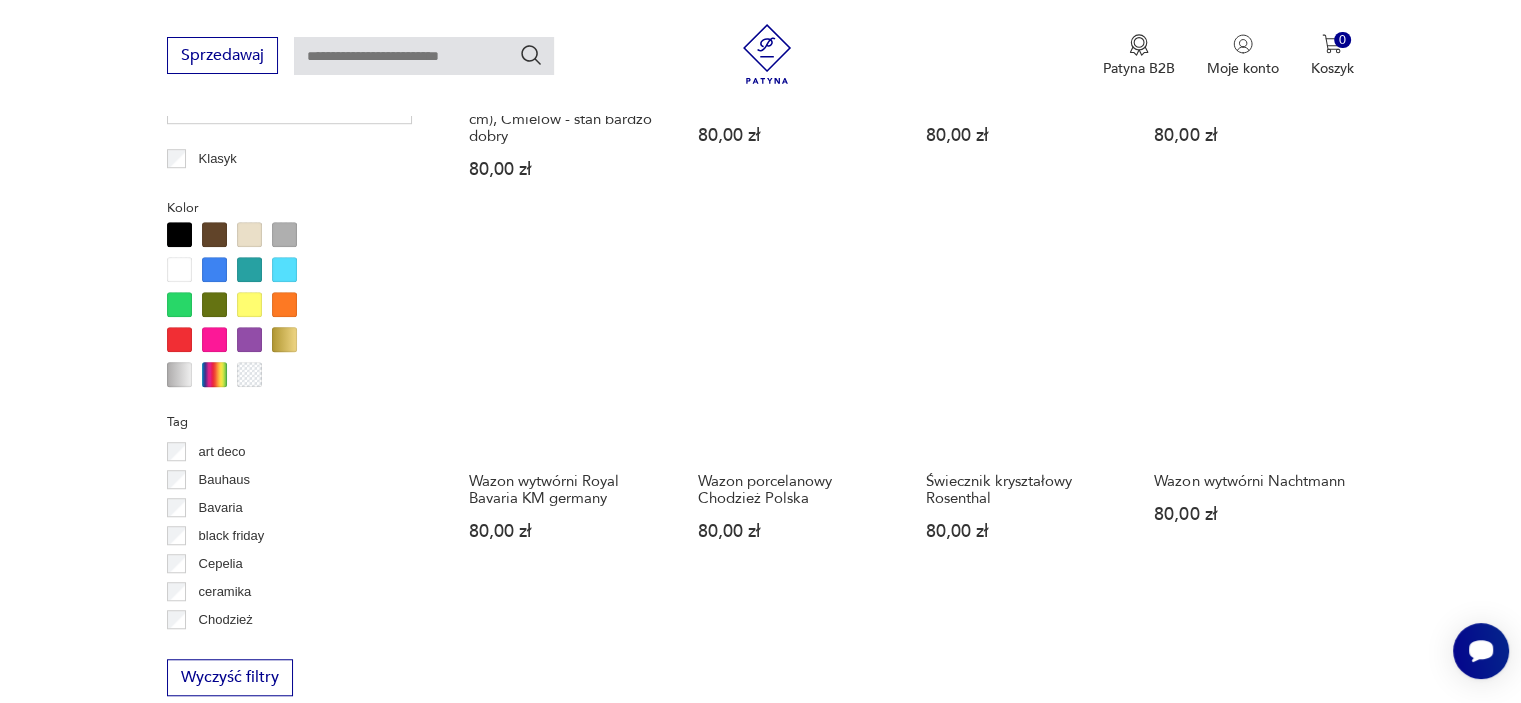 scroll, scrollTop: 1450, scrollLeft: 0, axis: vertical 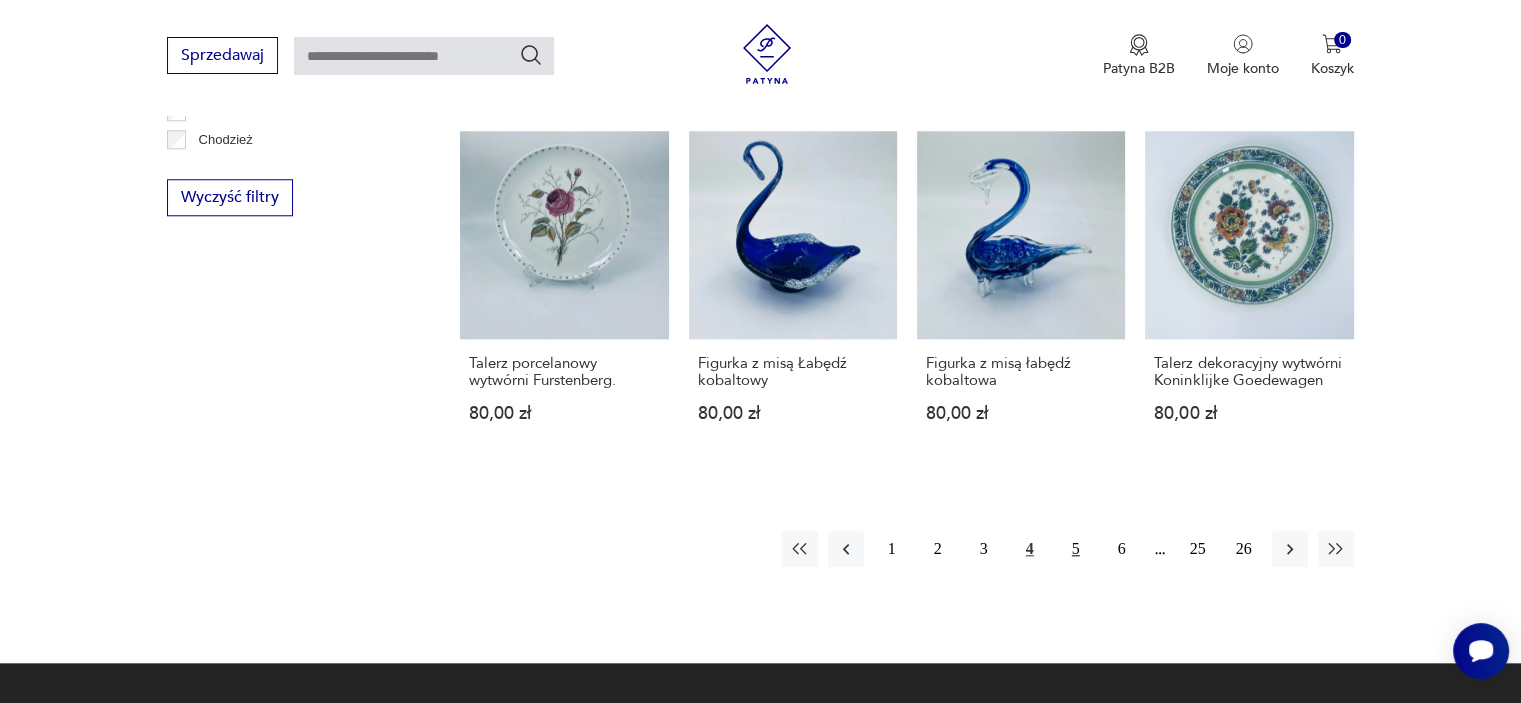 click on "5" at bounding box center [1076, 549] 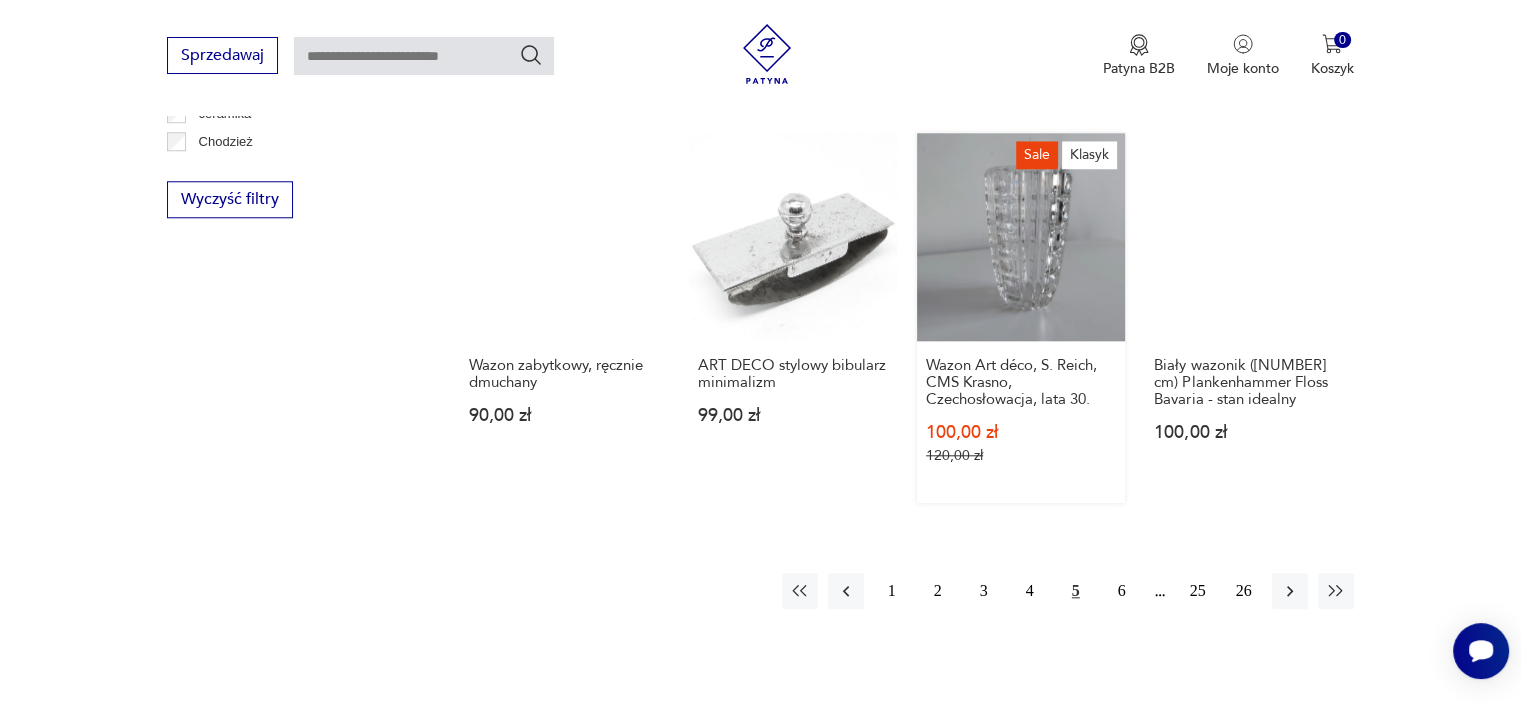 scroll, scrollTop: 1890, scrollLeft: 0, axis: vertical 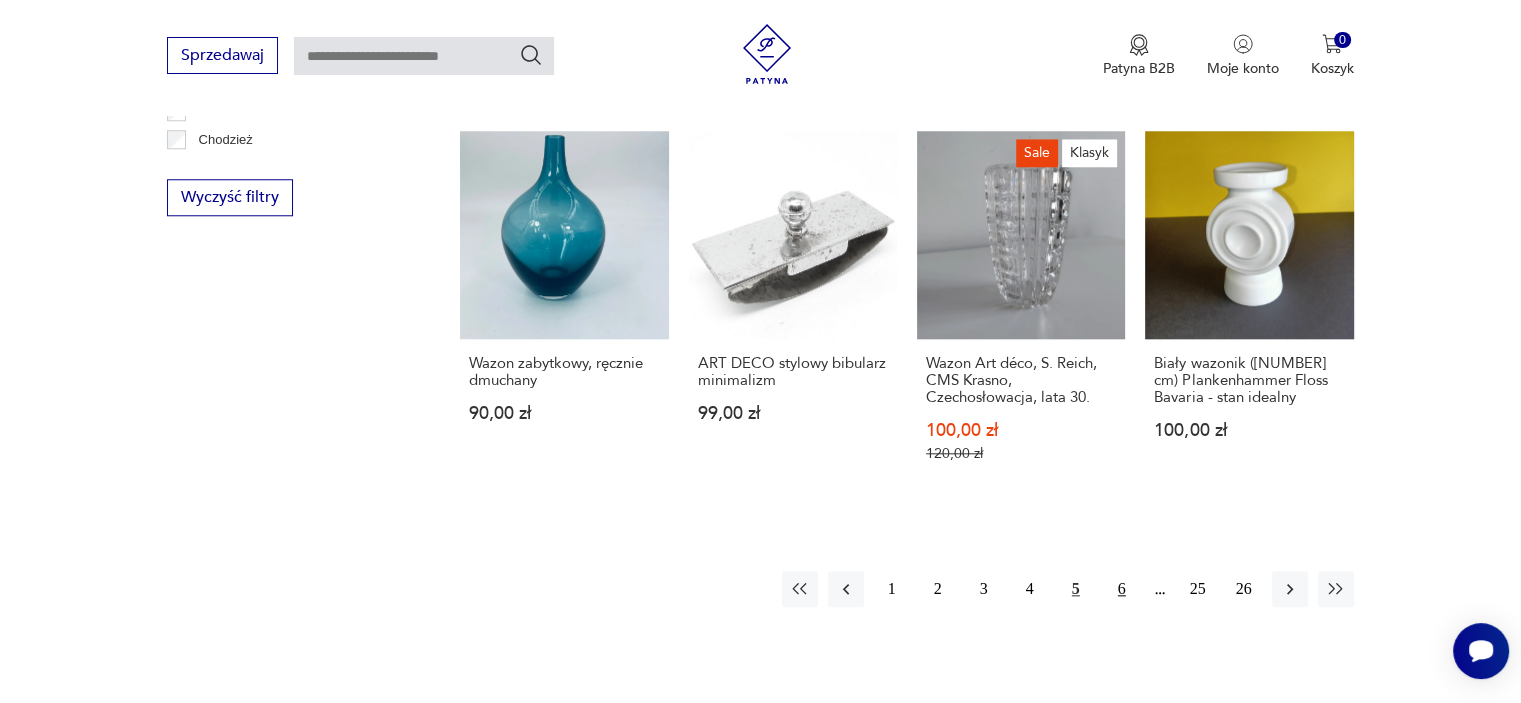click on "6" at bounding box center [1122, 589] 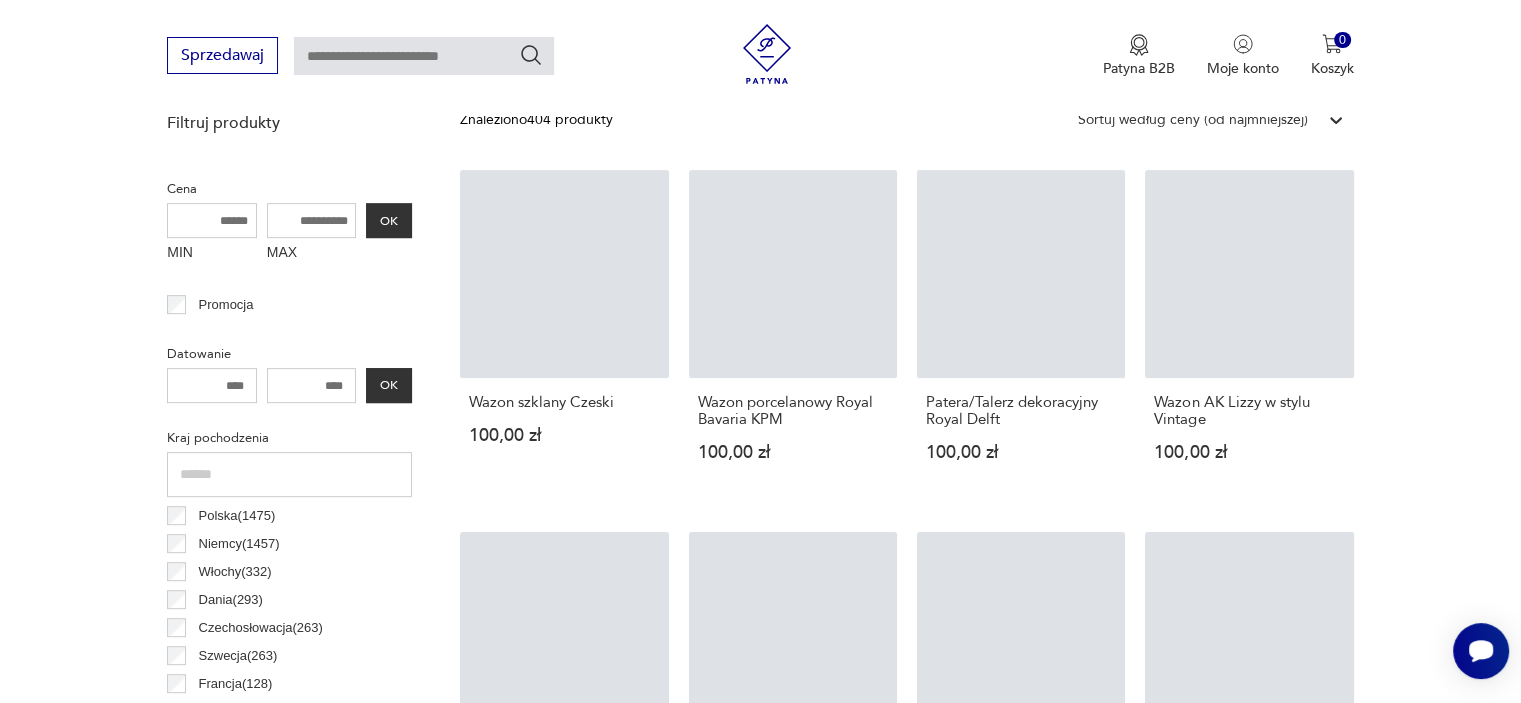 scroll, scrollTop: 770, scrollLeft: 0, axis: vertical 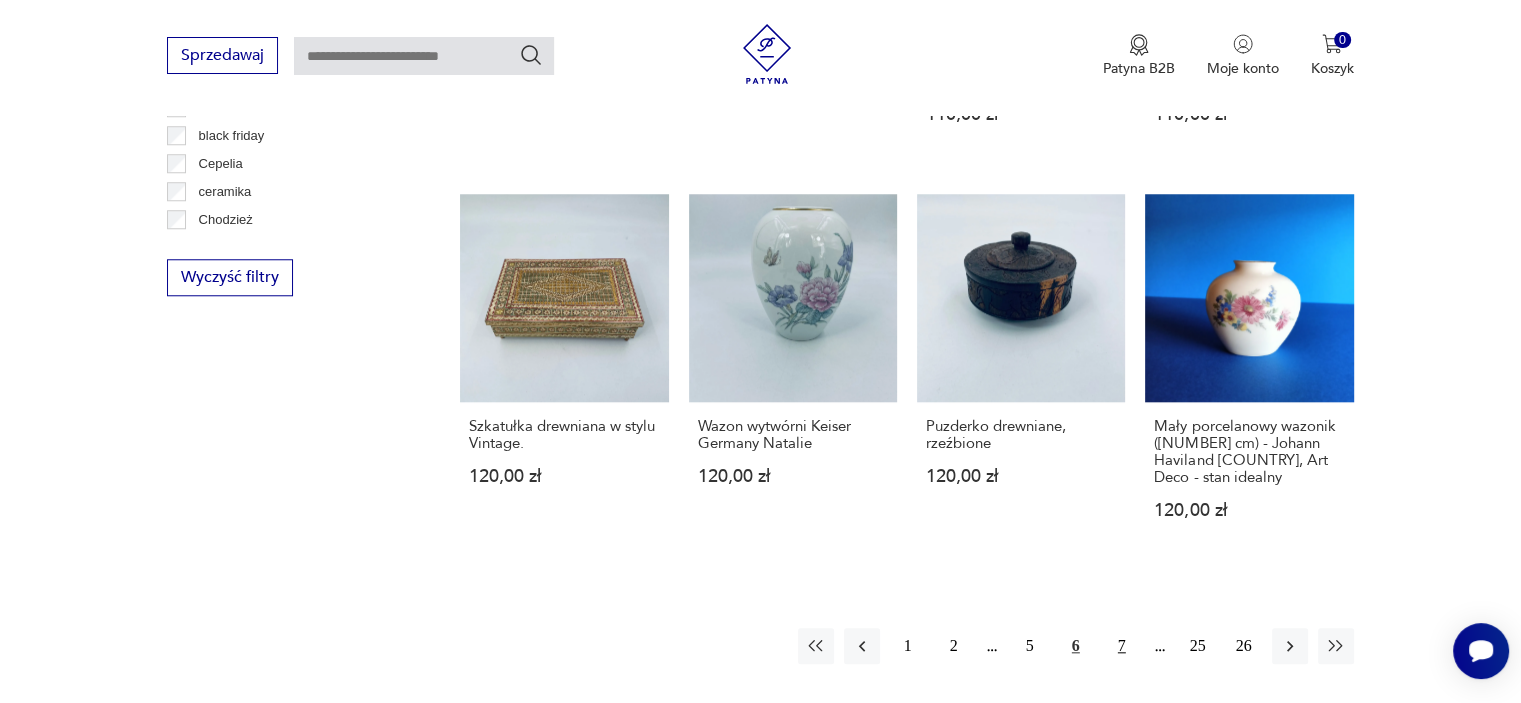 click on "7" at bounding box center (1122, 646) 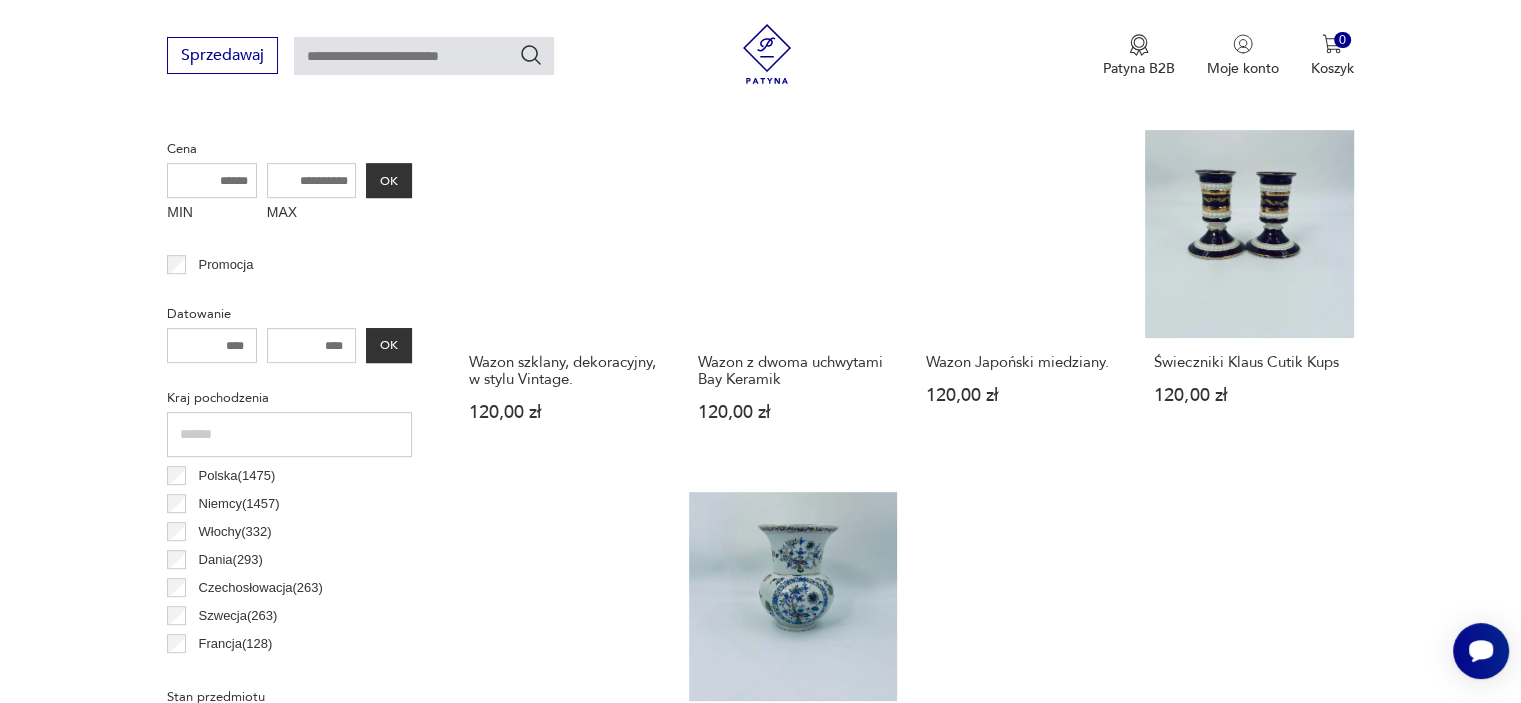 scroll, scrollTop: 810, scrollLeft: 0, axis: vertical 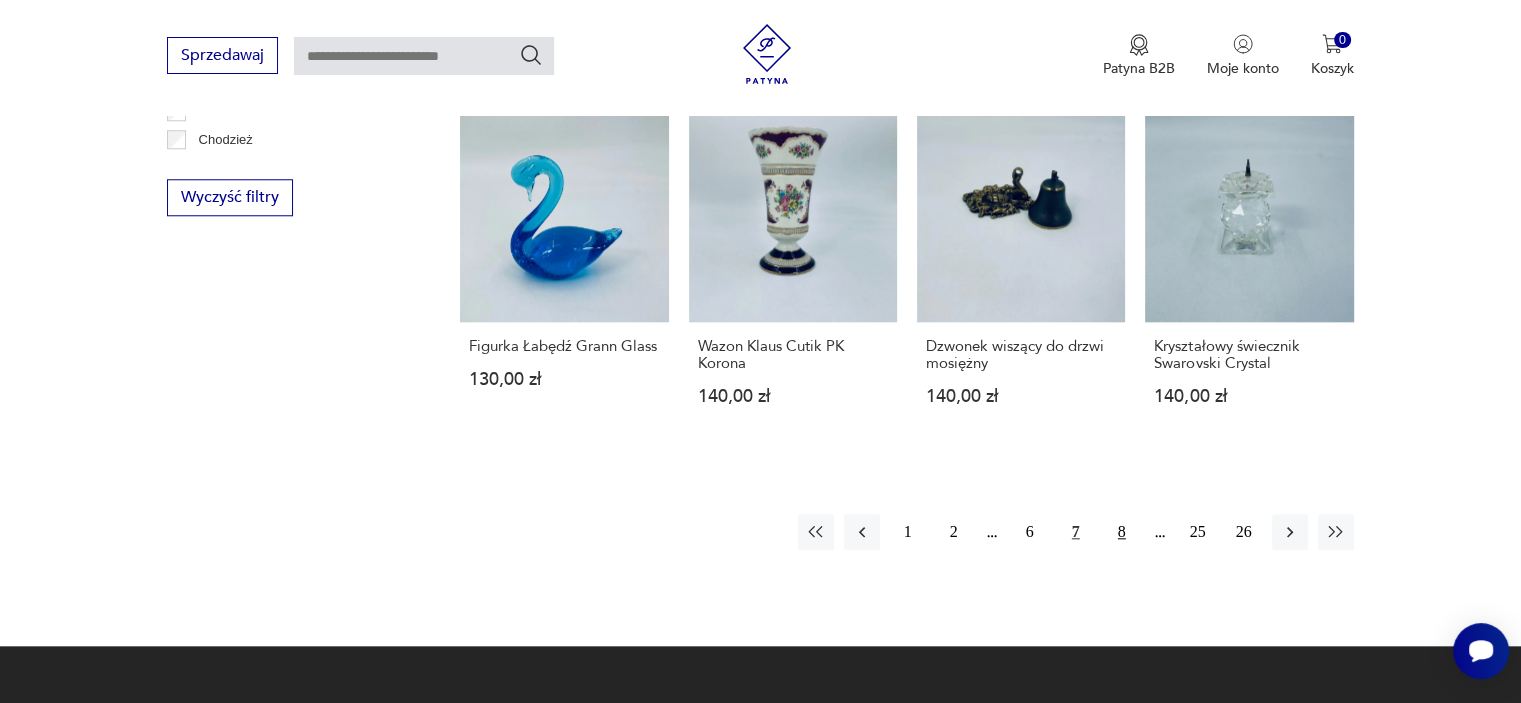 click on "8" at bounding box center (1122, 532) 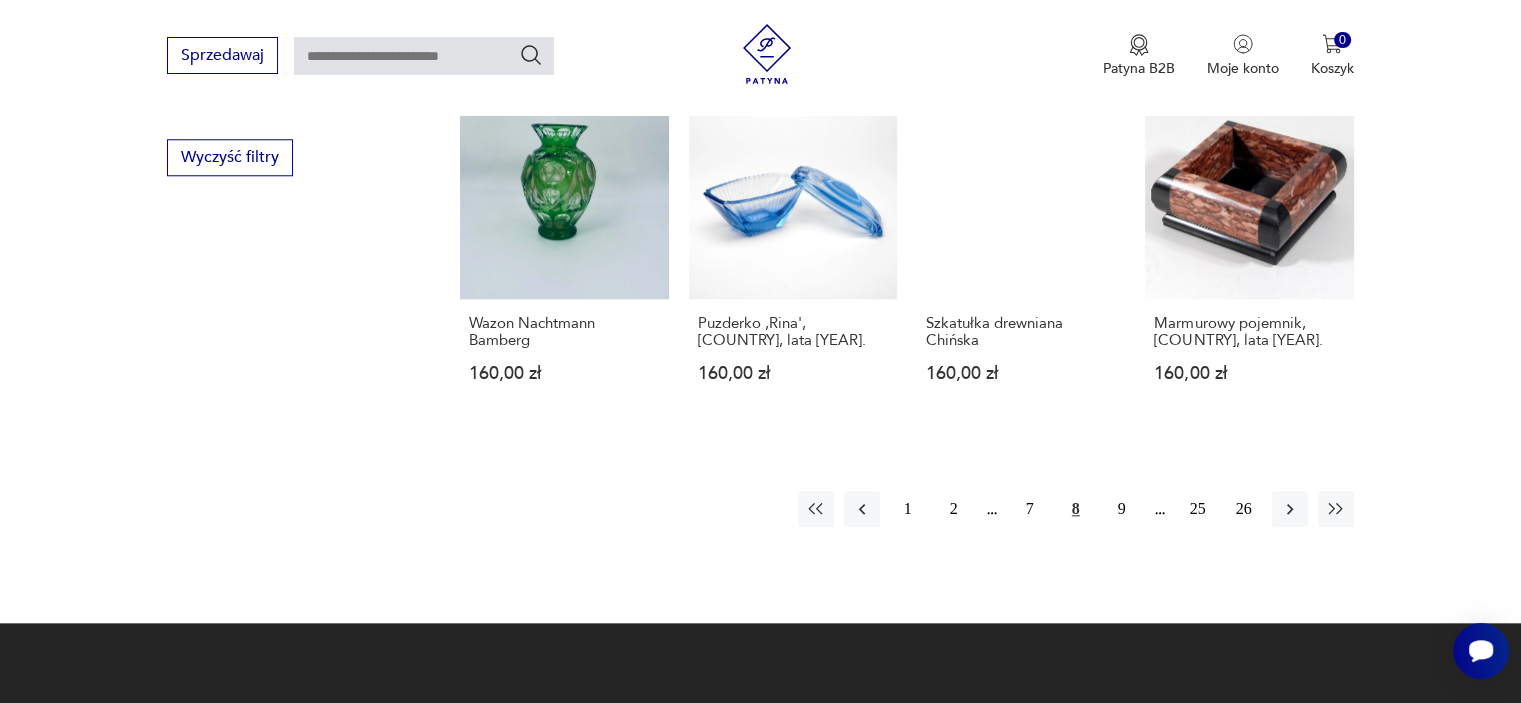 scroll, scrollTop: 1970, scrollLeft: 0, axis: vertical 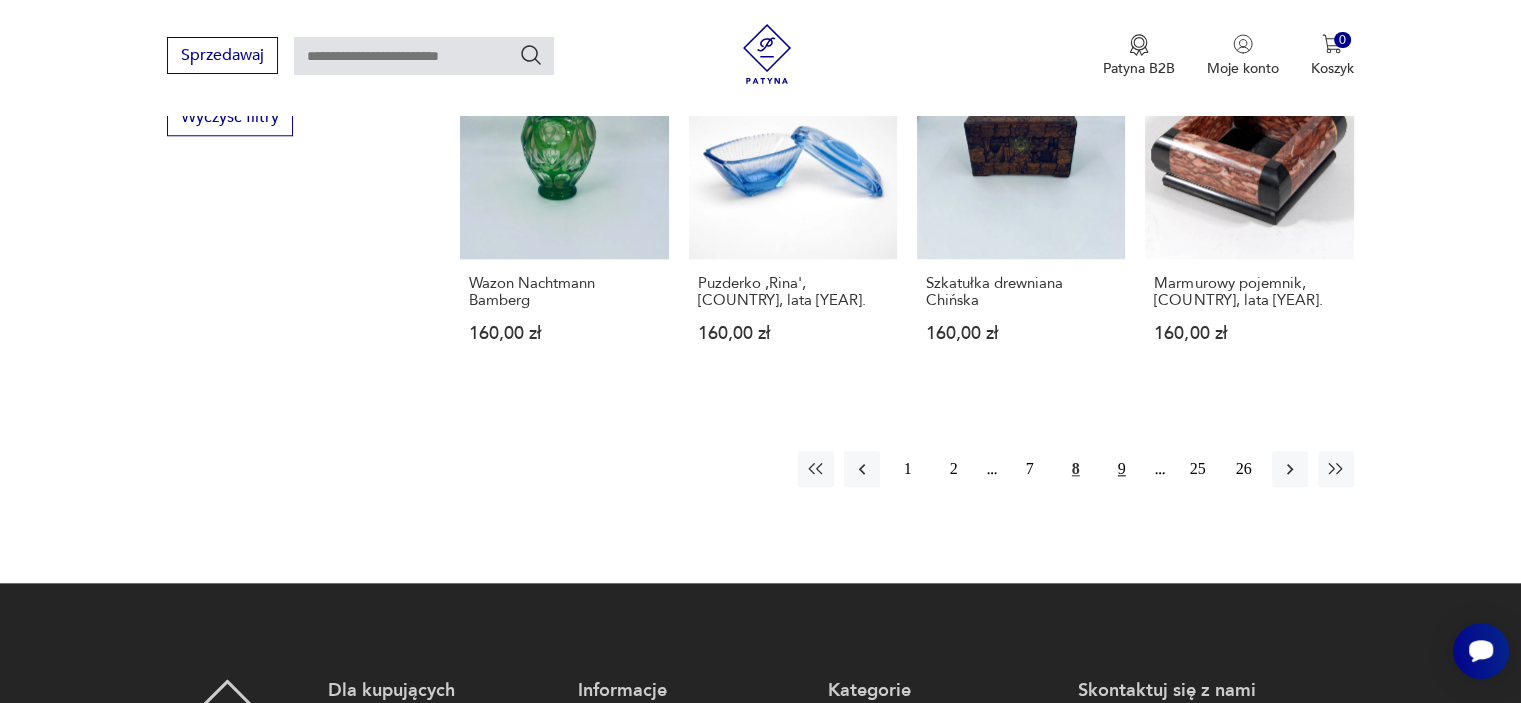 click on "9" at bounding box center [1122, 469] 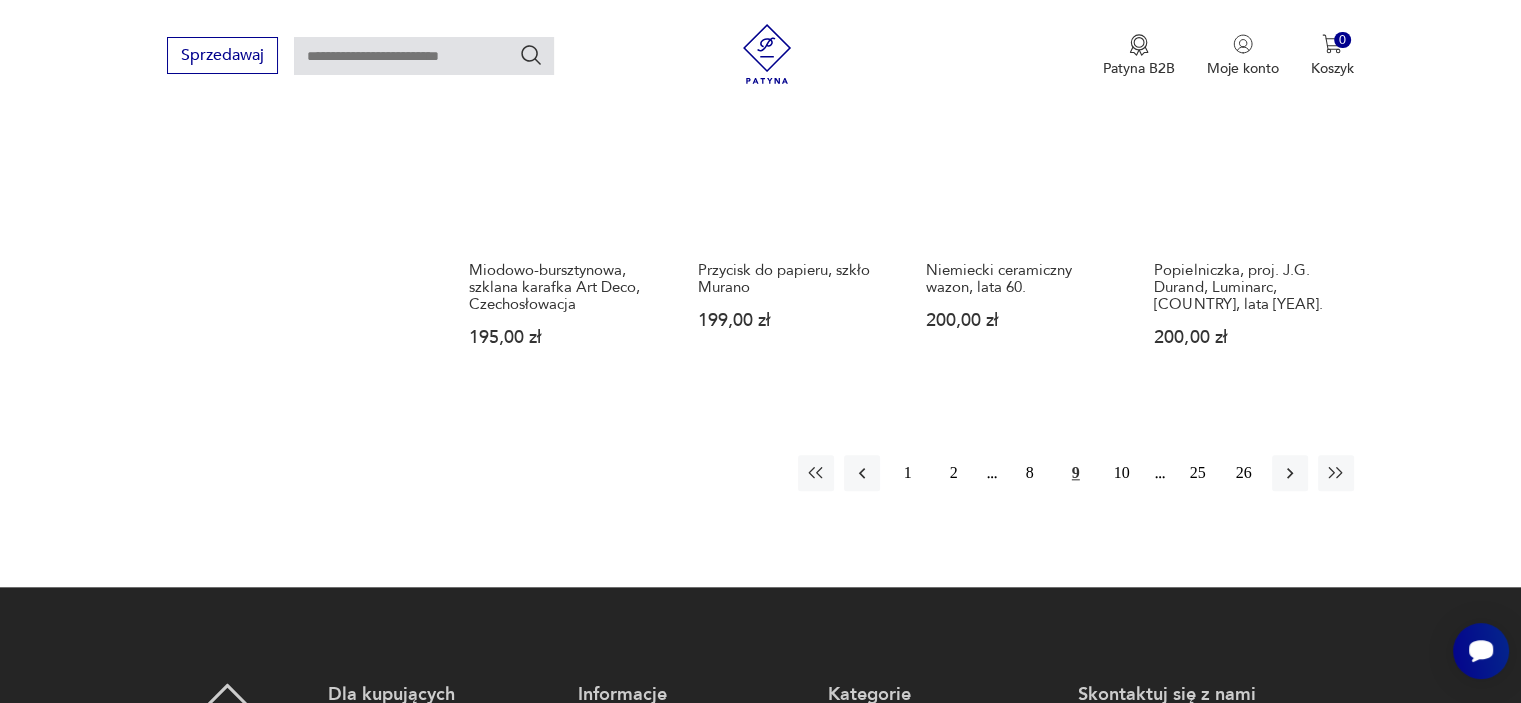 scroll, scrollTop: 2090, scrollLeft: 0, axis: vertical 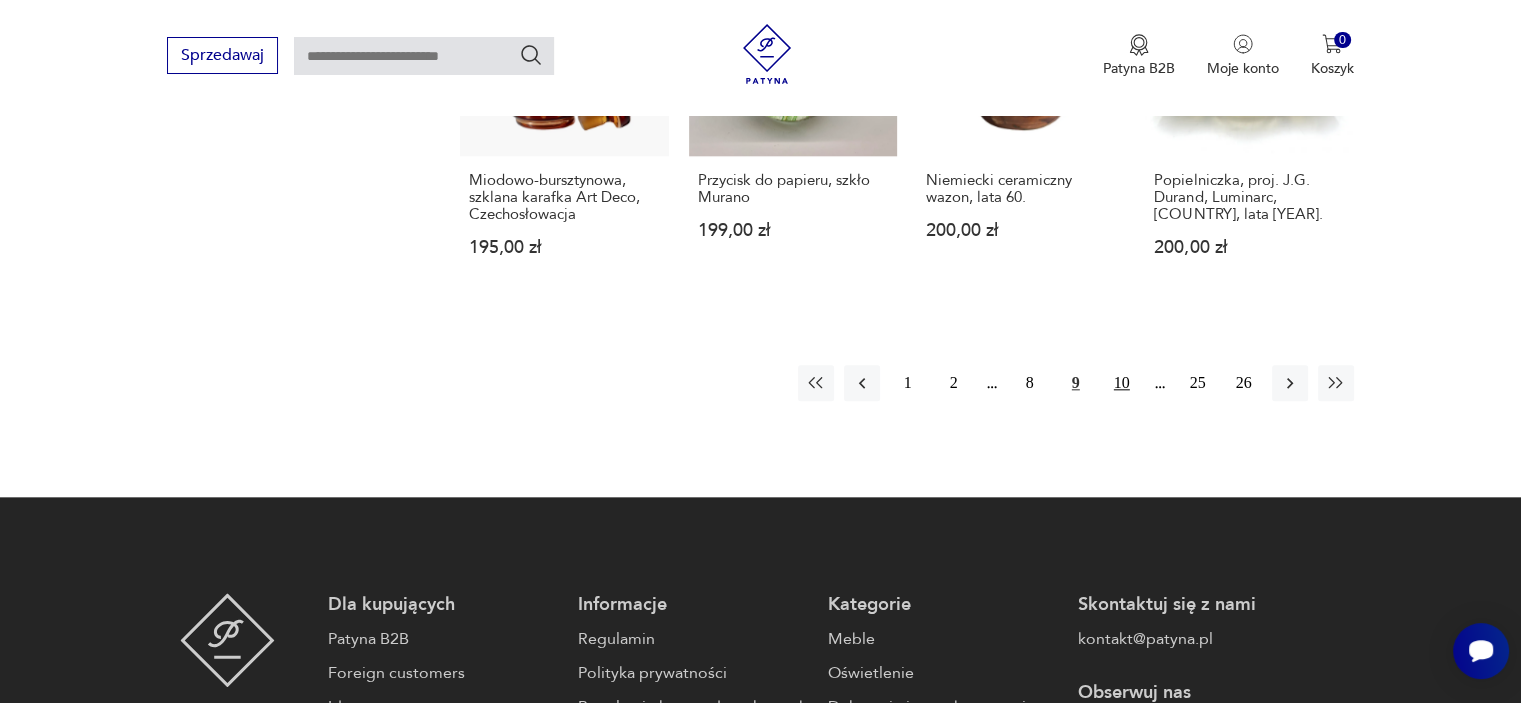 click on "10" at bounding box center [1122, 383] 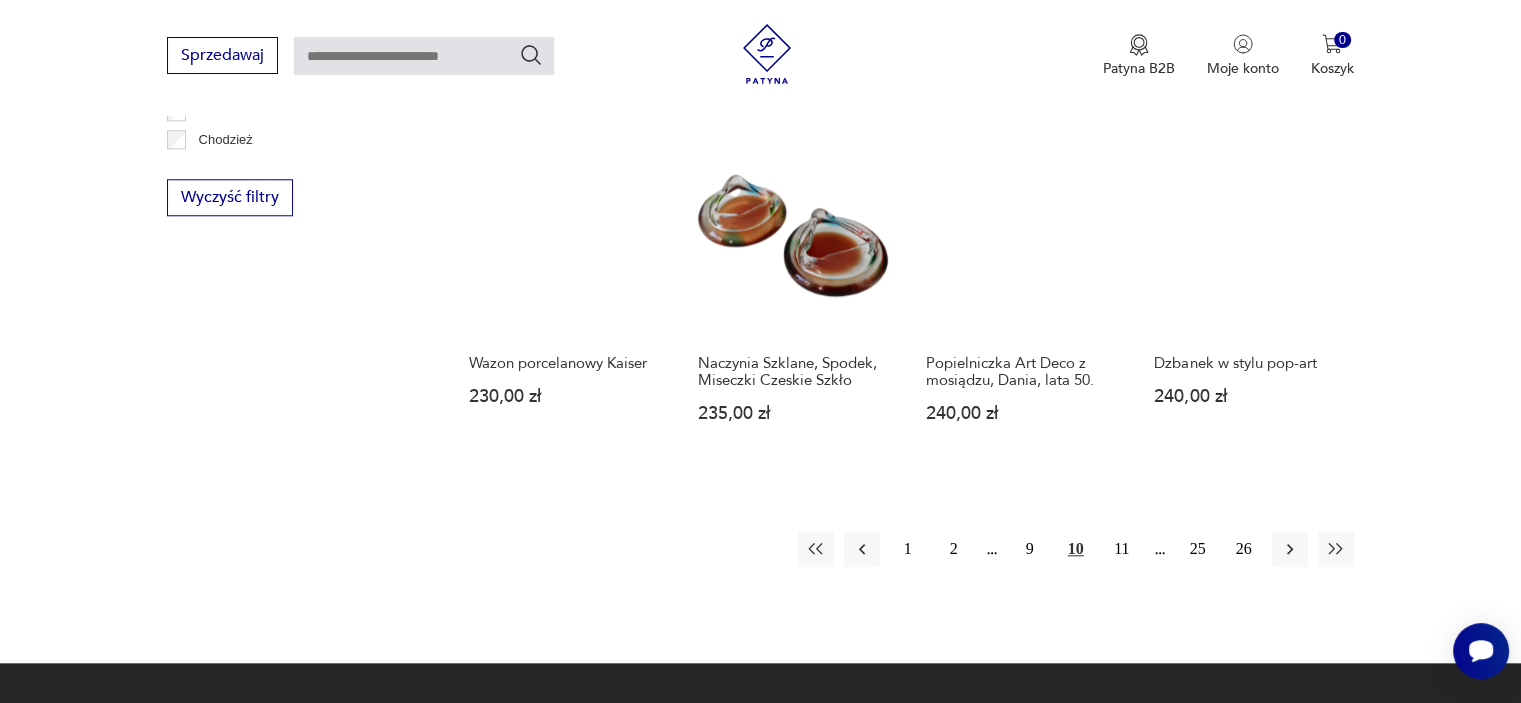 scroll, scrollTop: 1930, scrollLeft: 0, axis: vertical 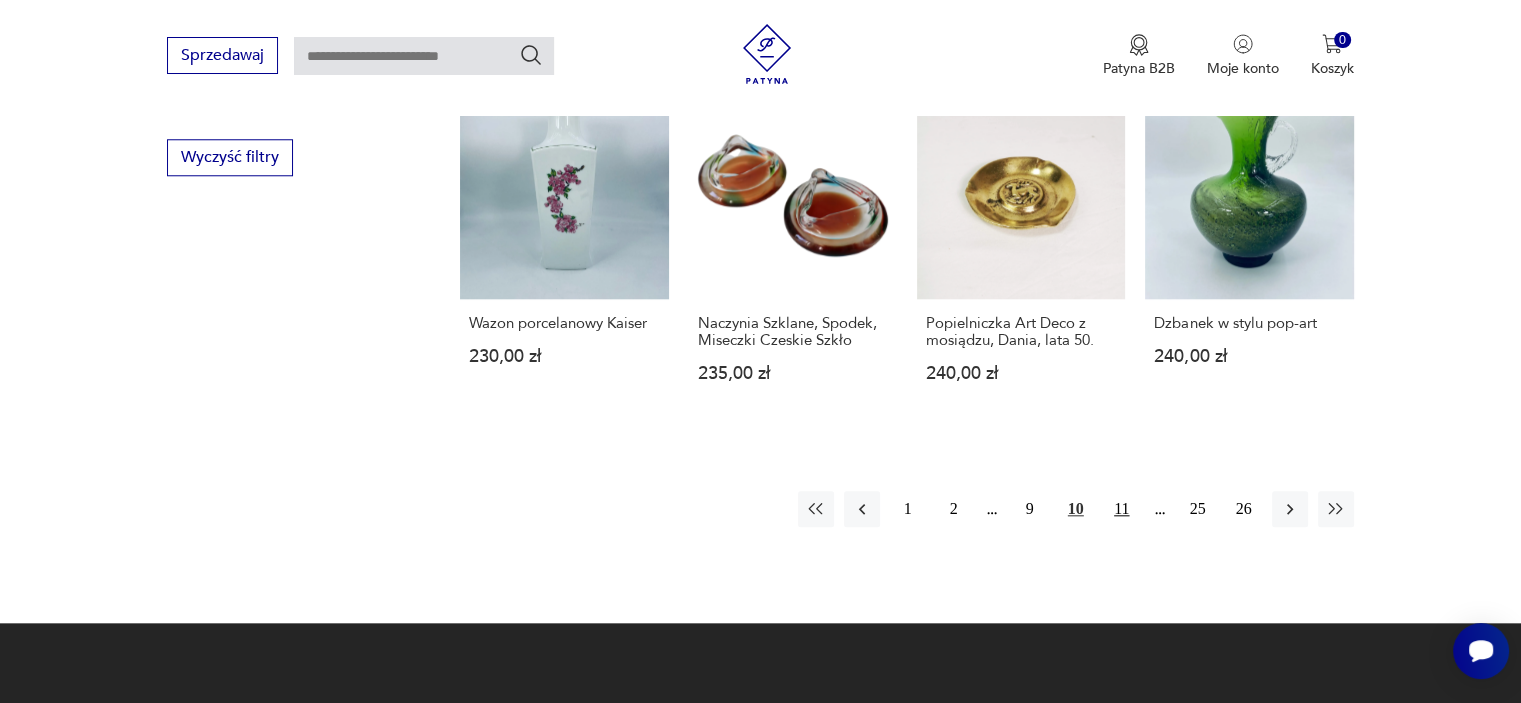 click on "11" at bounding box center (1122, 509) 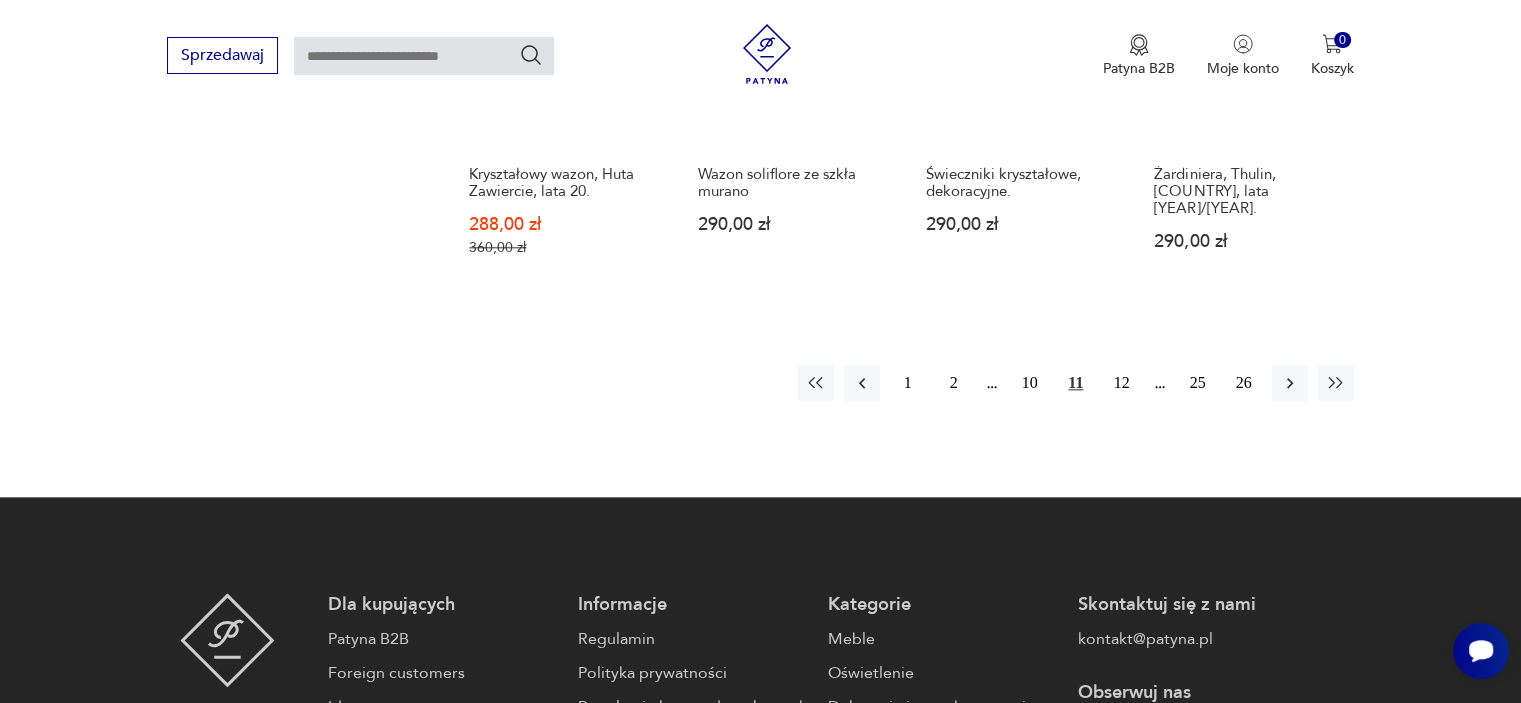 scroll, scrollTop: 2130, scrollLeft: 0, axis: vertical 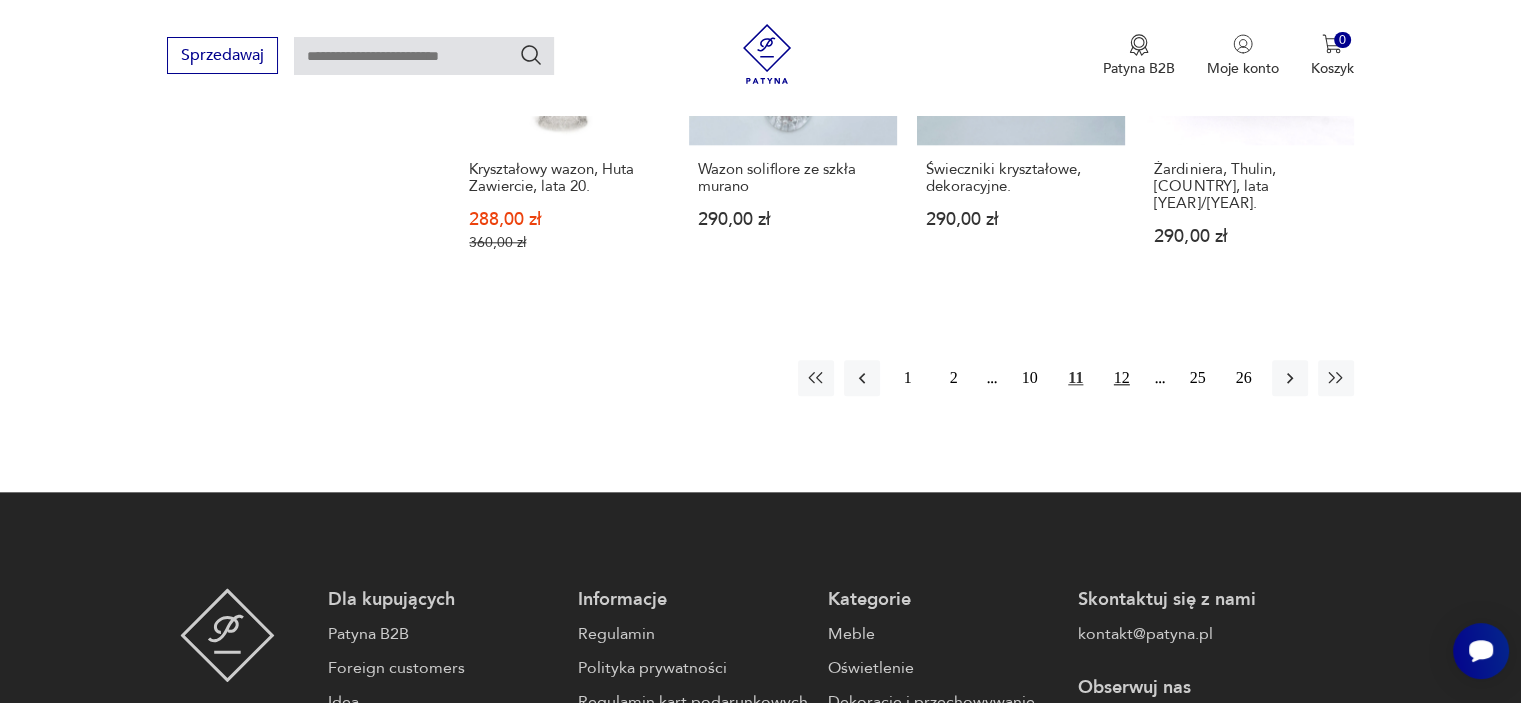click on "12" at bounding box center (1122, 378) 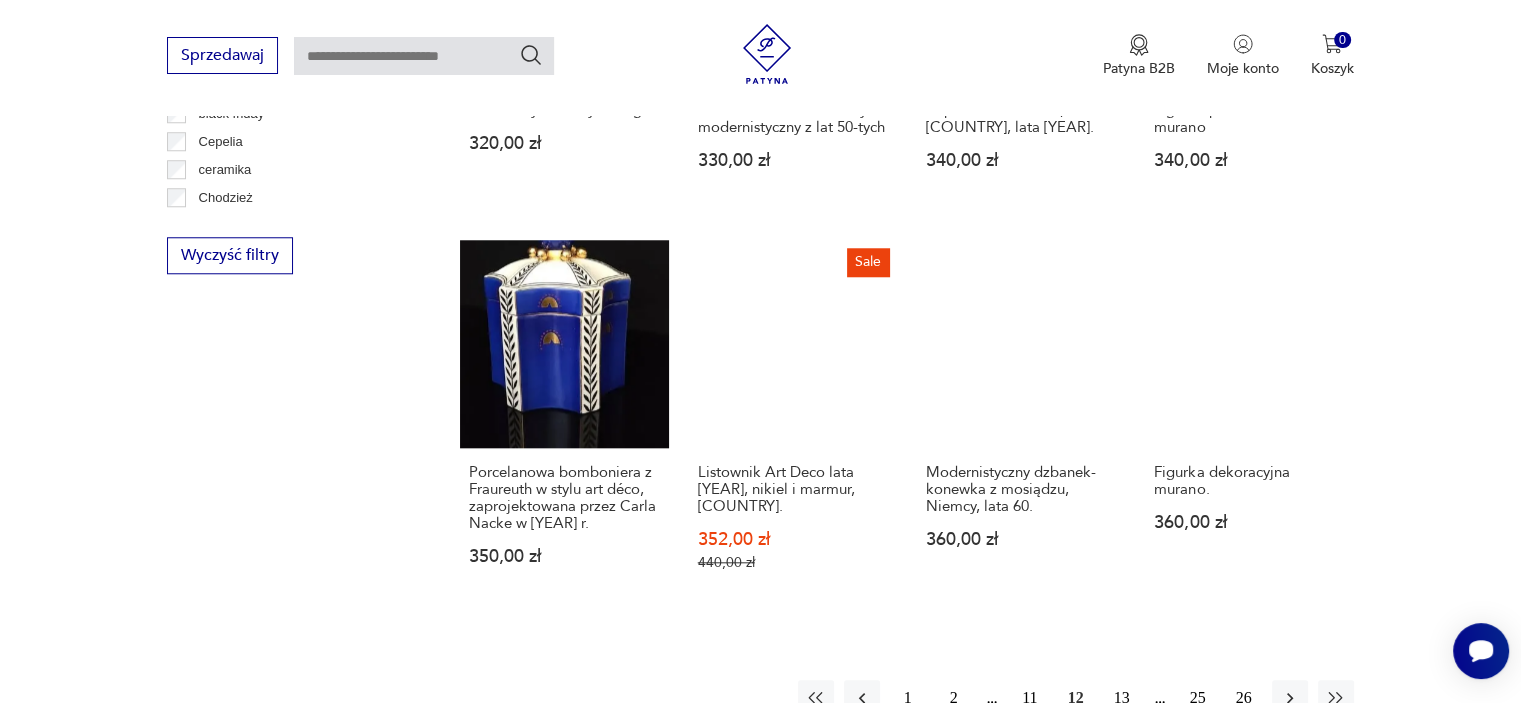scroll, scrollTop: 1890, scrollLeft: 0, axis: vertical 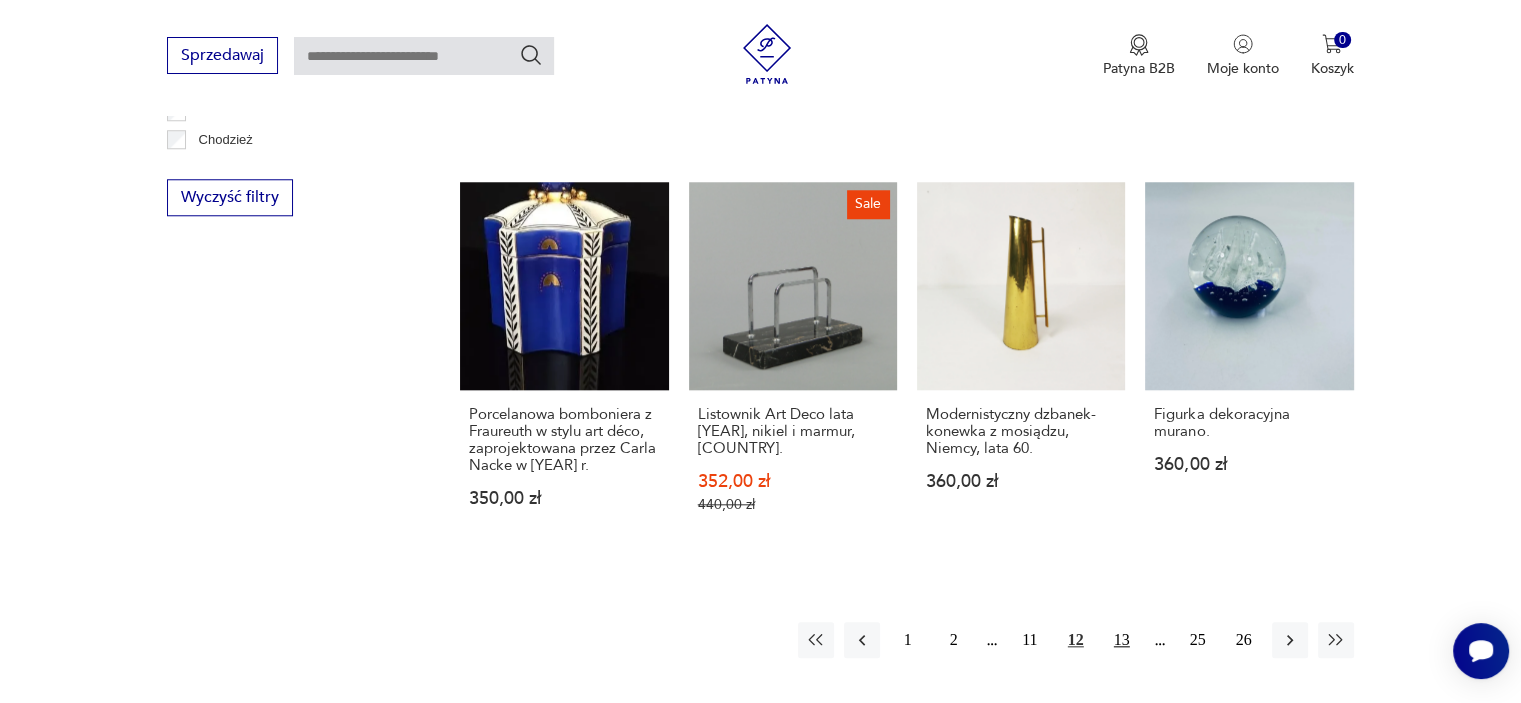 click on "13" at bounding box center [1122, 640] 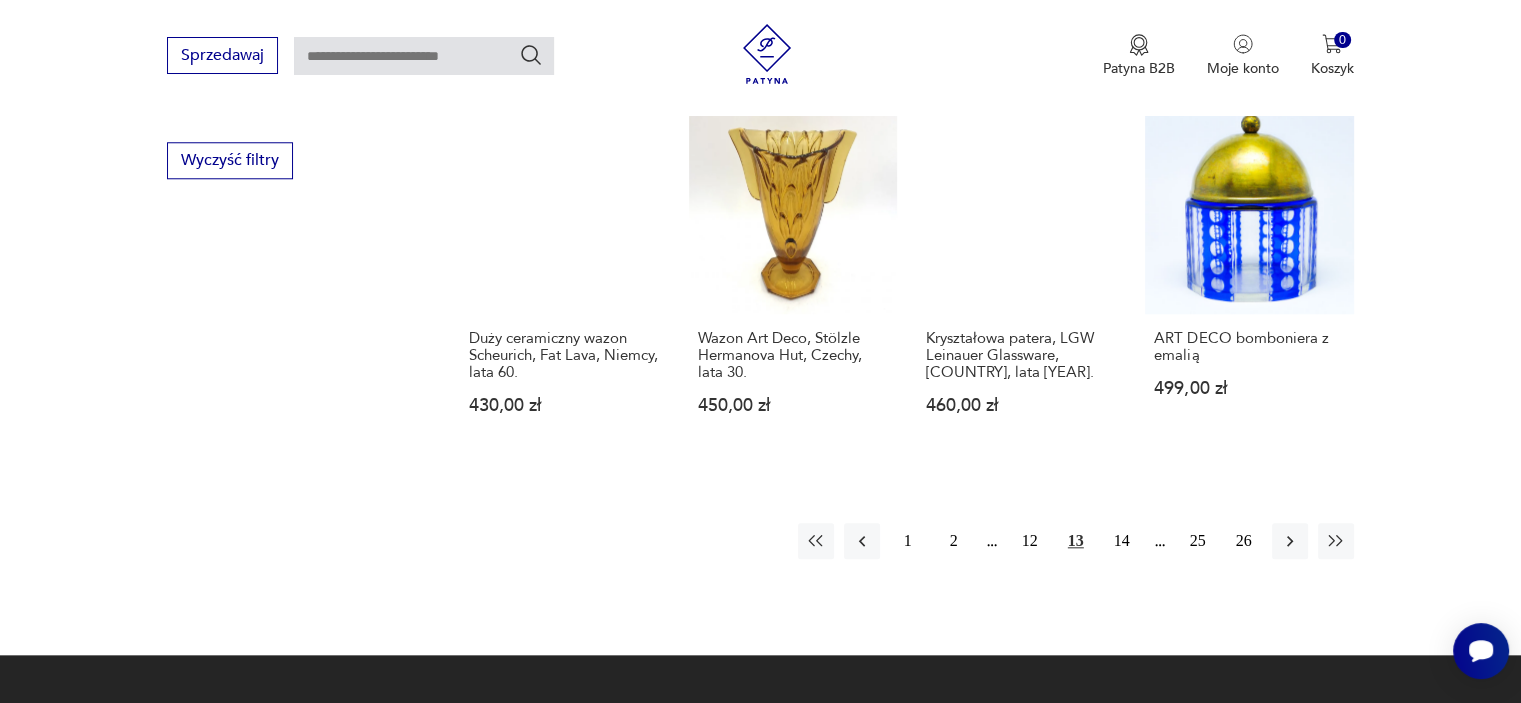 scroll, scrollTop: 1930, scrollLeft: 0, axis: vertical 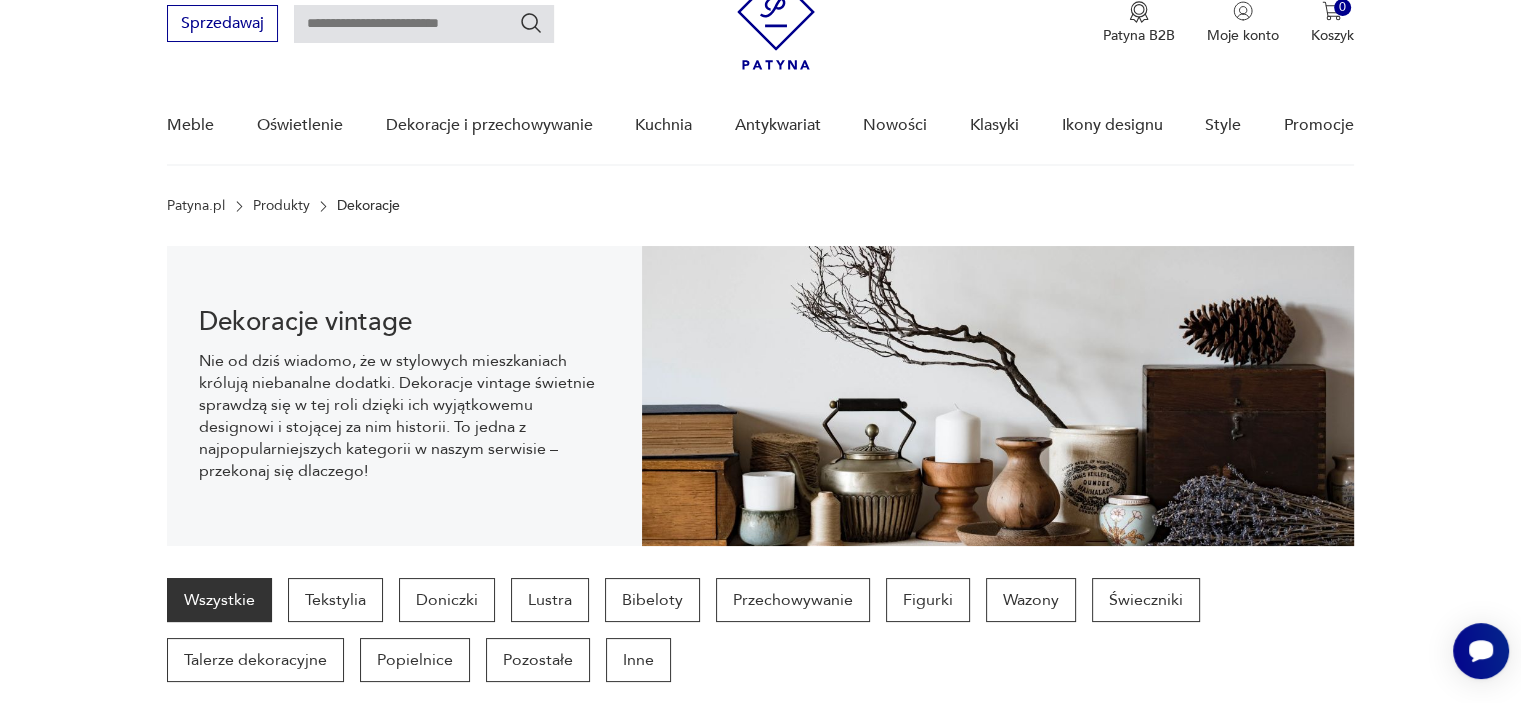 click at bounding box center [424, 24] 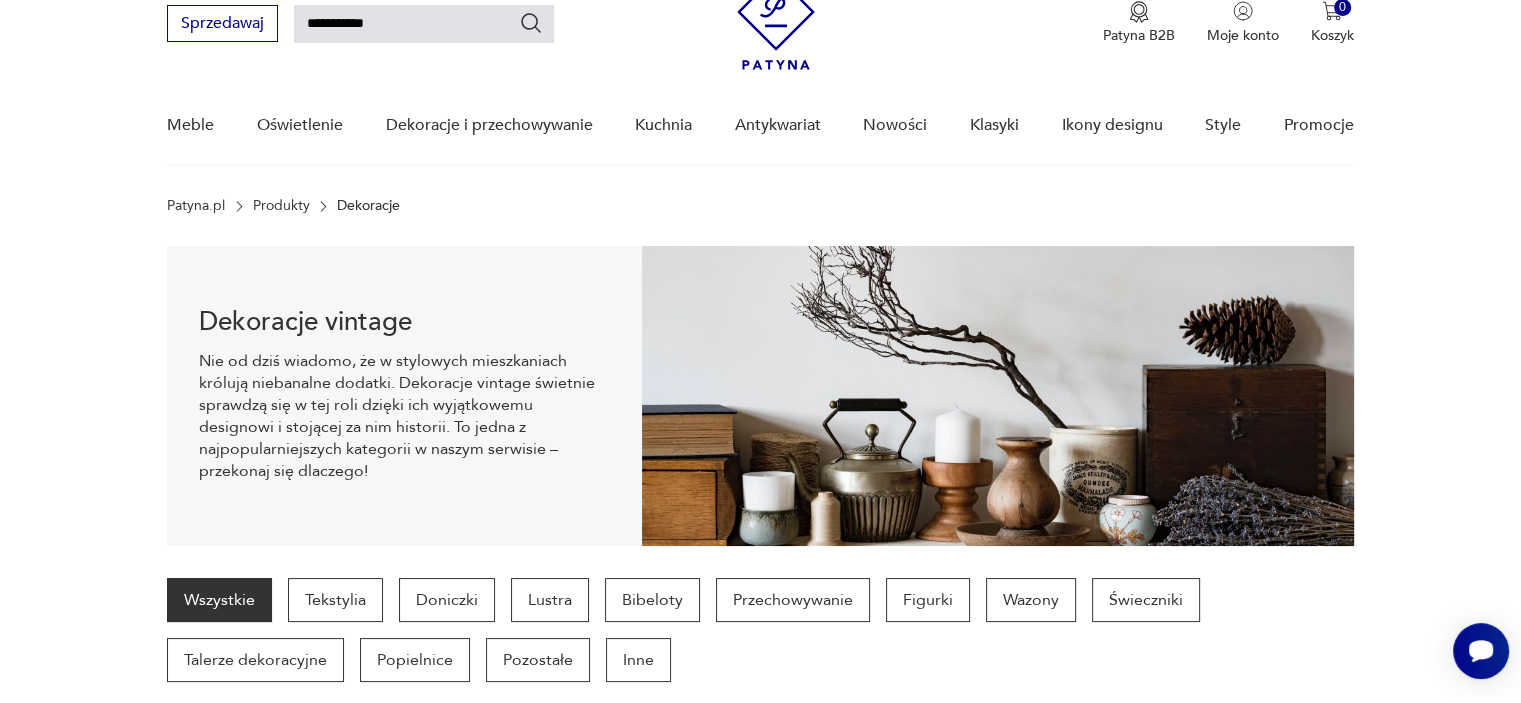 type on "**********" 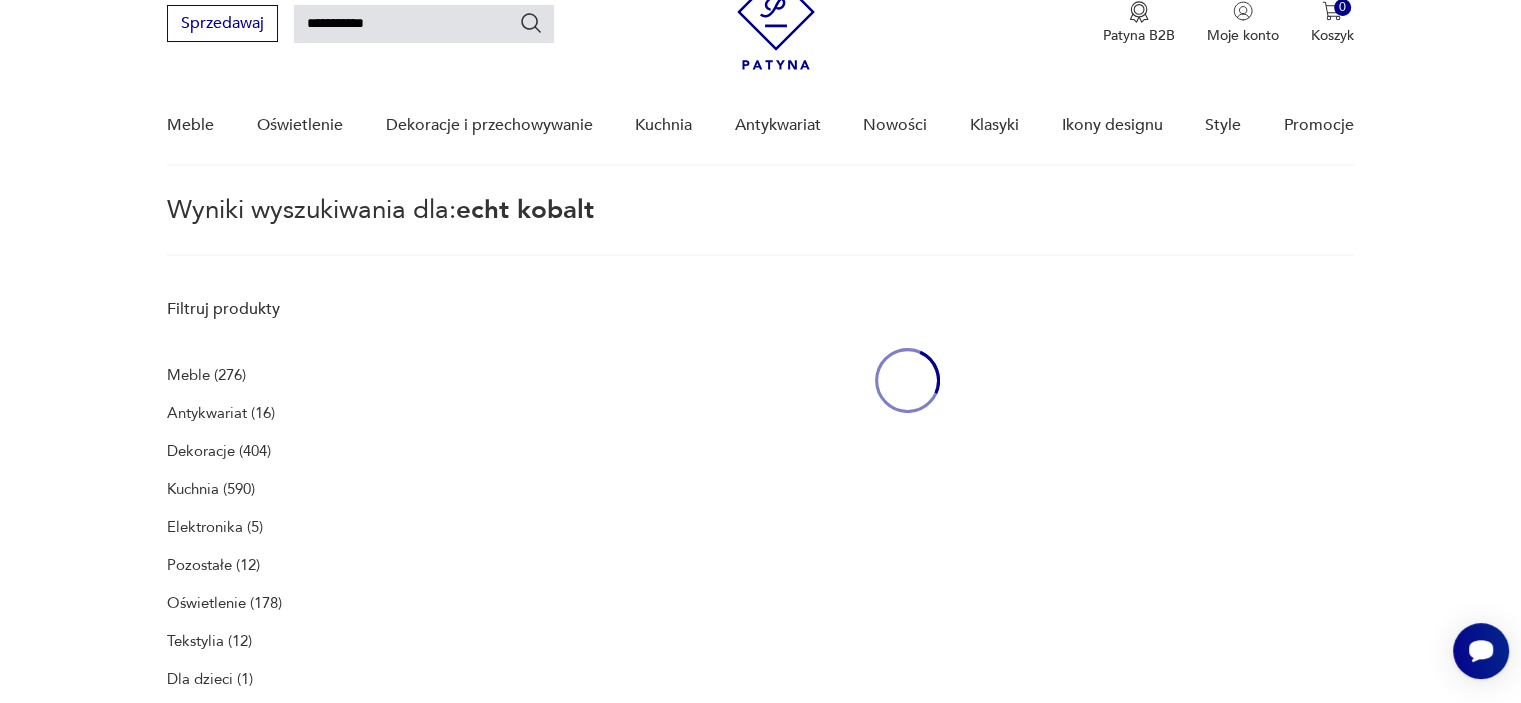 scroll, scrollTop: 71, scrollLeft: 0, axis: vertical 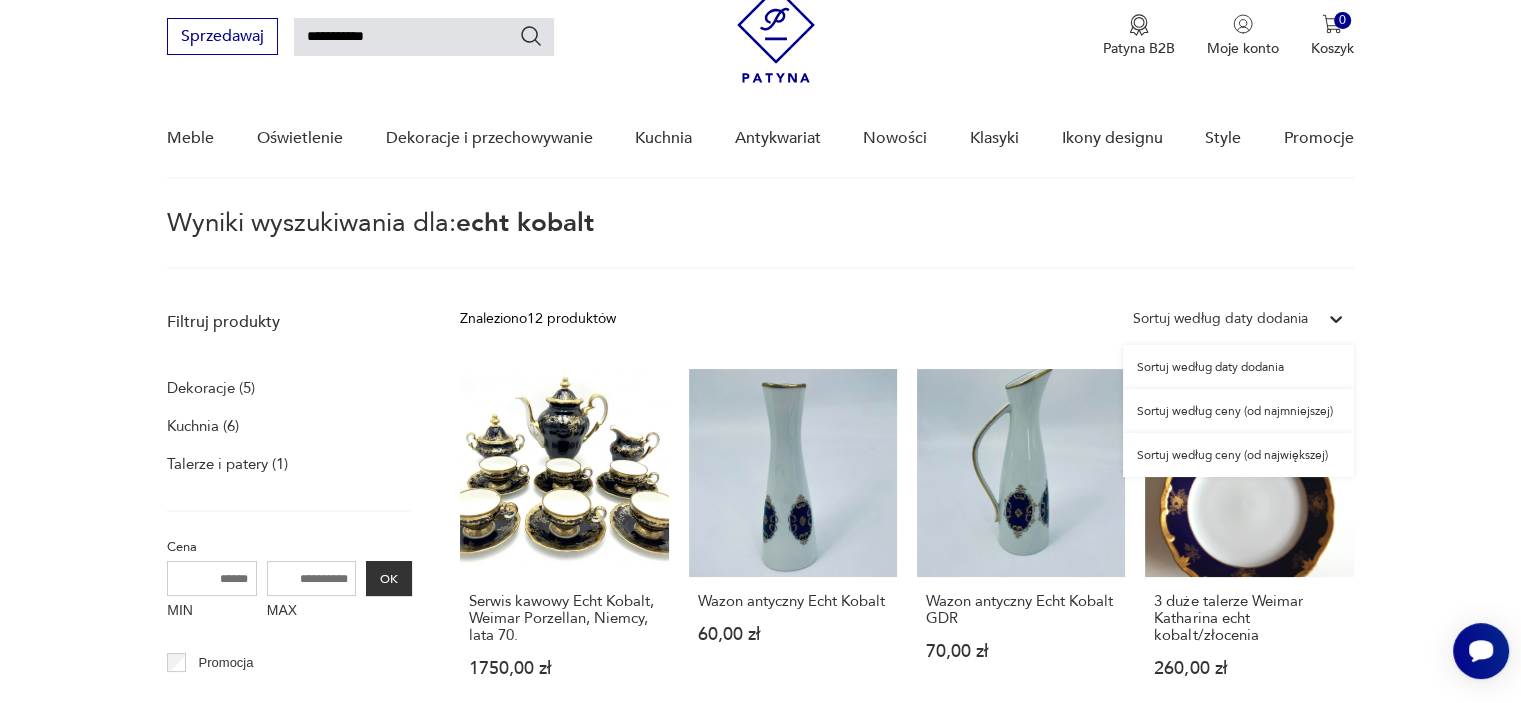 click on "Sortuj według daty dodania" at bounding box center (1220, 319) 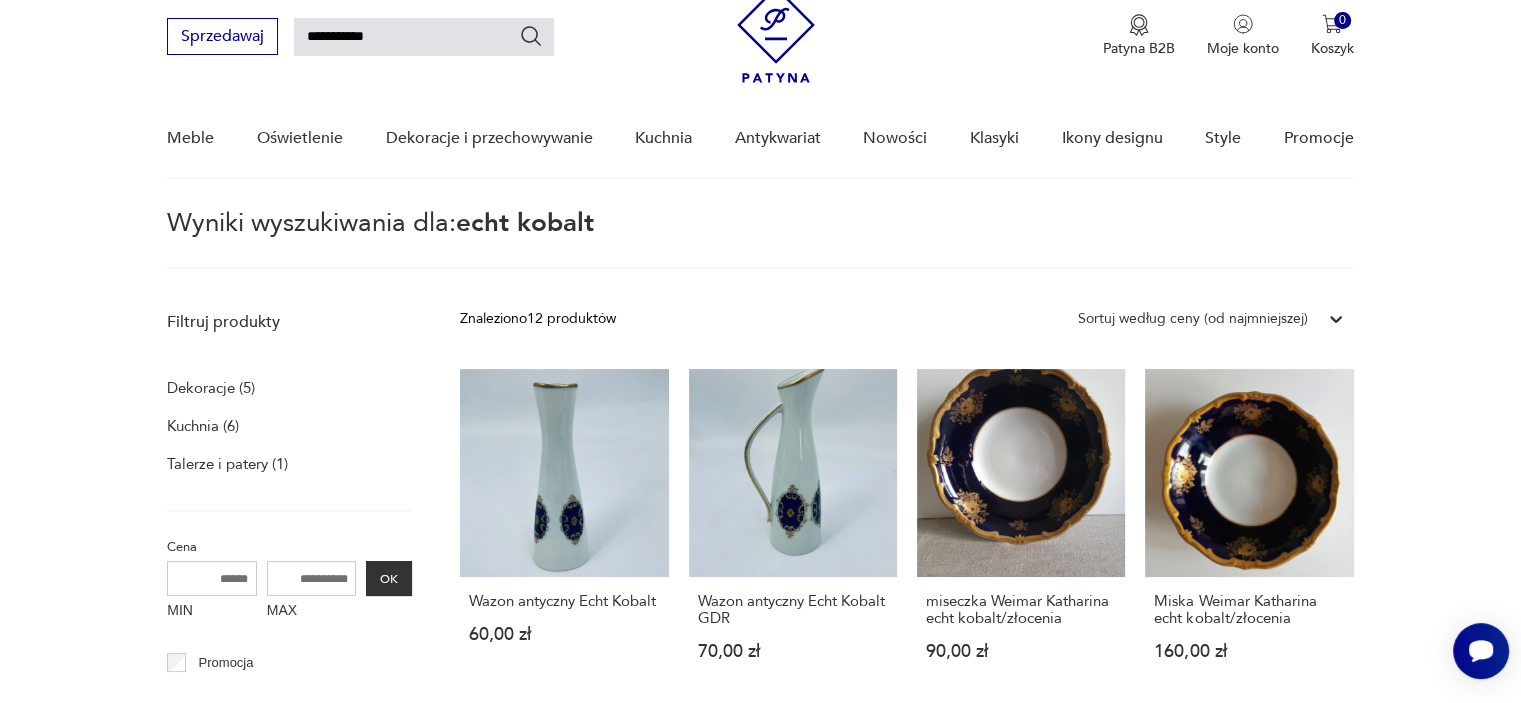 click on "Filtruj produkty Dekoracje (5) Kuchnia (6) Talerze i patery (1) Cena MIN MAX OK Promocja Datowanie OK Kraj pochodzenia Nie znaleziono wyników Producent Projektant Klasyk Tag art deco Bauhaus Bavaria black friday Cepelia ceramika Chodzież Ćmielów Wyczyść filtry Znaleziono  12   produktów Filtruj Sortuj według ceny (od najmniejszej) Sortuj według ceny (od najmniejszej) Wazon antyczny Echt Kobalt 60,00 zł Wazon antyczny Echt Kobalt GDR 70,00 zł miseczka Weimar Katharina echt kobalt/złocenia 90,00 zł Miska Weimar Katharina echt kobalt/złocenia 160,00 zł Porcelanowy talerzyk Wallendorf  - Echt Kobalt, Niemcy - 1764, lata 50. 240,00 zł 3 duże talerze Weimar Katharina echt kobalt/złocenia 260,00 zł Kobaltowy talerzyk Graf von Henneberg echt Kobalt, Ilmenau Niemcy. 450,00 zł Porcelanowy dzbanek i cukiernica Weimar echt kobalt/złocenia 490,00 zł Serwis kawowy Echt Kobalt, Weimar Porzellan, Niemcy, lata 70. 1750,00 zł Produkt wyprzedany Serwis porcelanowy Echt Kobalt 1777 179,00 zł" at bounding box center (760, 936) 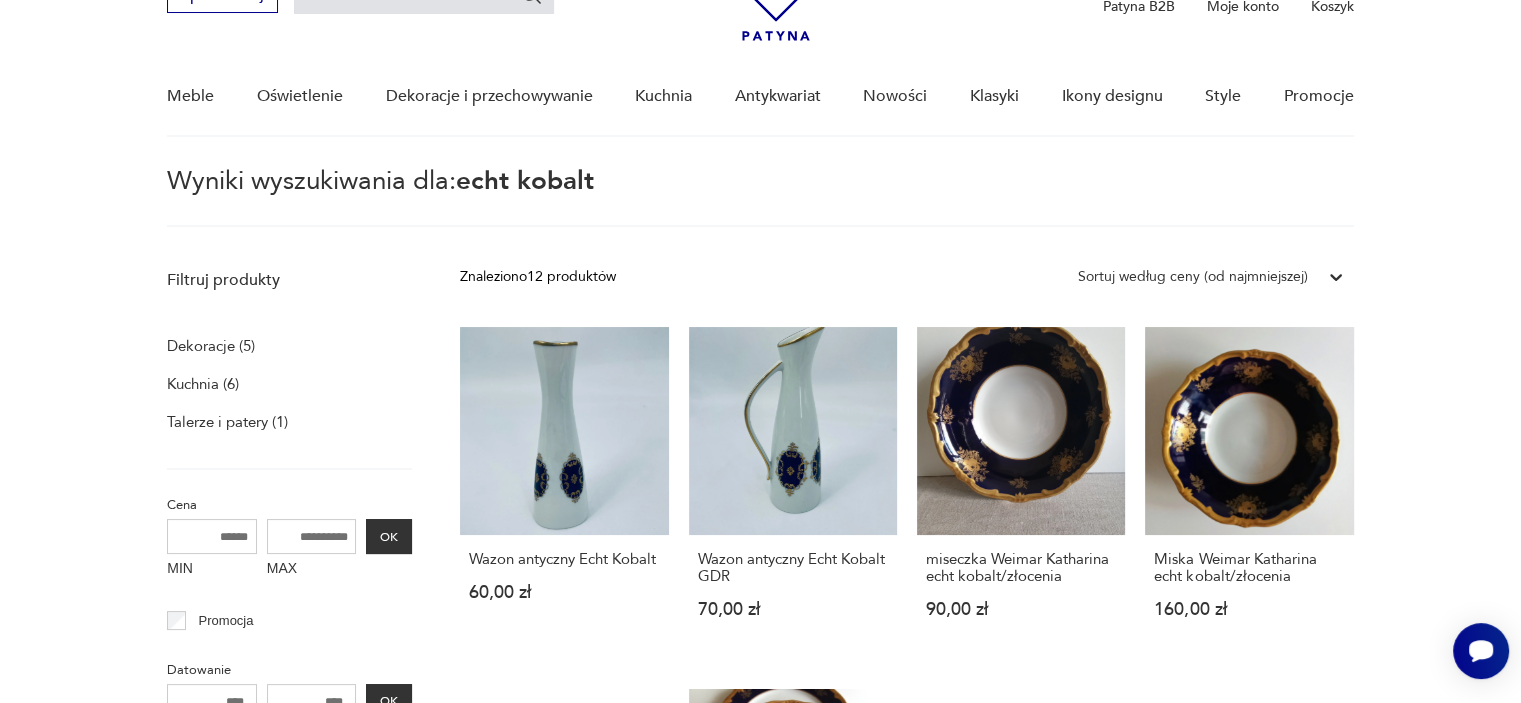 scroll, scrollTop: 111, scrollLeft: 0, axis: vertical 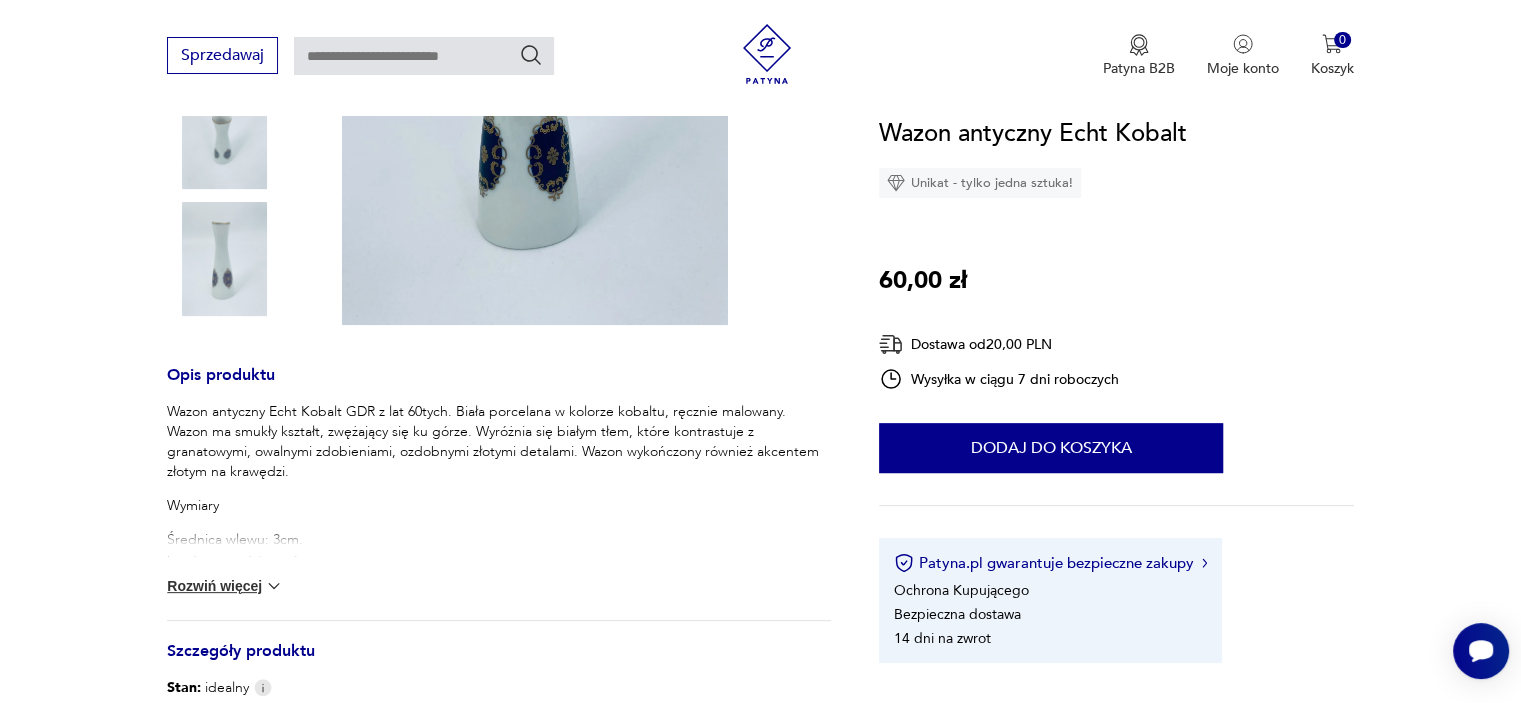 click on "Rozwiń więcej" at bounding box center (225, 586) 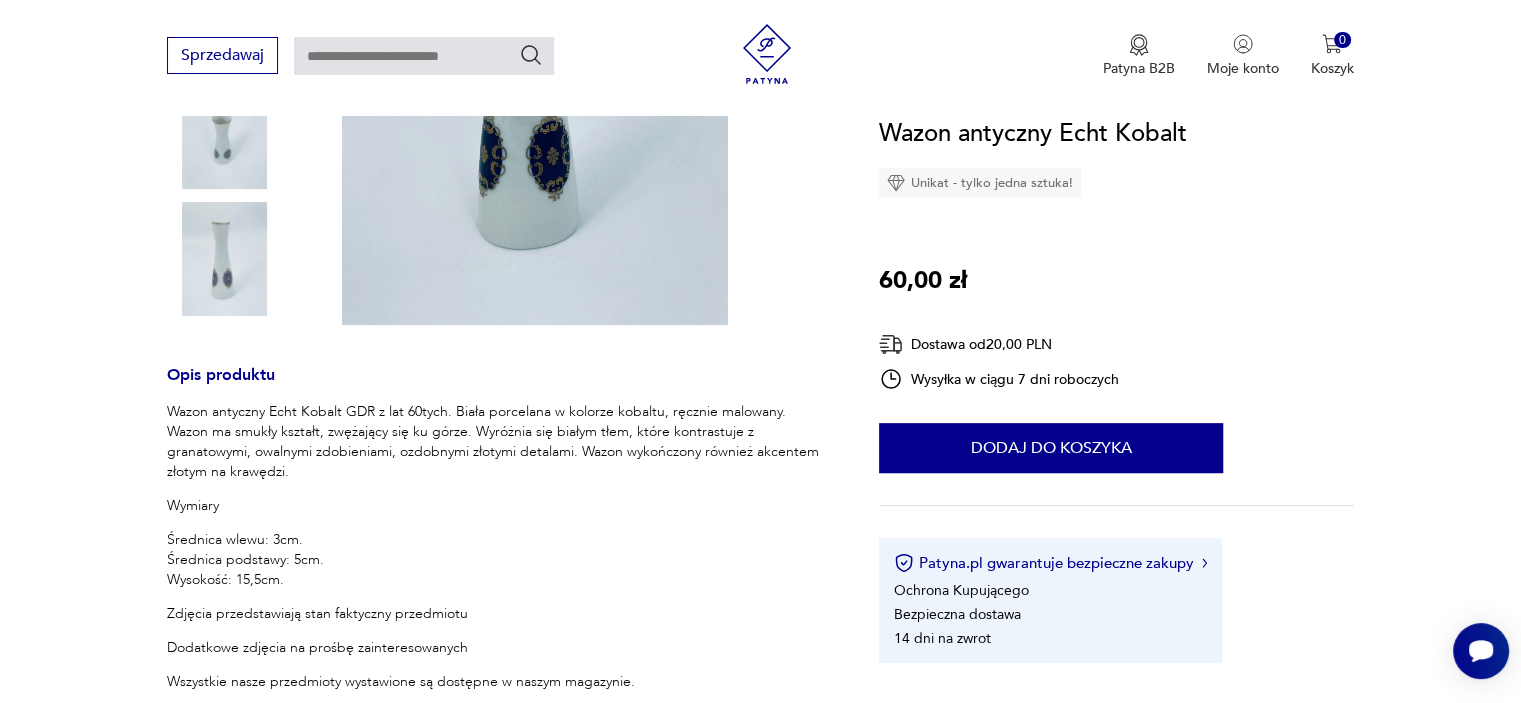 type 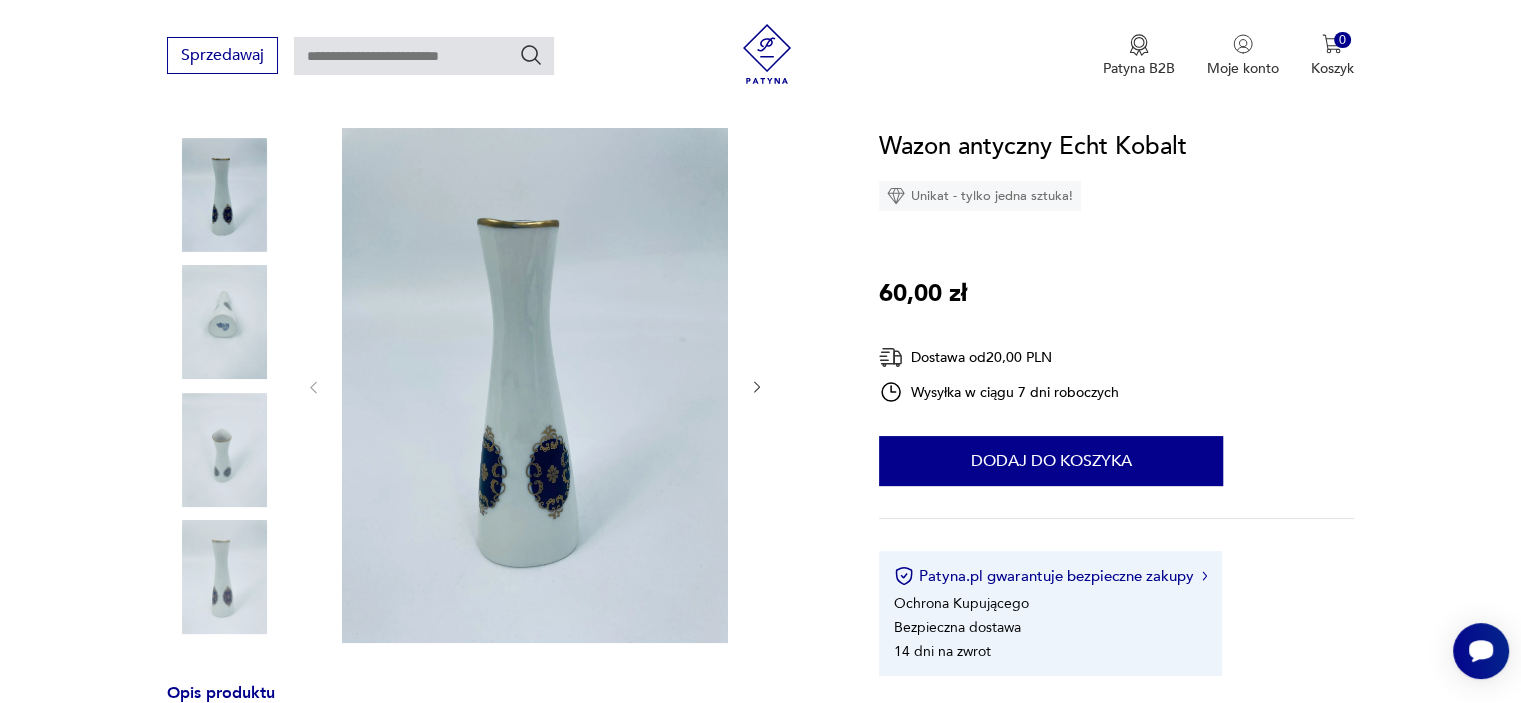 scroll, scrollTop: 200, scrollLeft: 0, axis: vertical 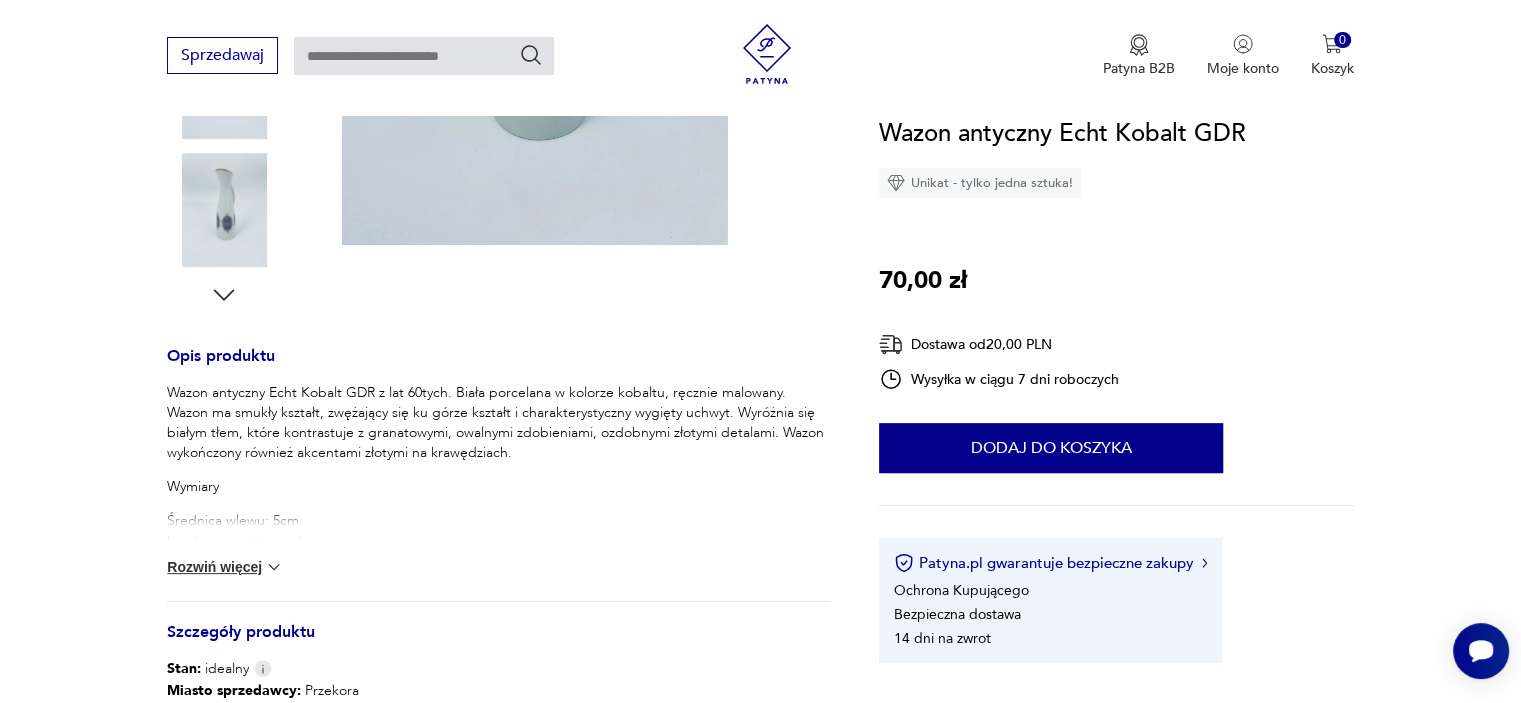 click on "Rozwiń więcej" at bounding box center [225, 567] 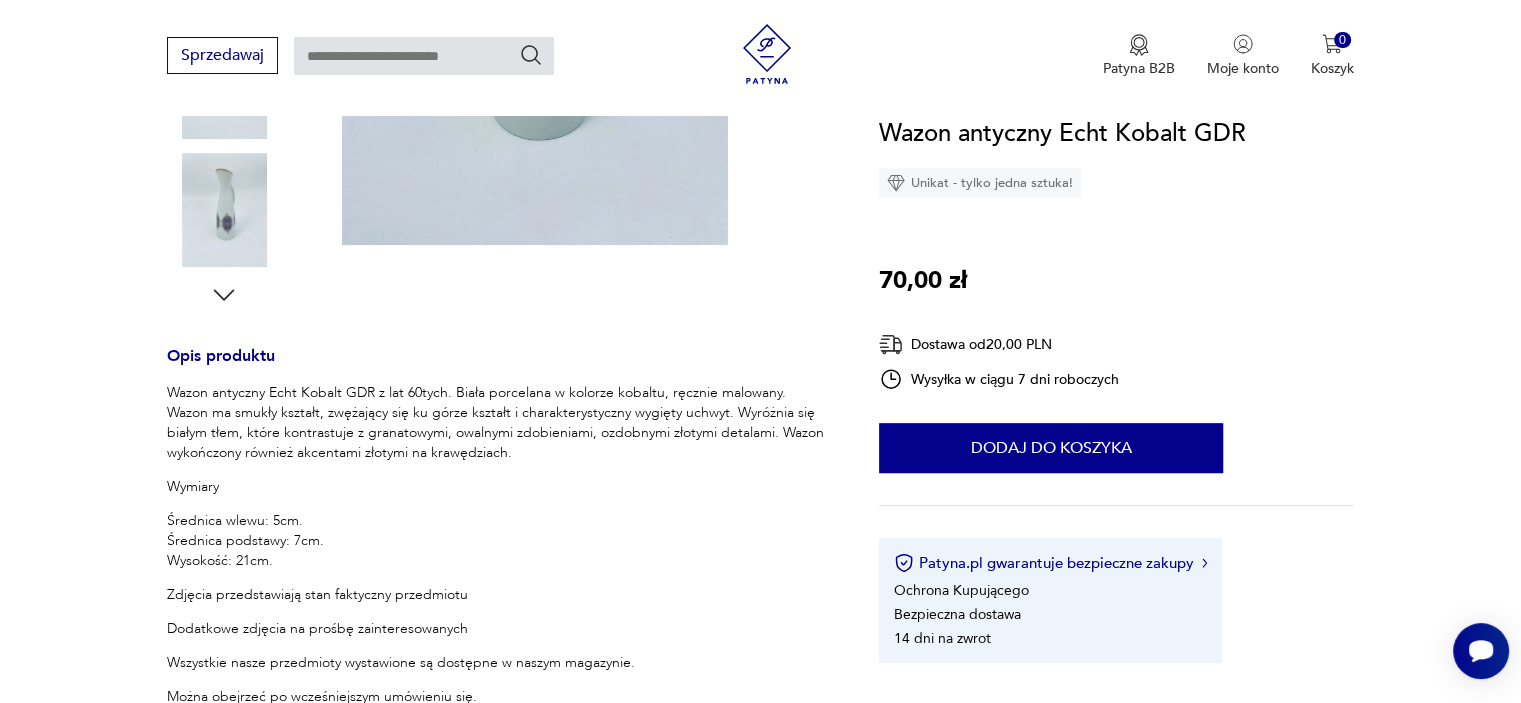type 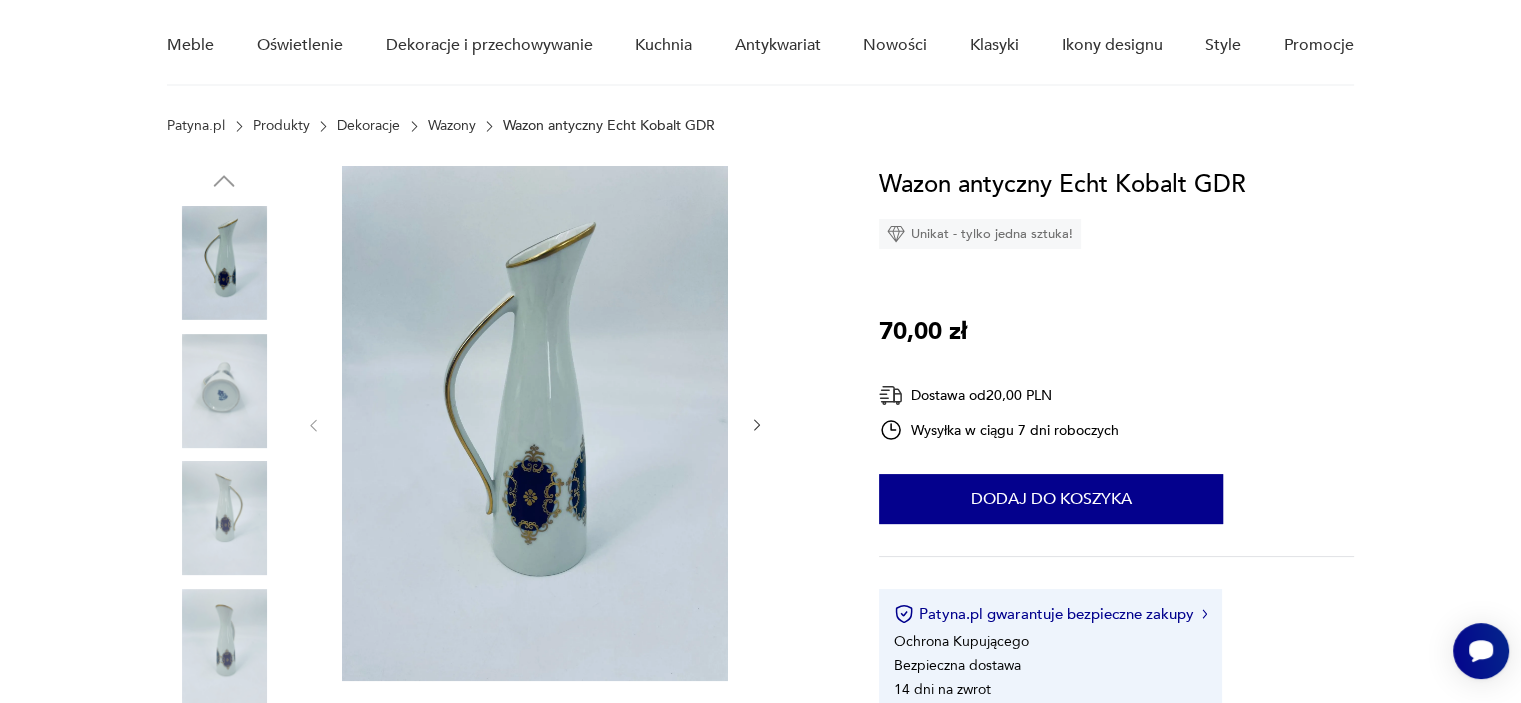 scroll, scrollTop: 120, scrollLeft: 0, axis: vertical 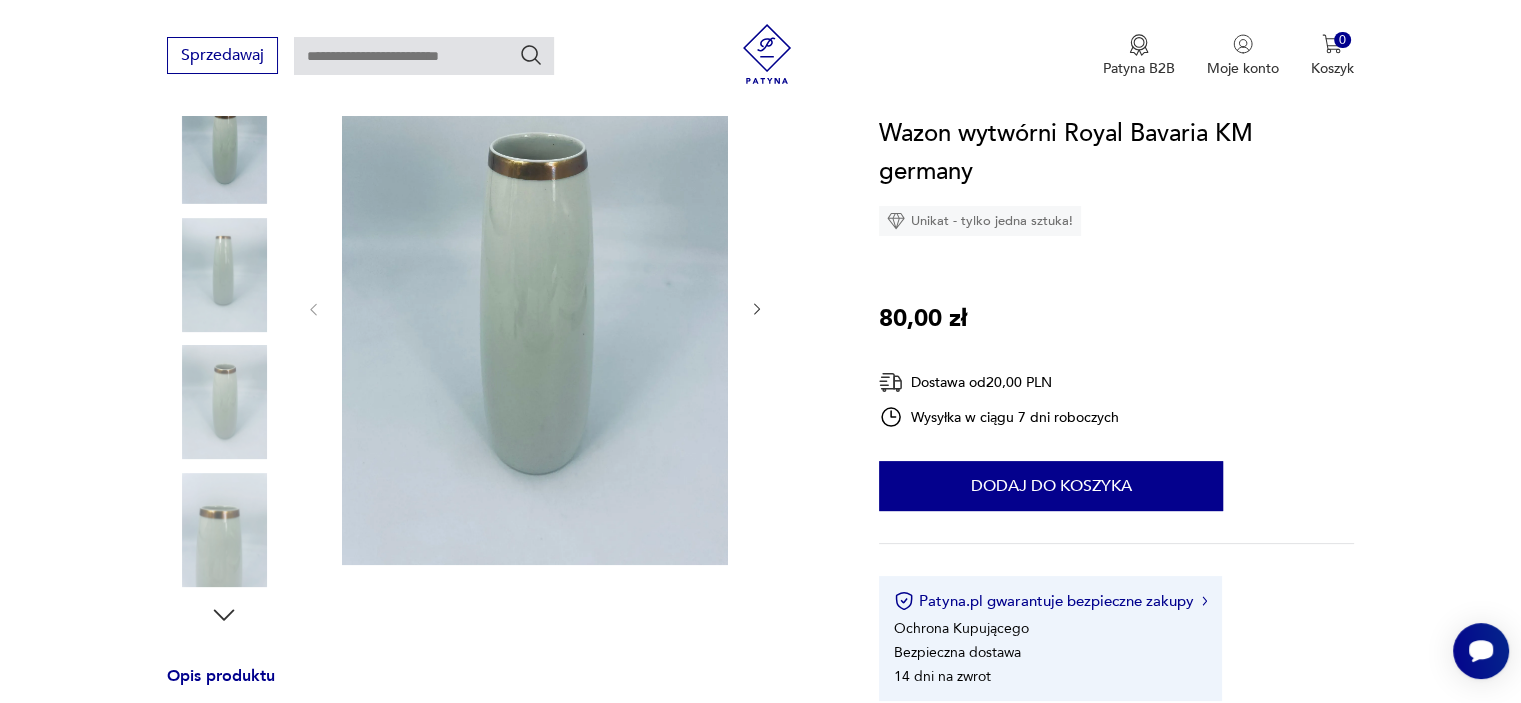 click at bounding box center [224, 530] 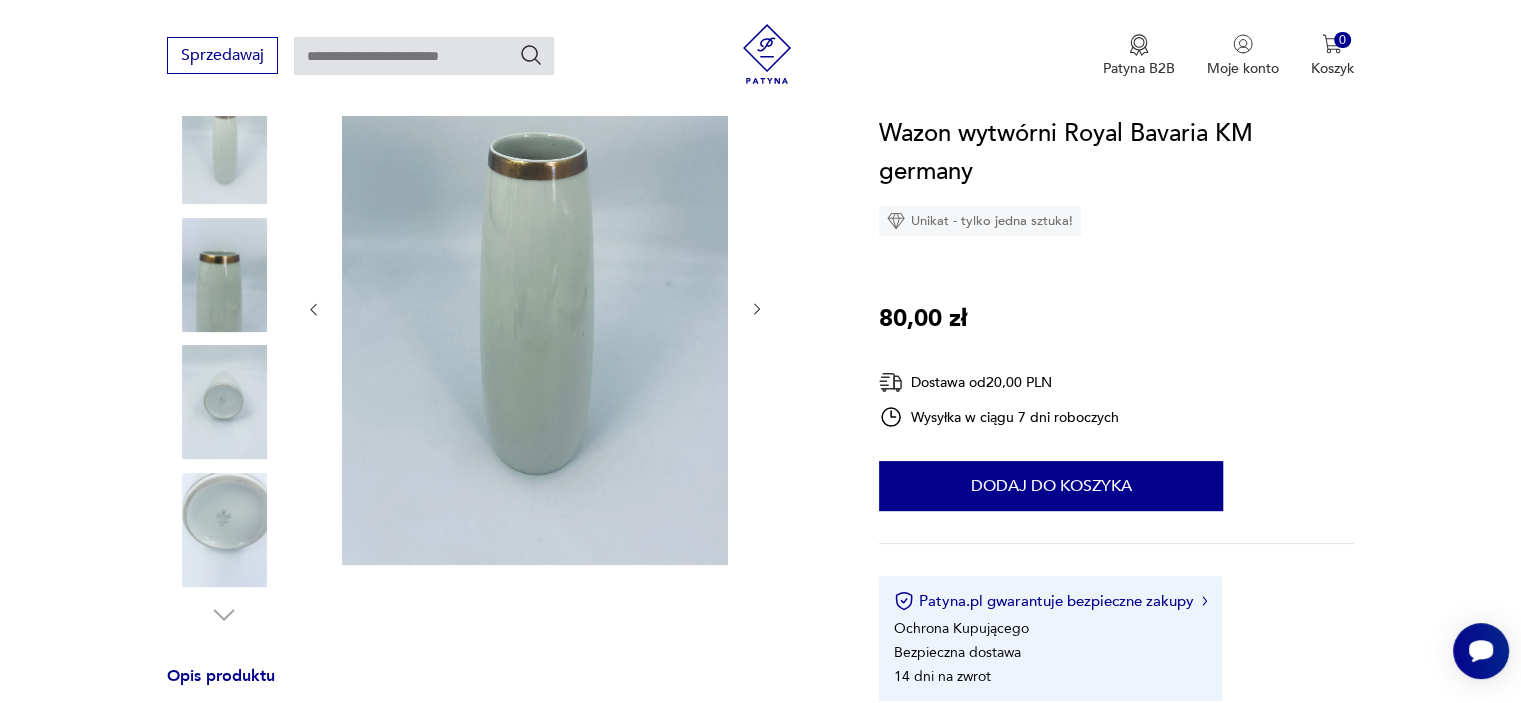 click at bounding box center [535, 307] 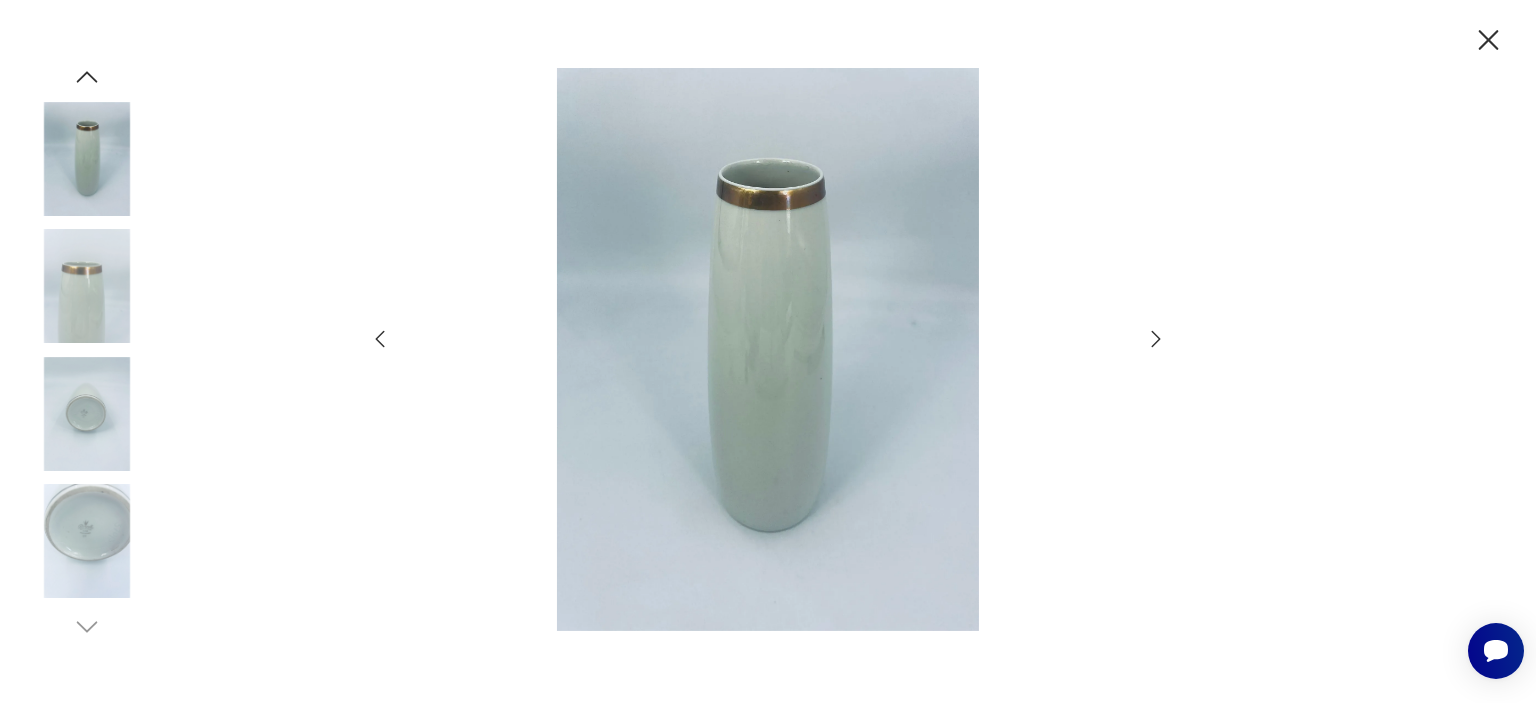 click at bounding box center [768, 349] 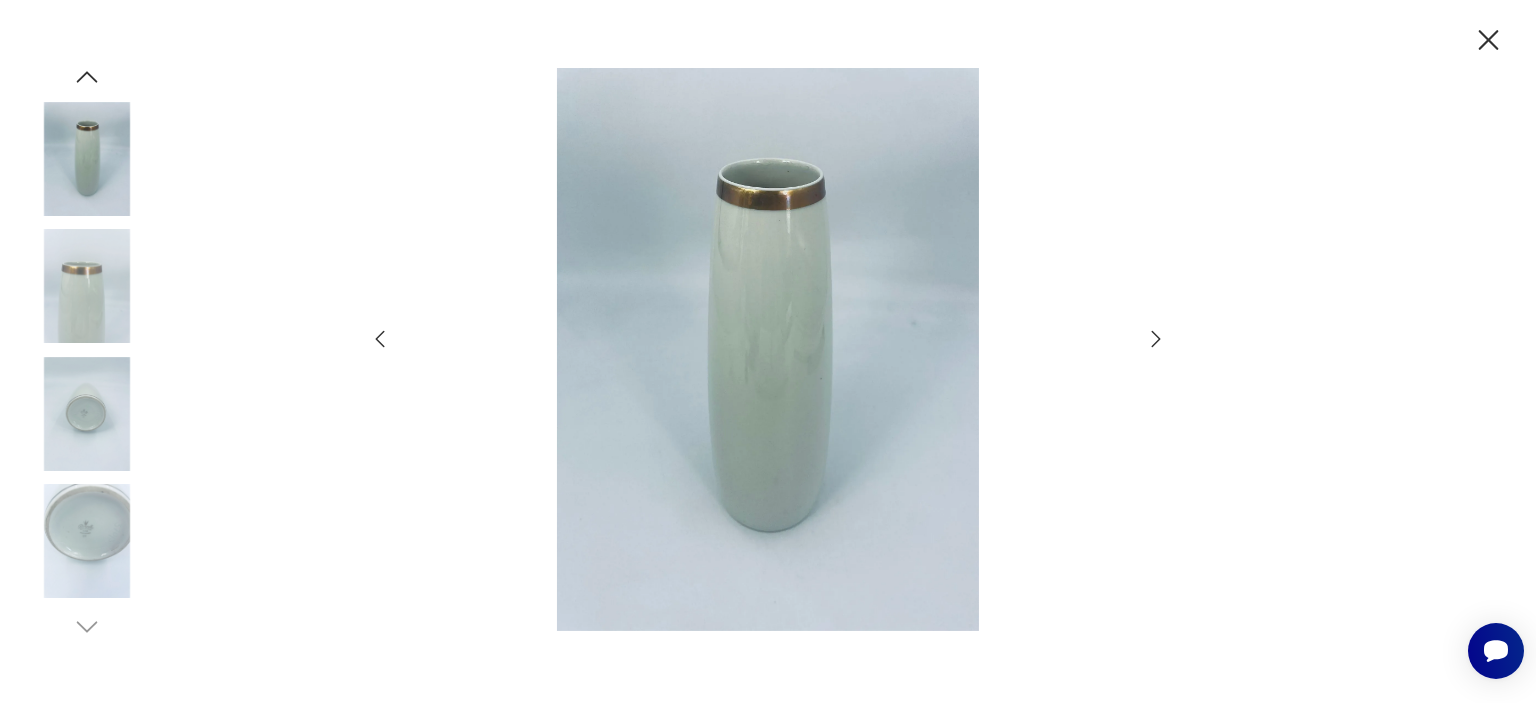 click 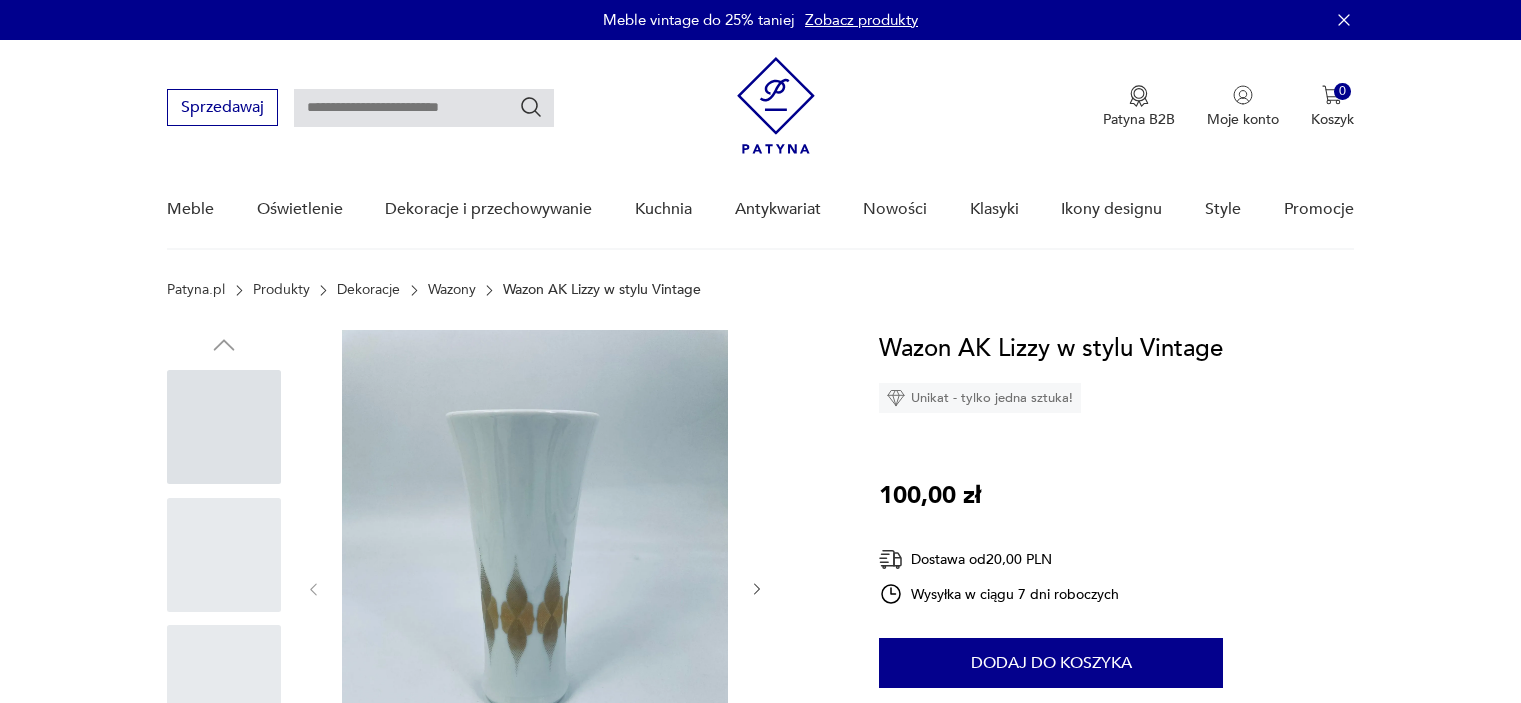 scroll, scrollTop: 0, scrollLeft: 0, axis: both 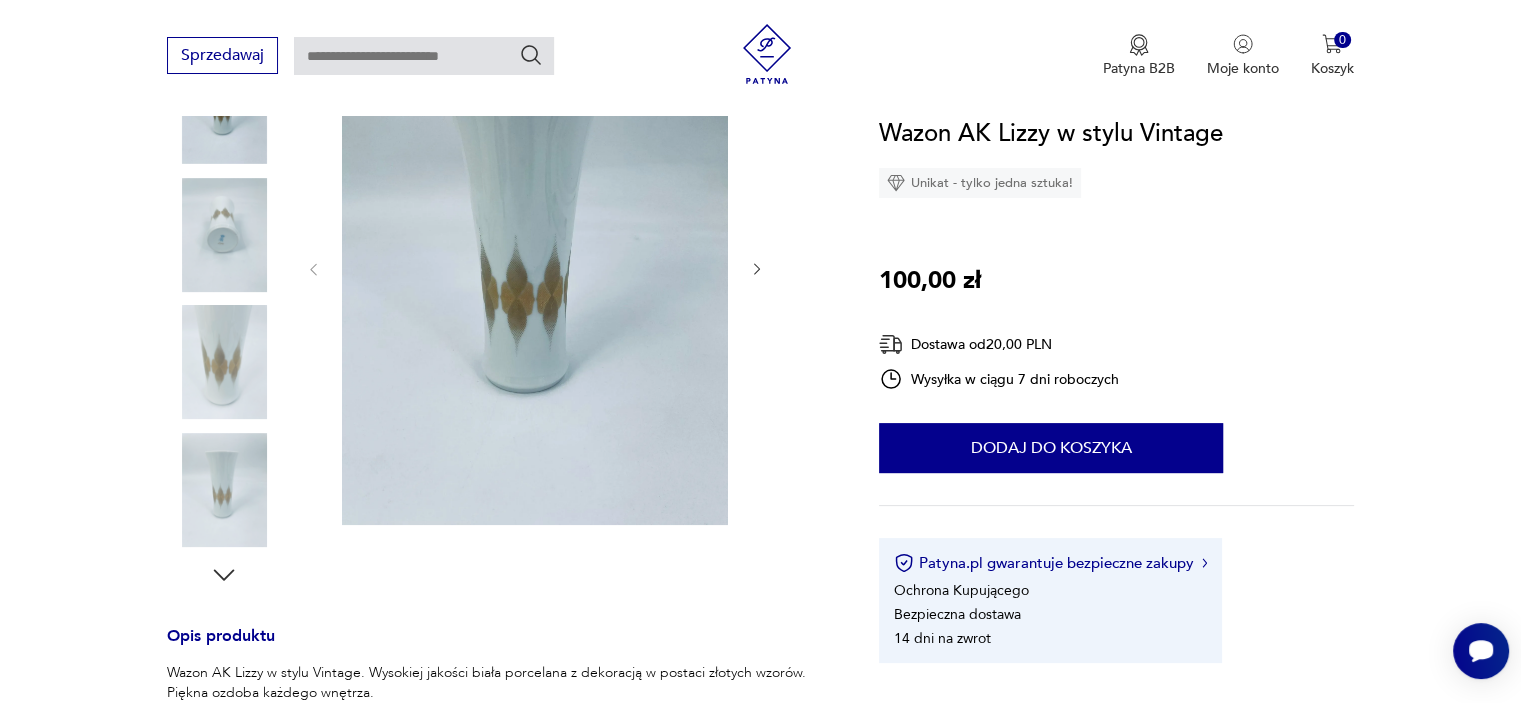 click at bounding box center [224, 362] 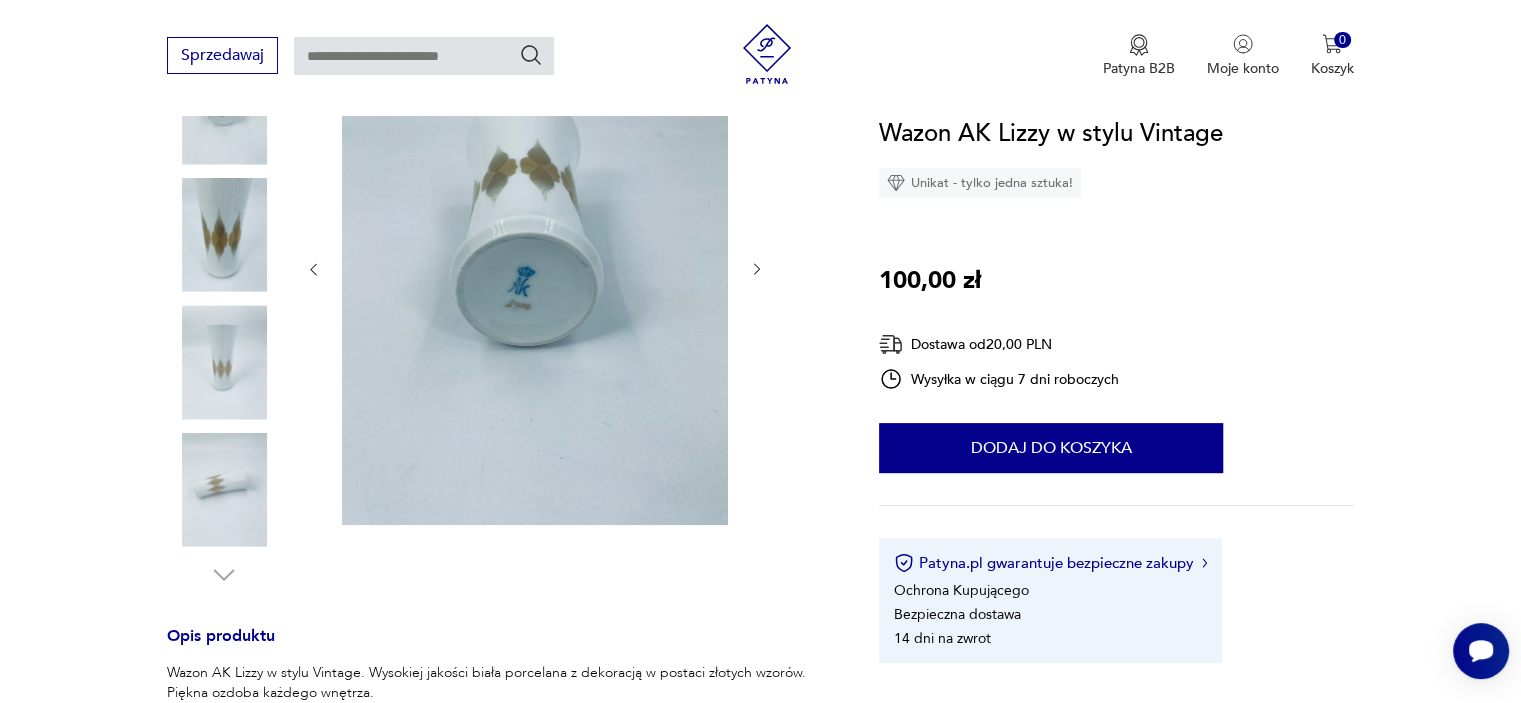 click at bounding box center (535, 267) 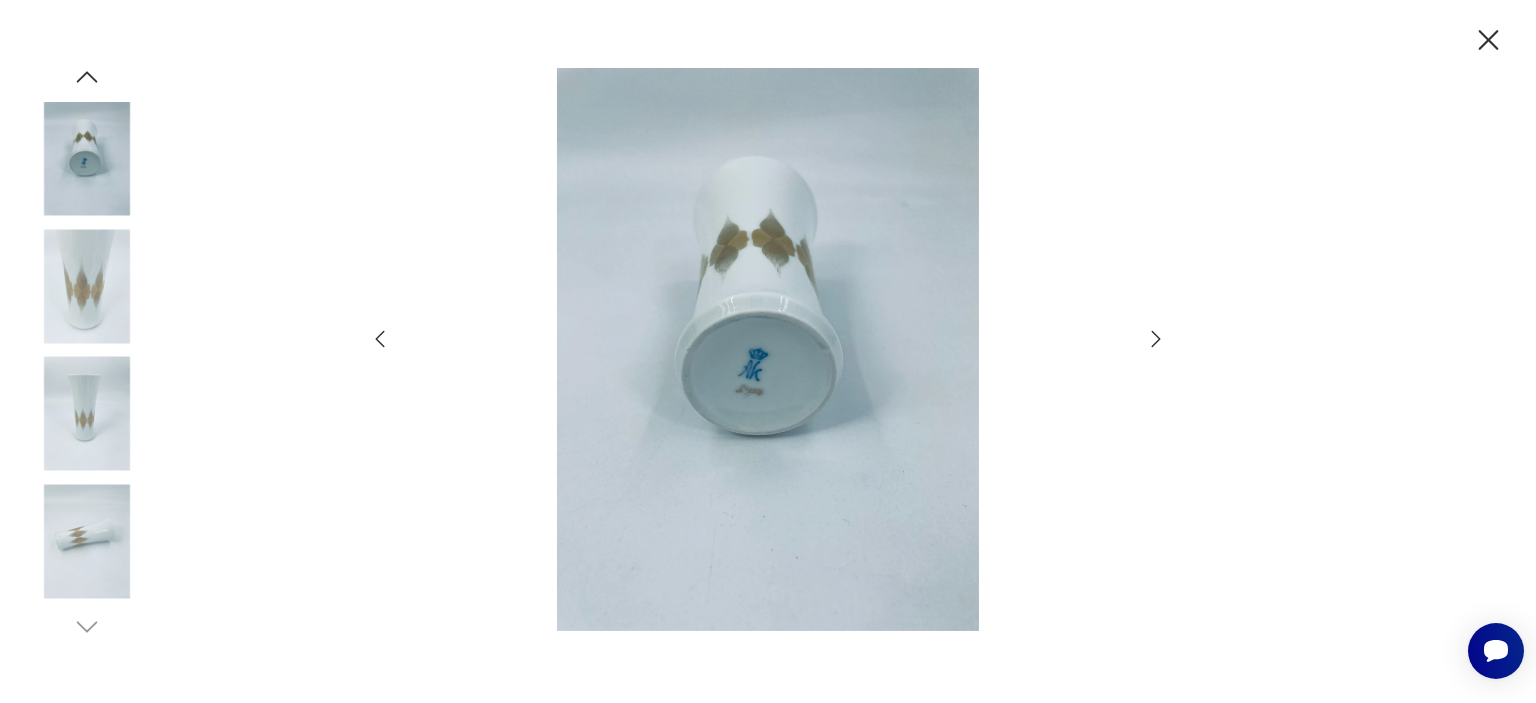 click 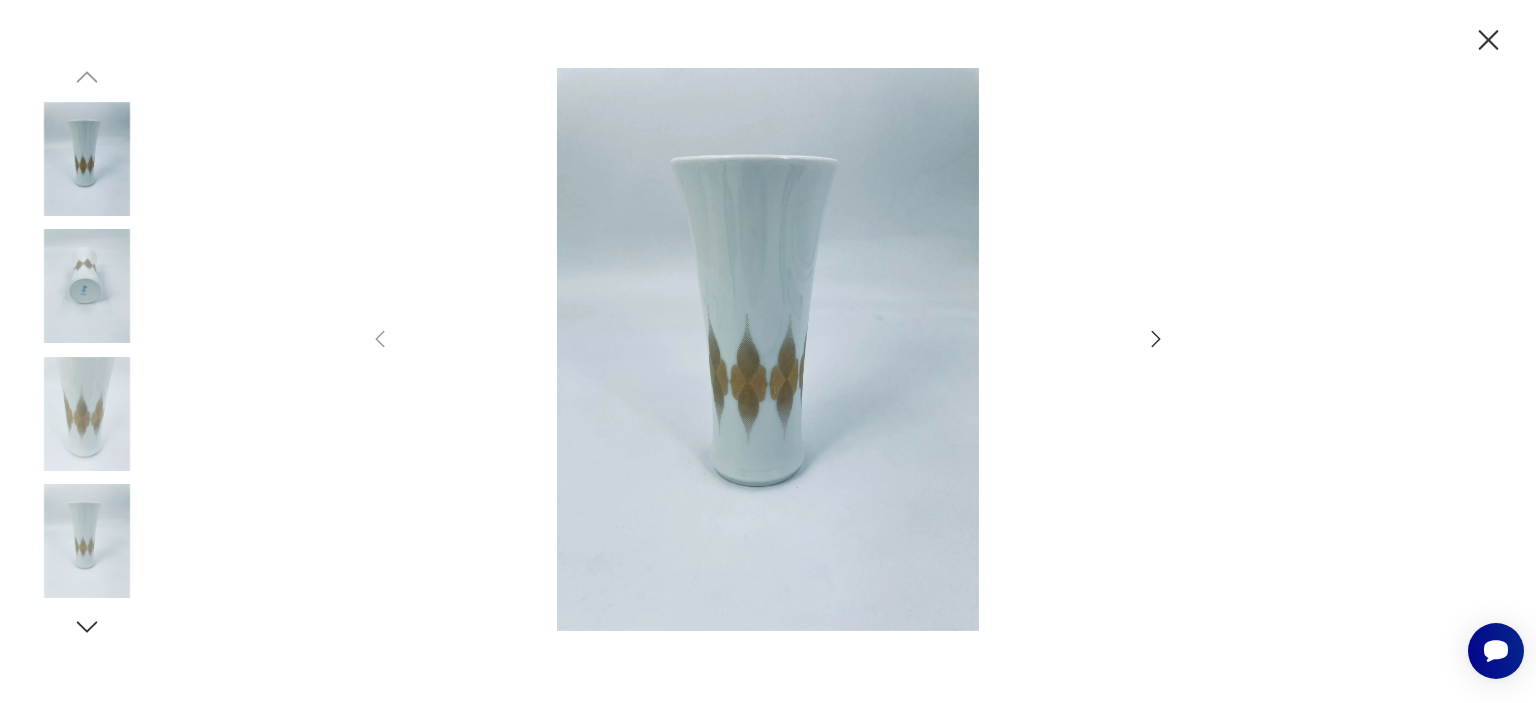 click 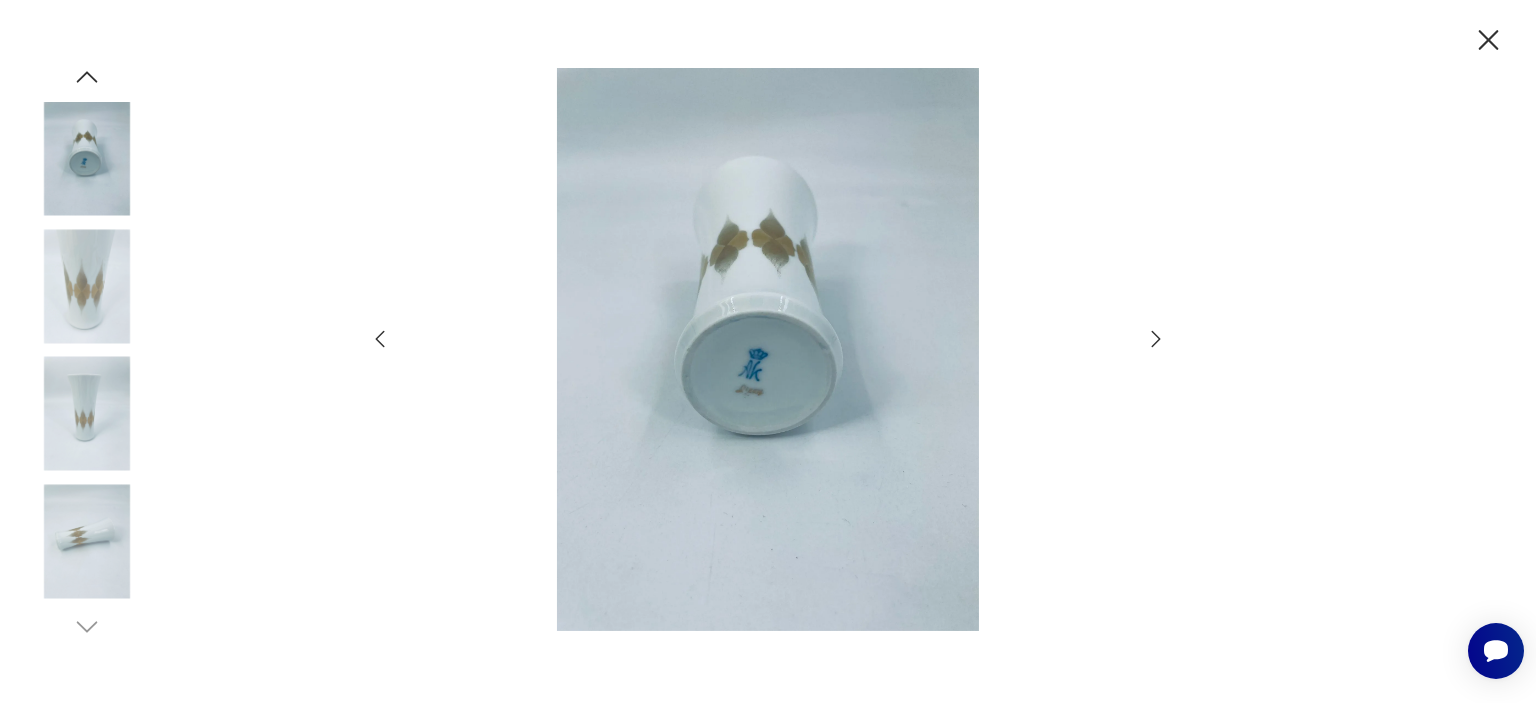 click 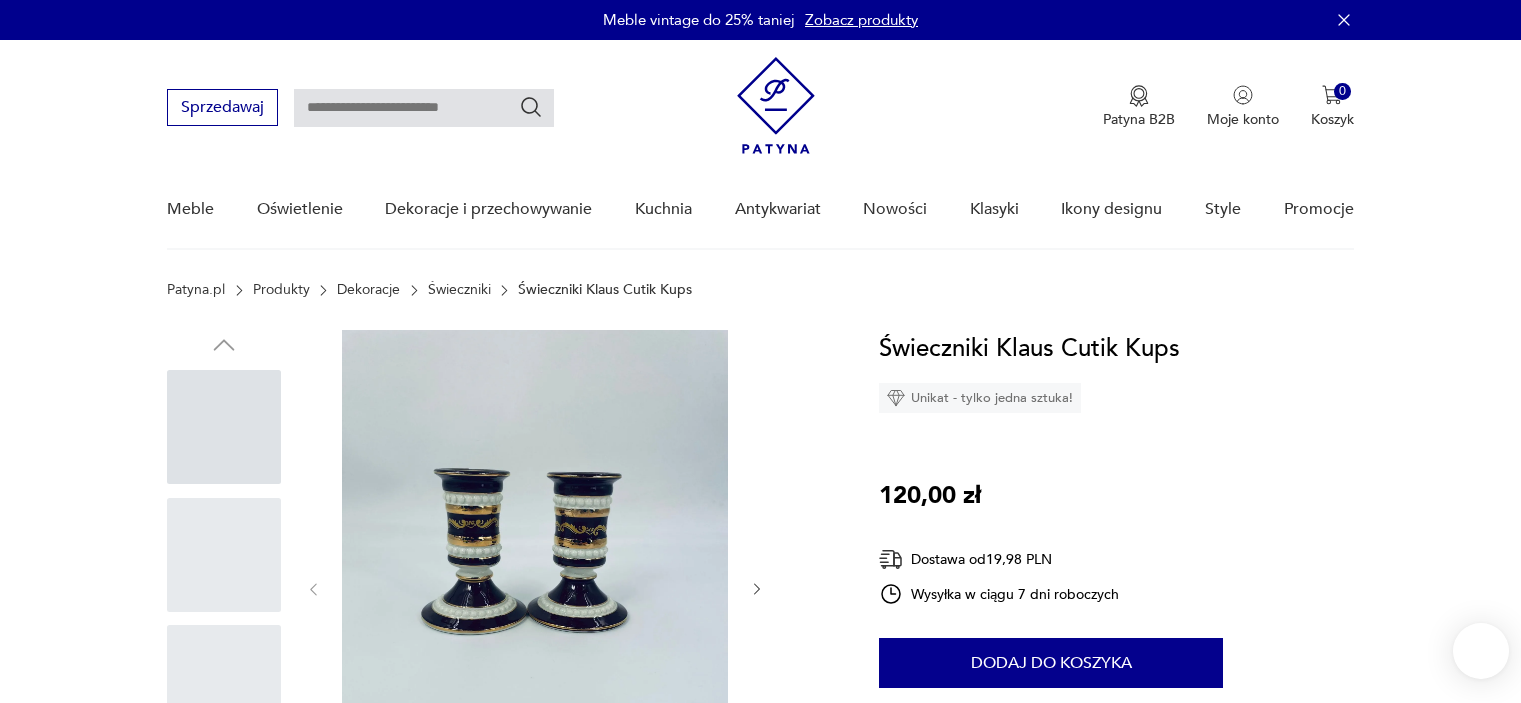 scroll, scrollTop: 0, scrollLeft: 0, axis: both 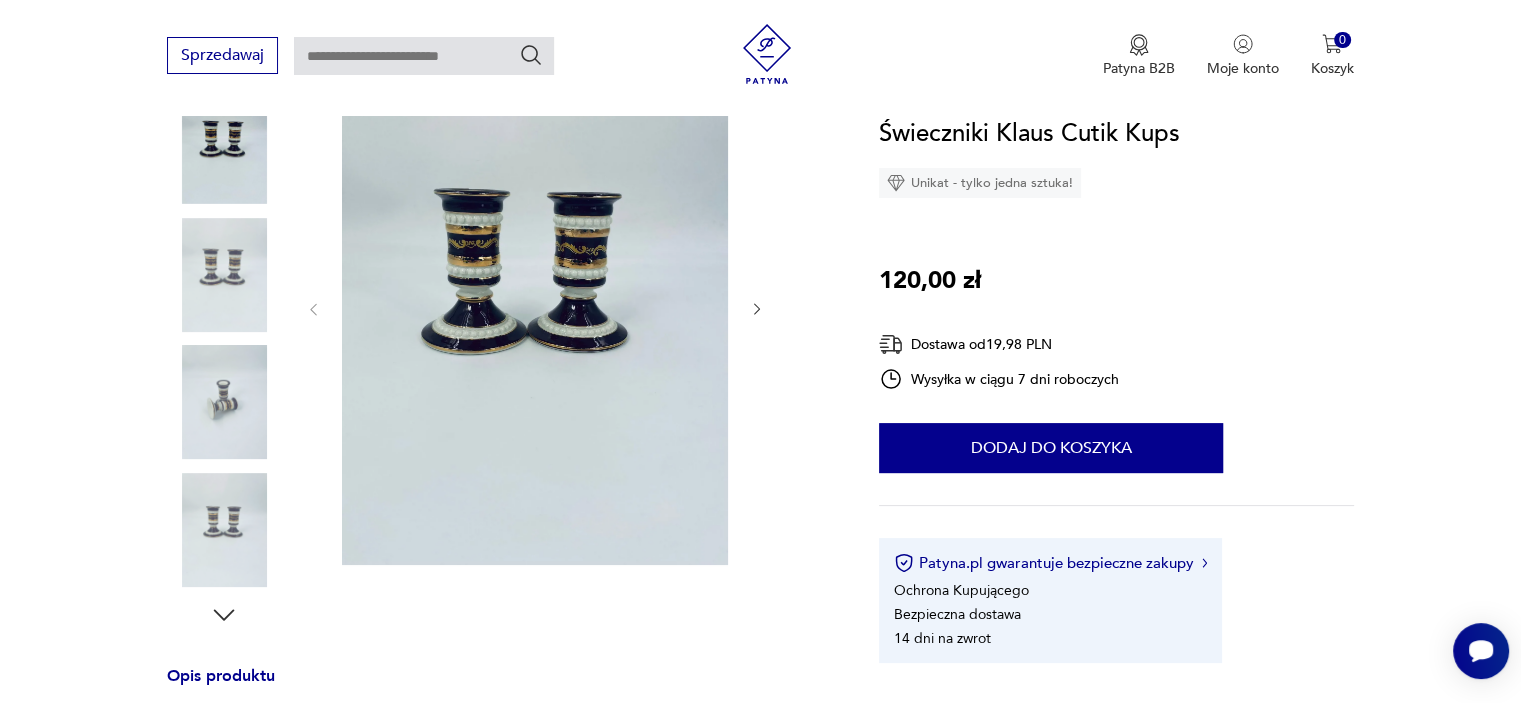click at bounding box center (535, 307) 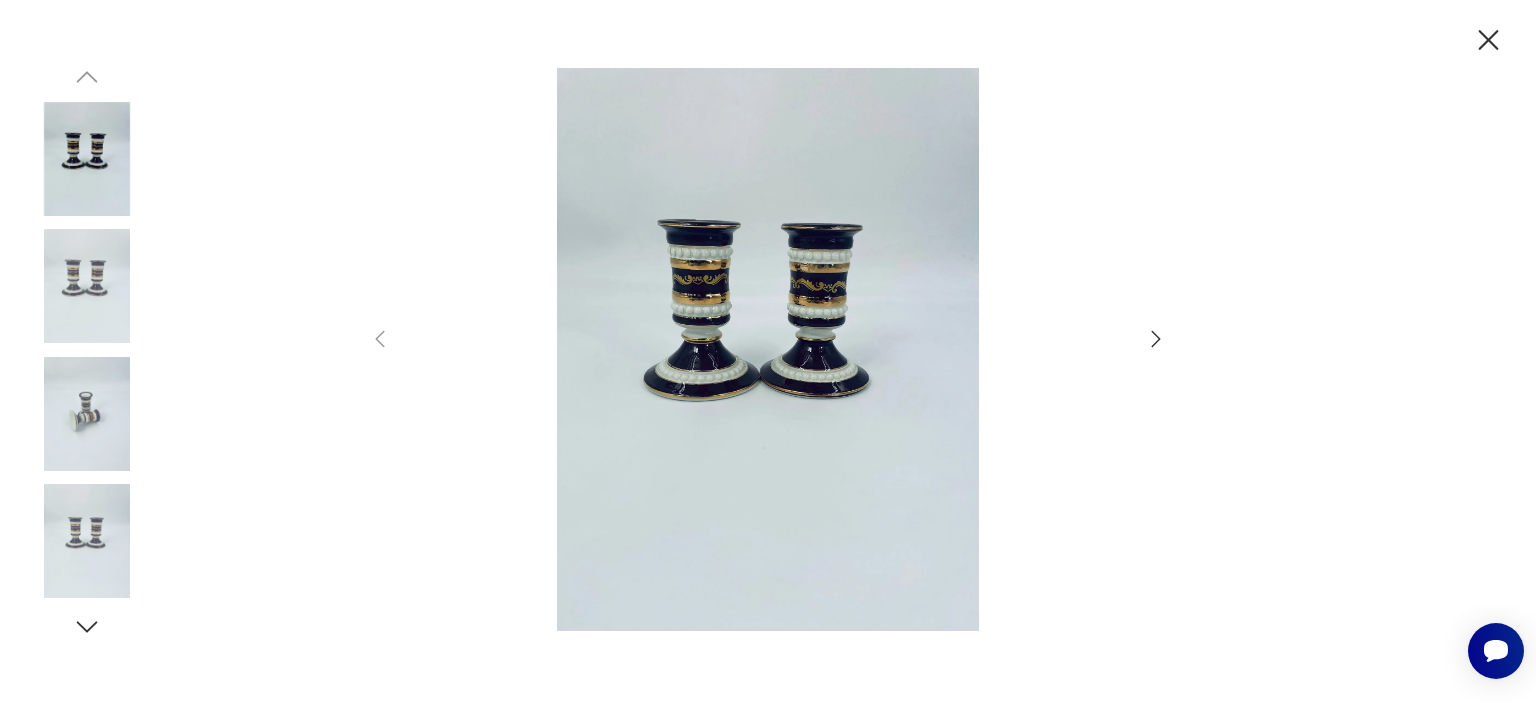 click 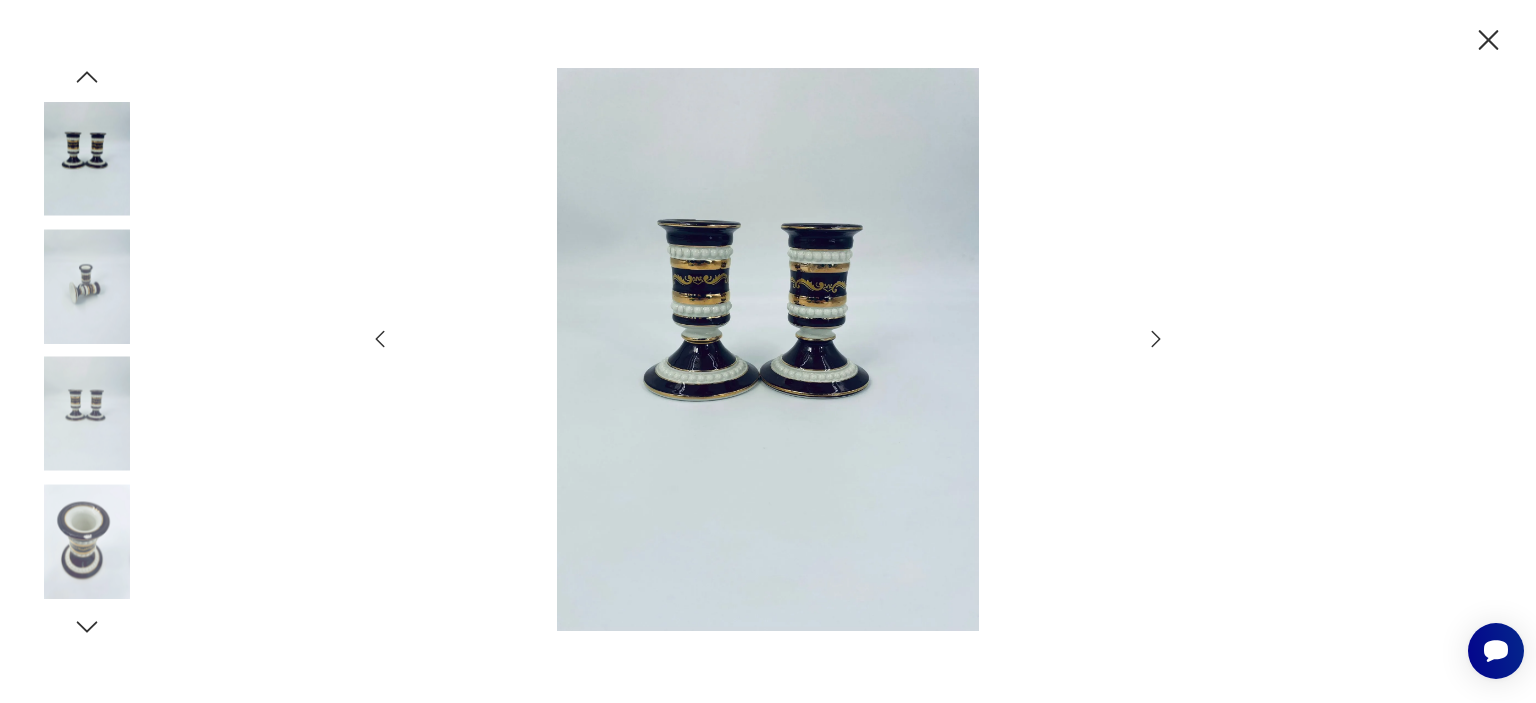 click at bounding box center [87, 541] 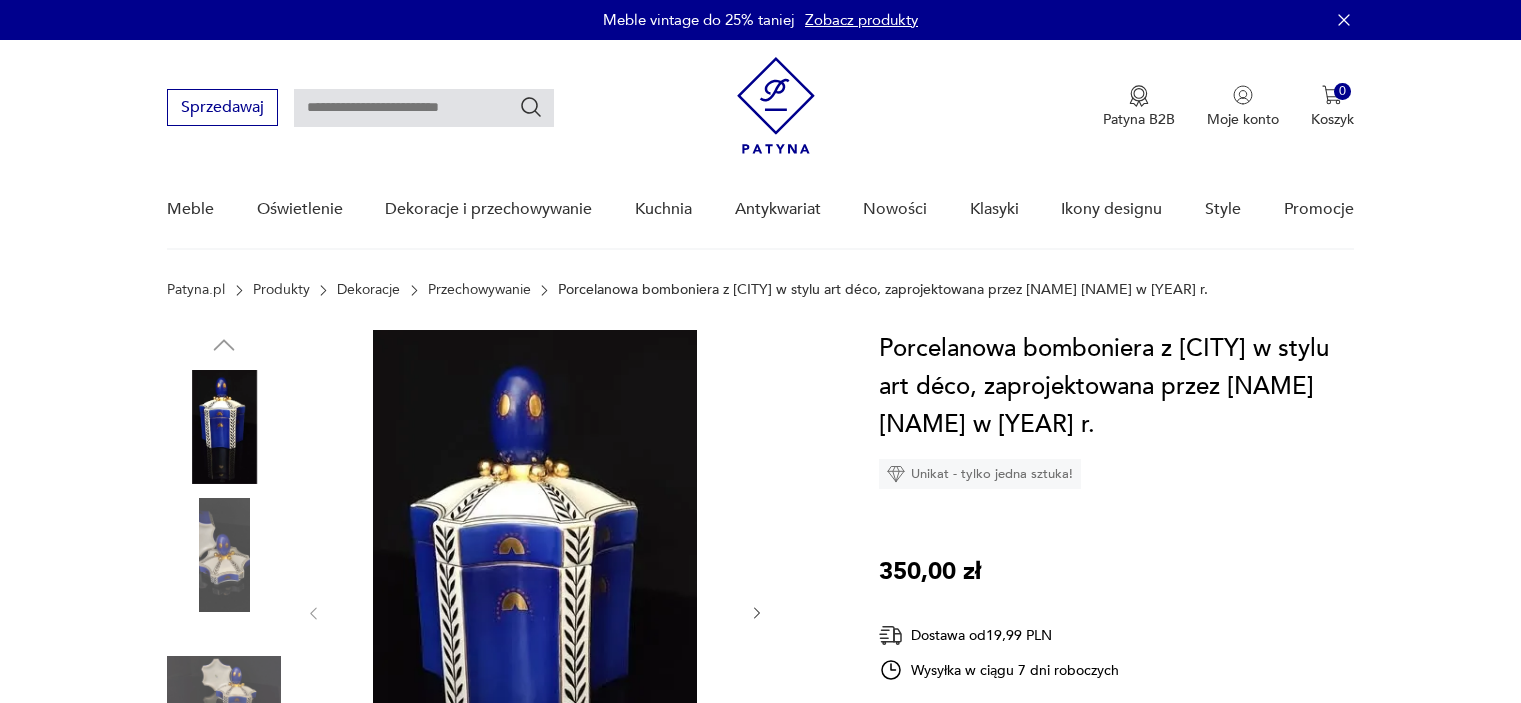 scroll, scrollTop: 0, scrollLeft: 0, axis: both 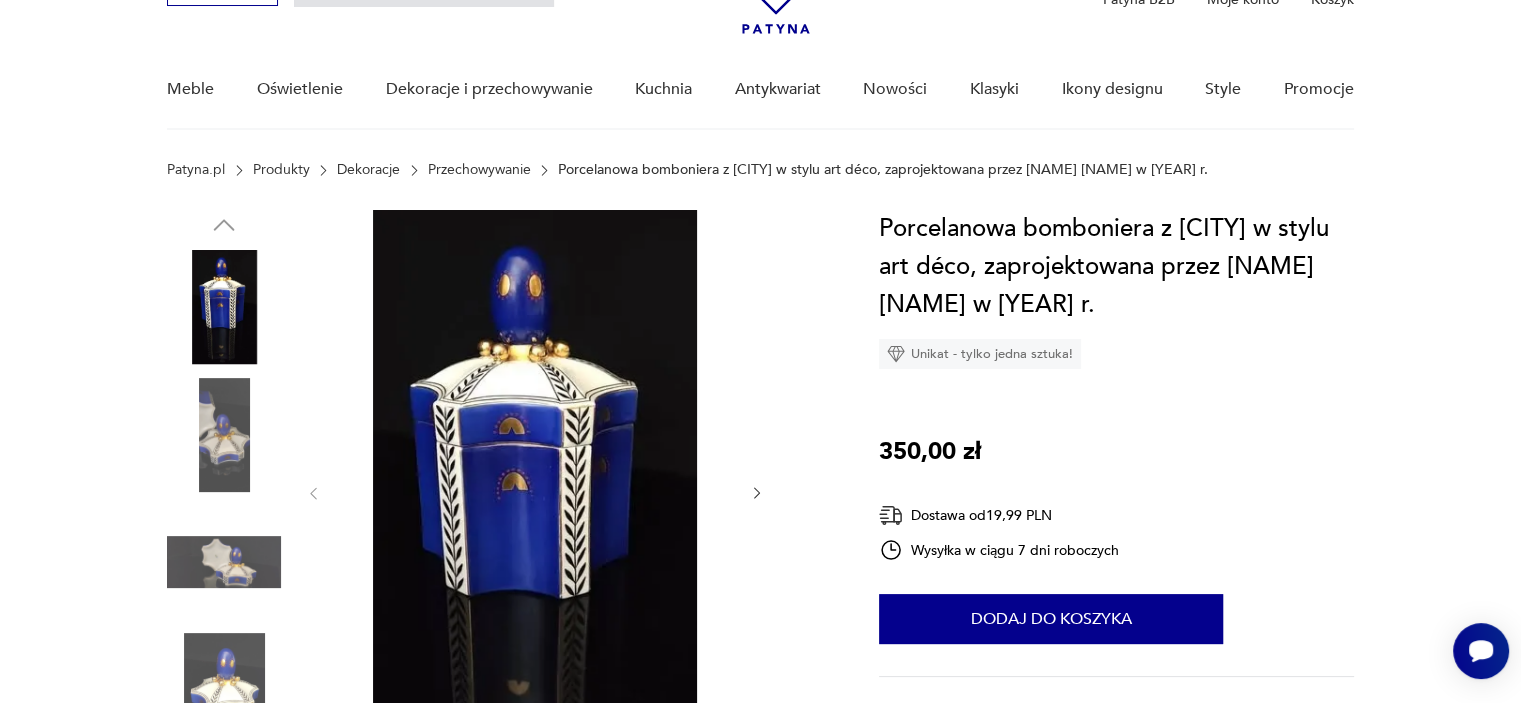 click at bounding box center (535, 491) 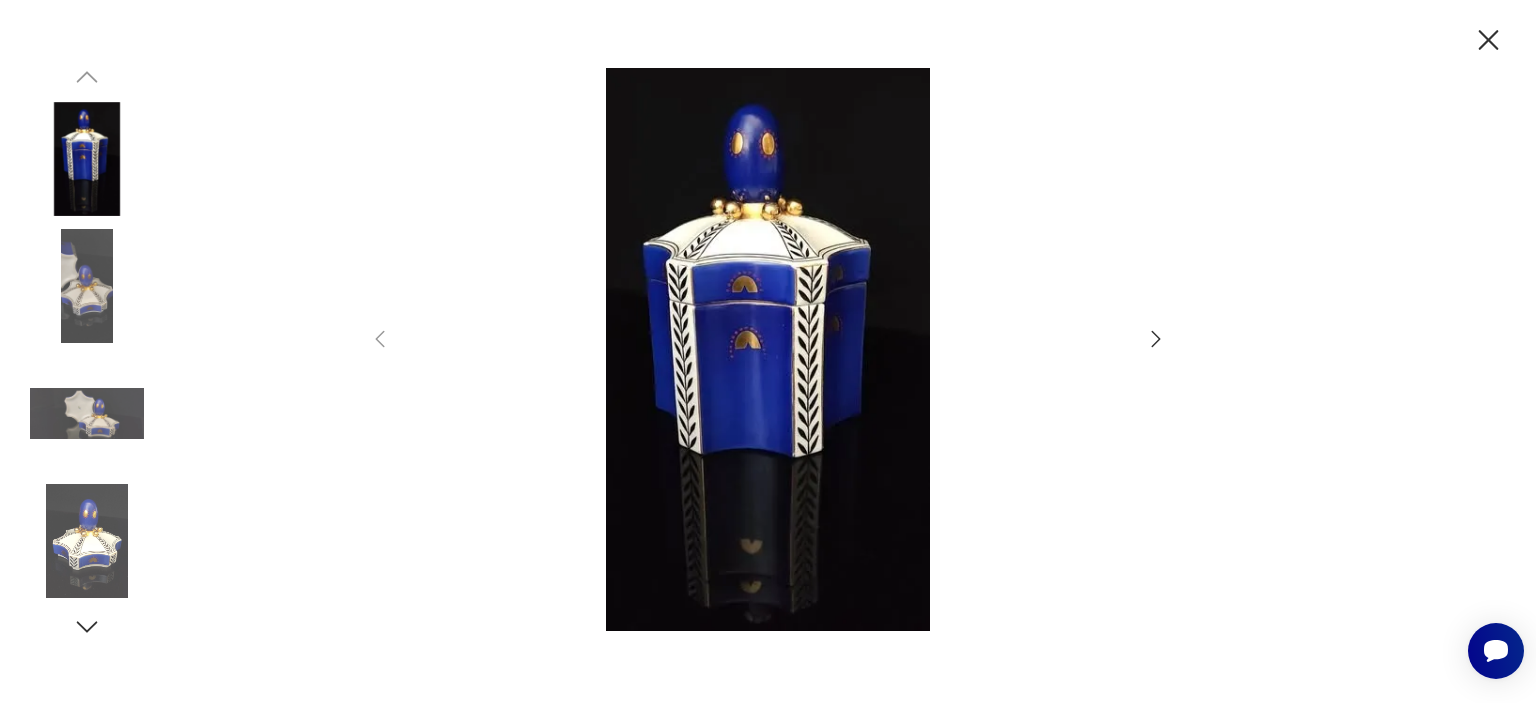 click 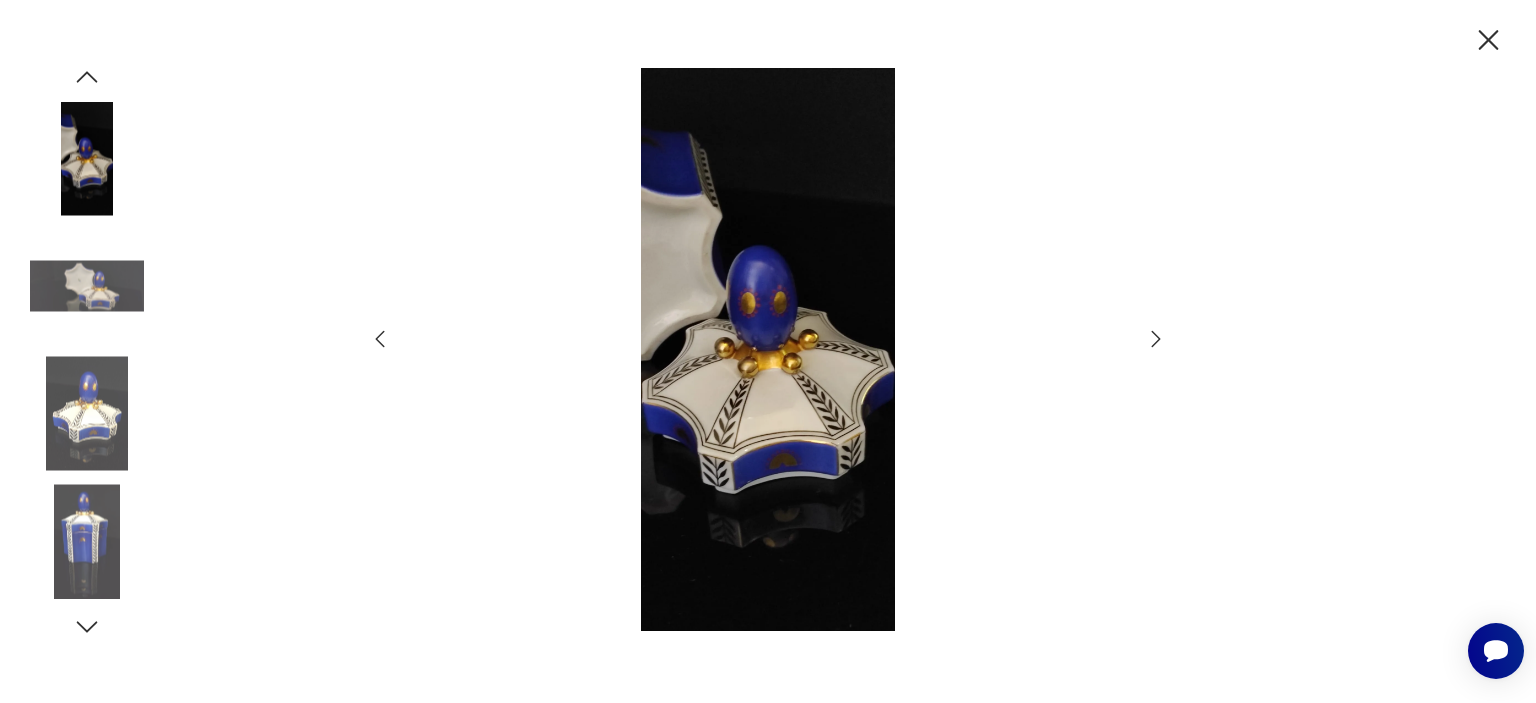 click 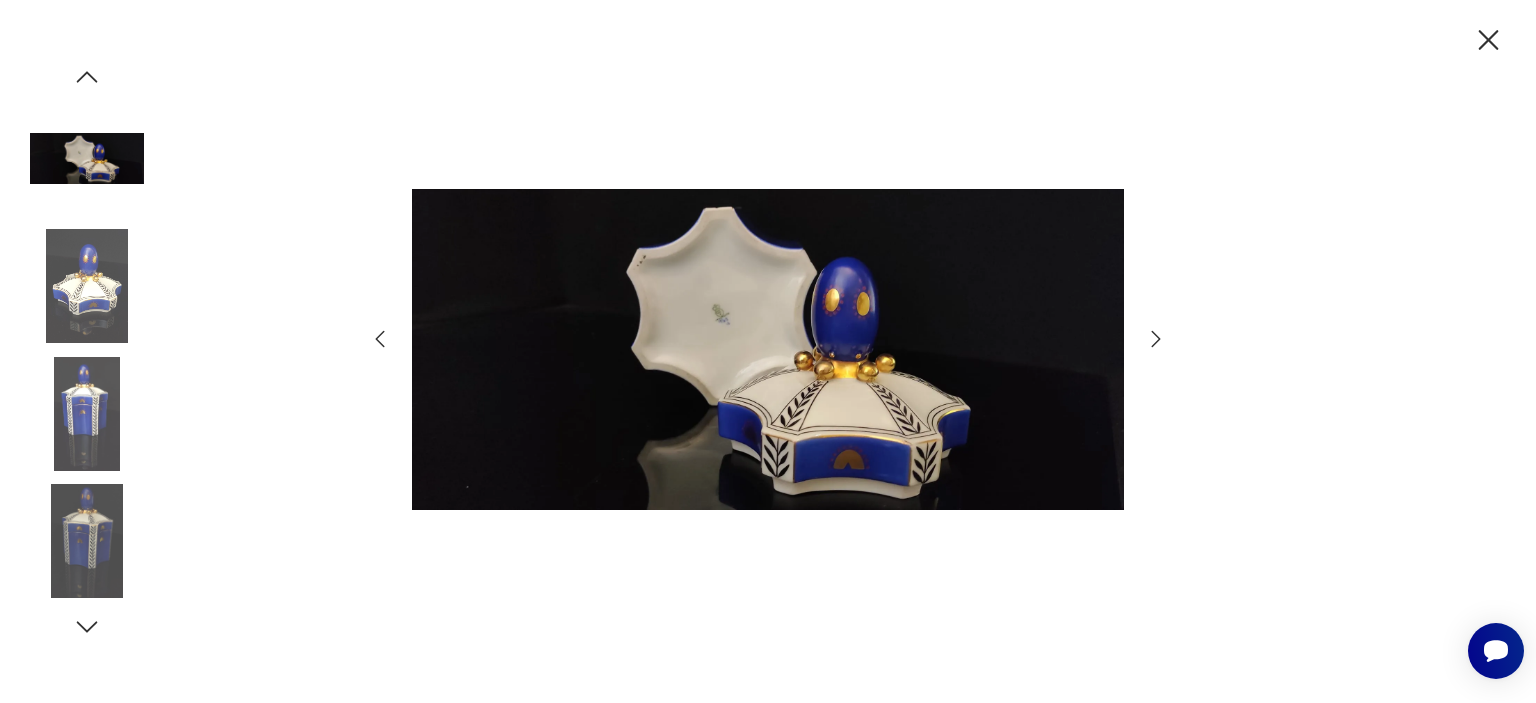 click 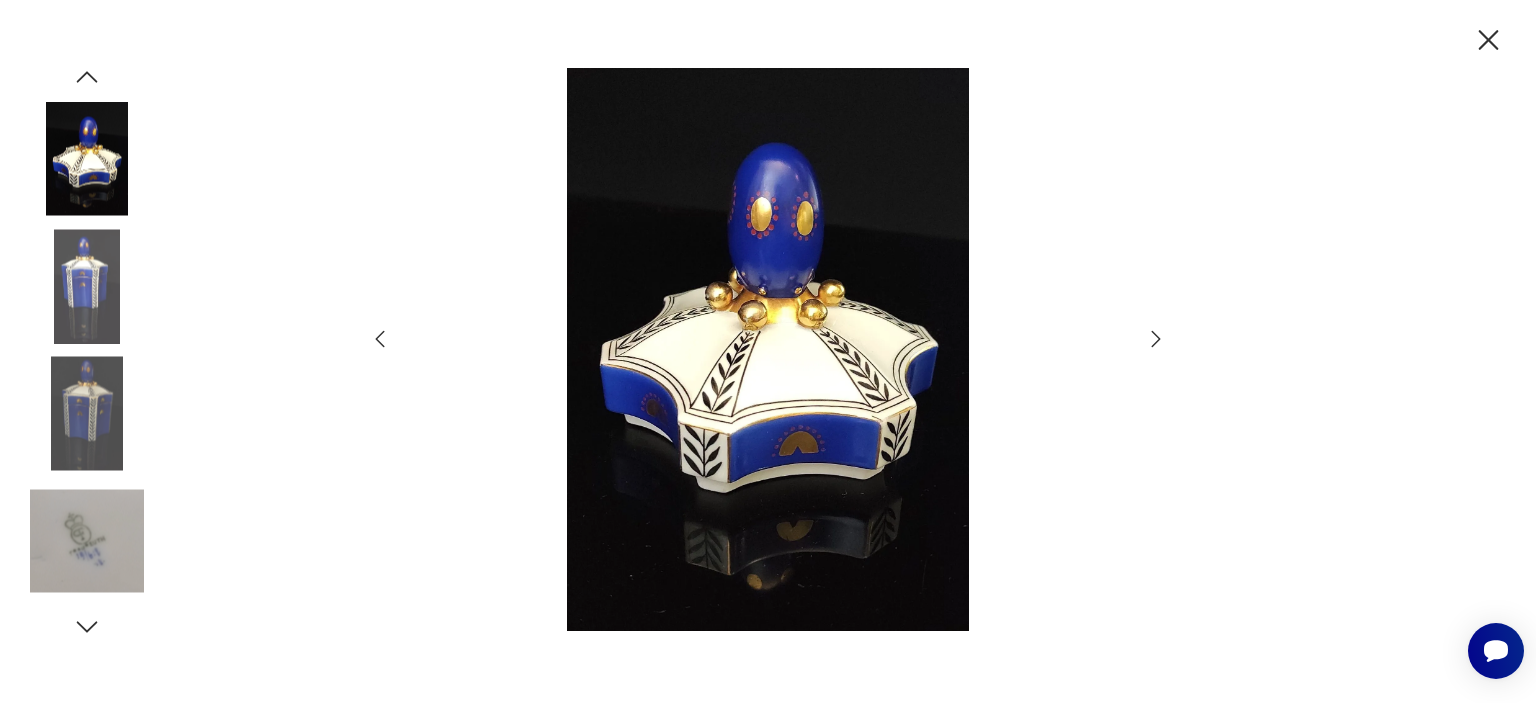 click 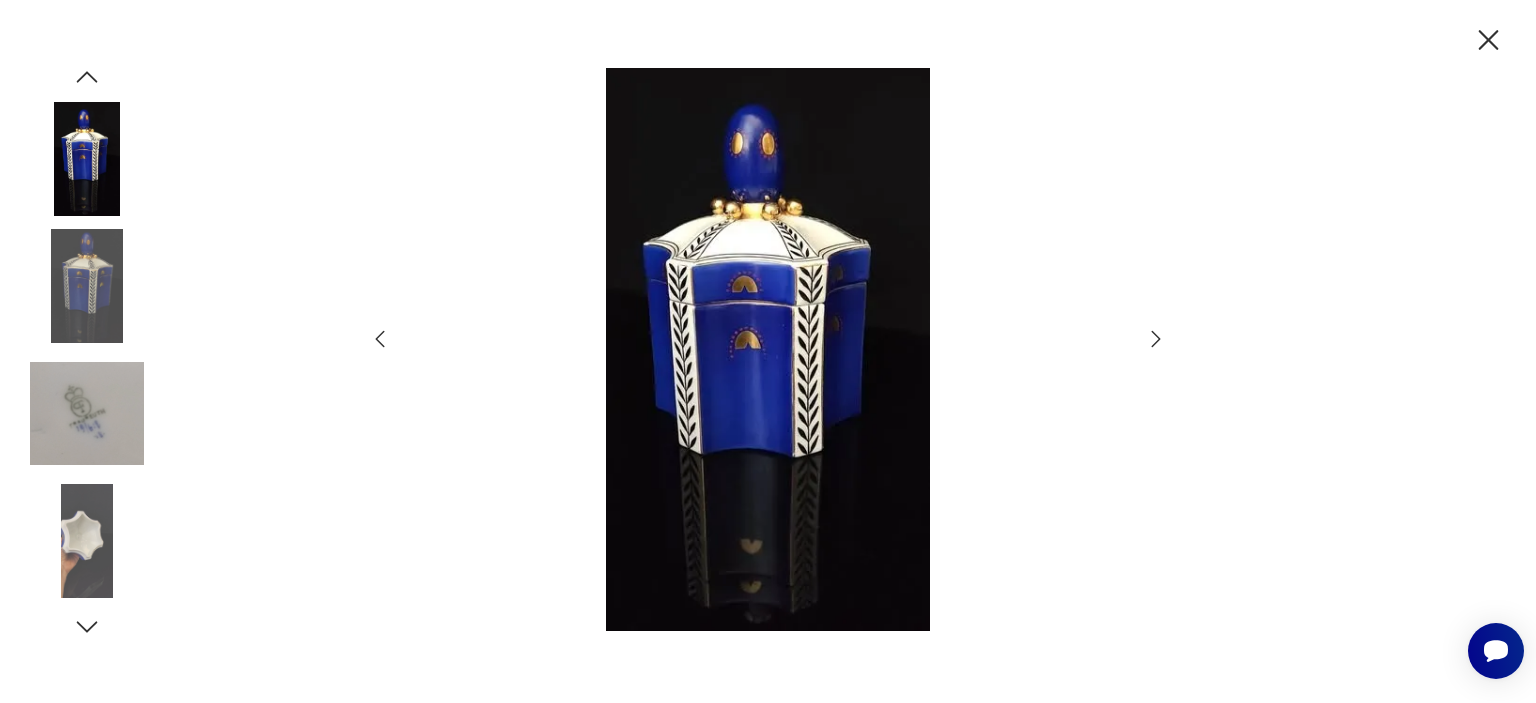 click 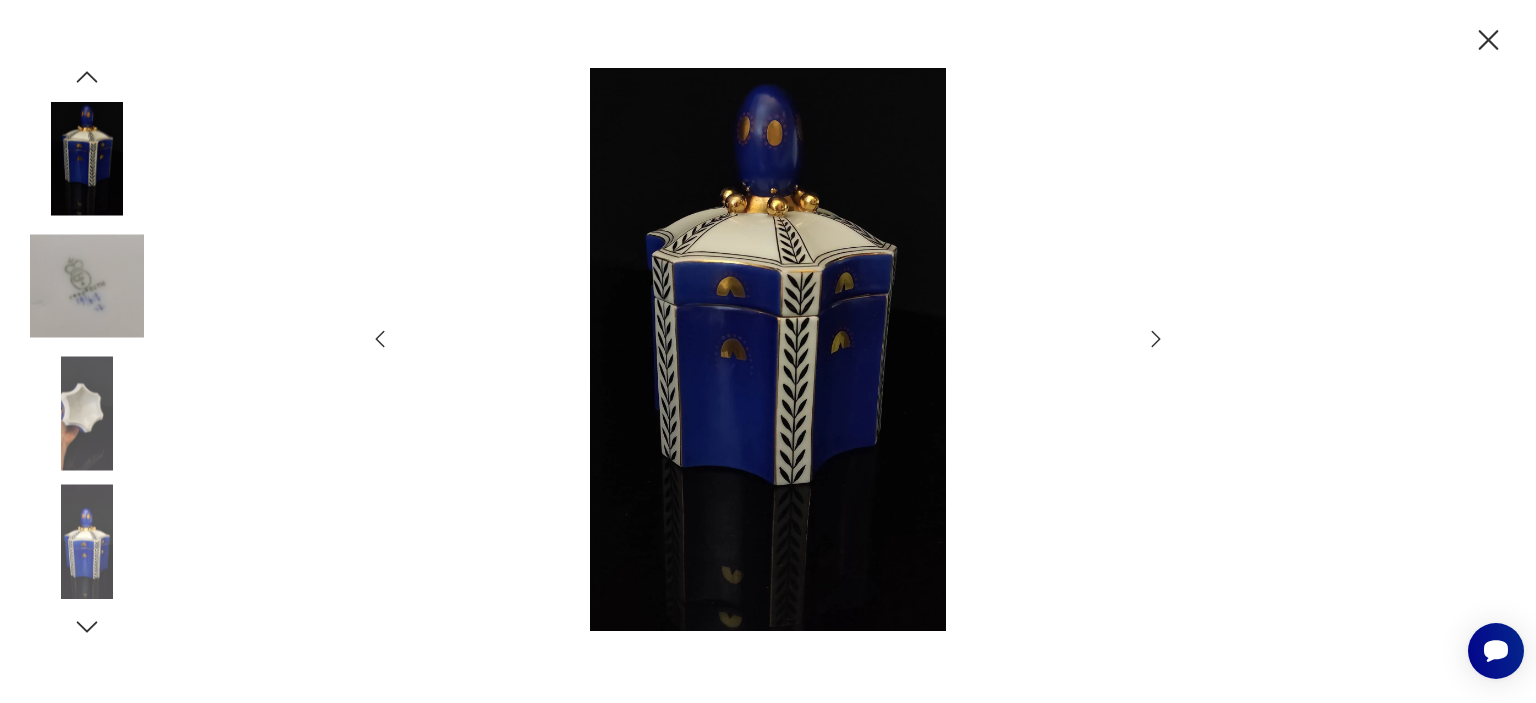 click 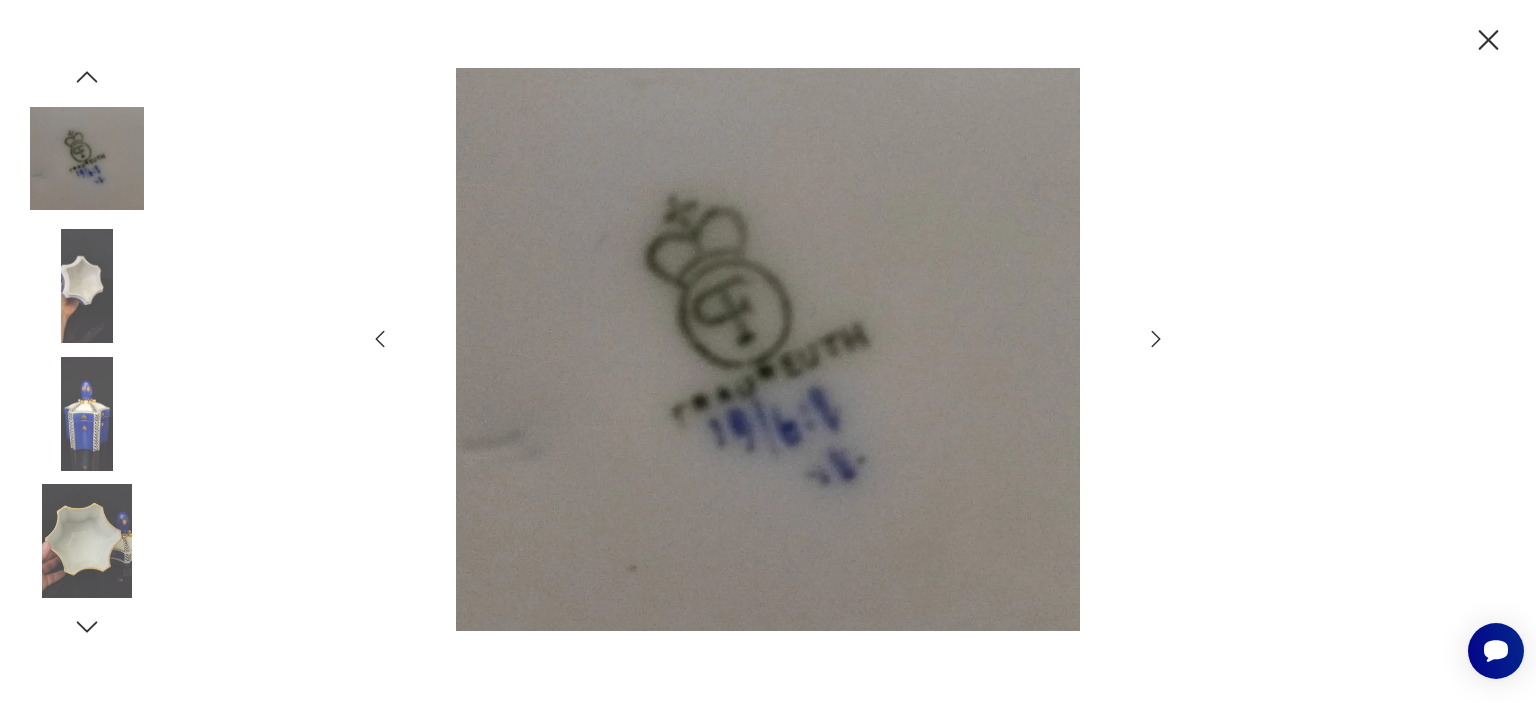 click 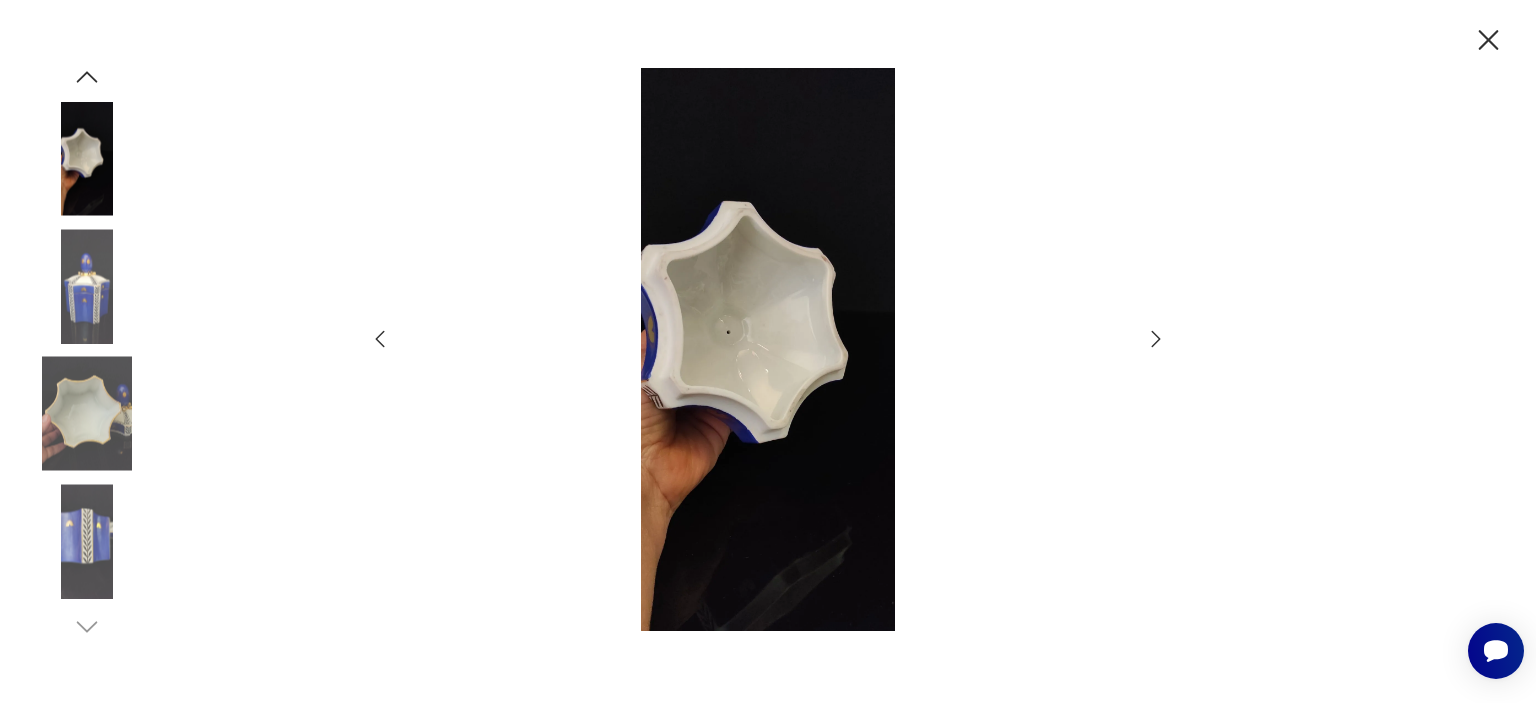 click 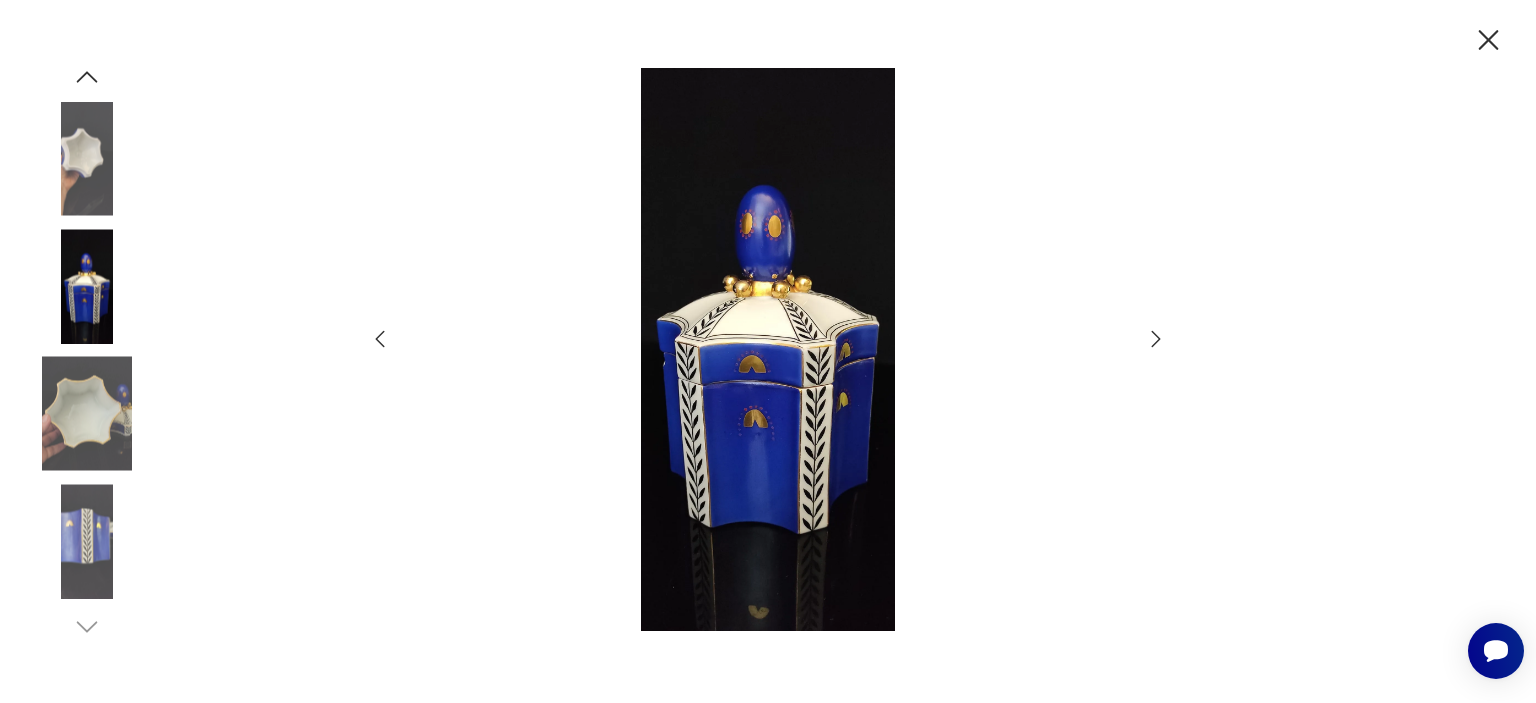 click 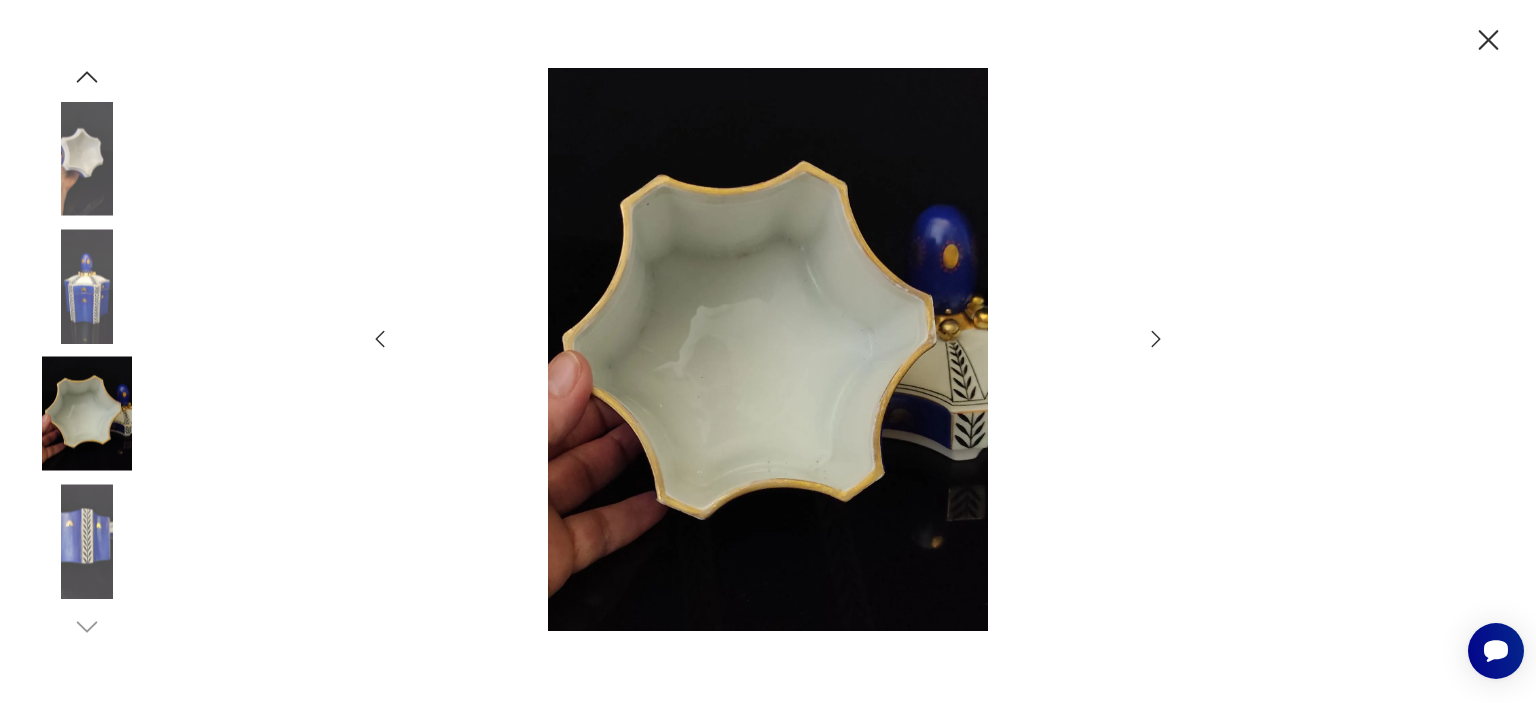 click 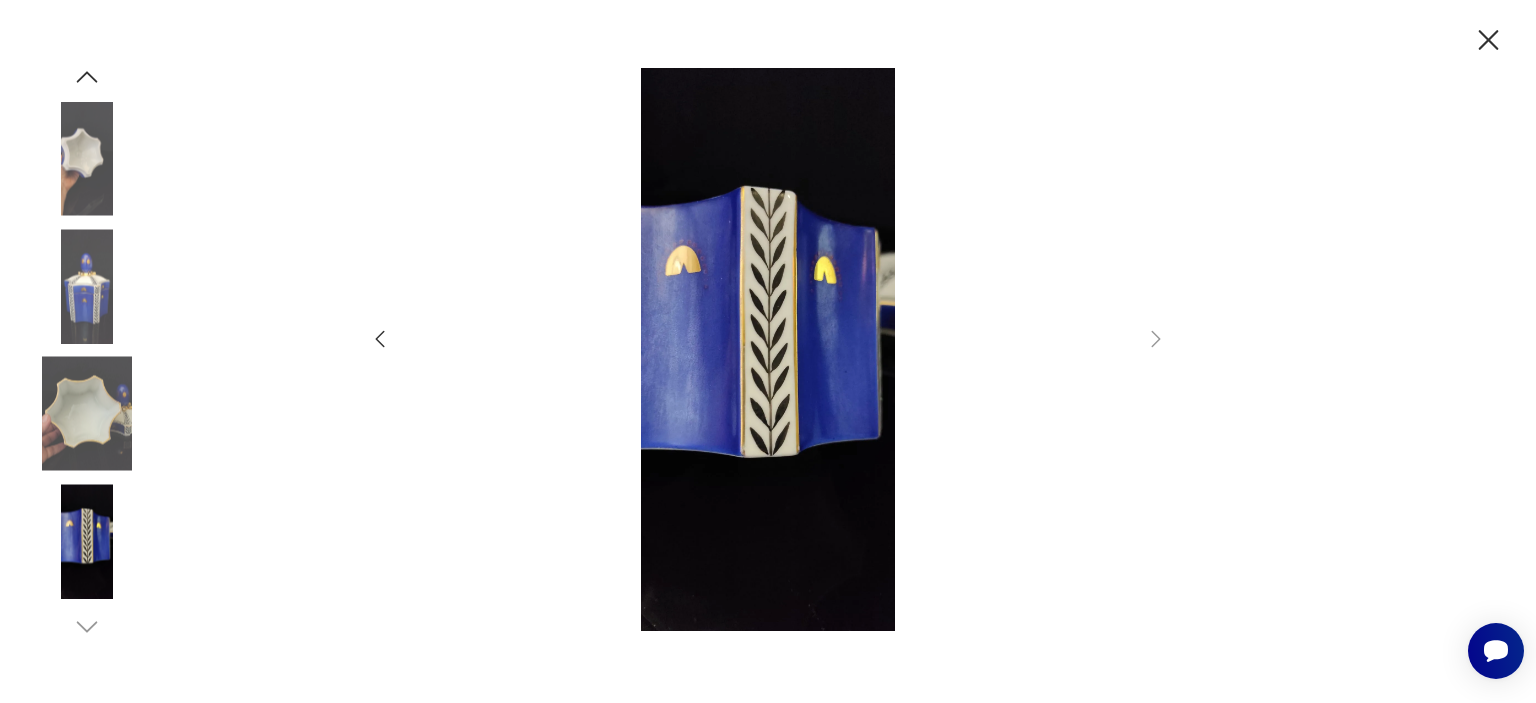 click at bounding box center (87, 414) 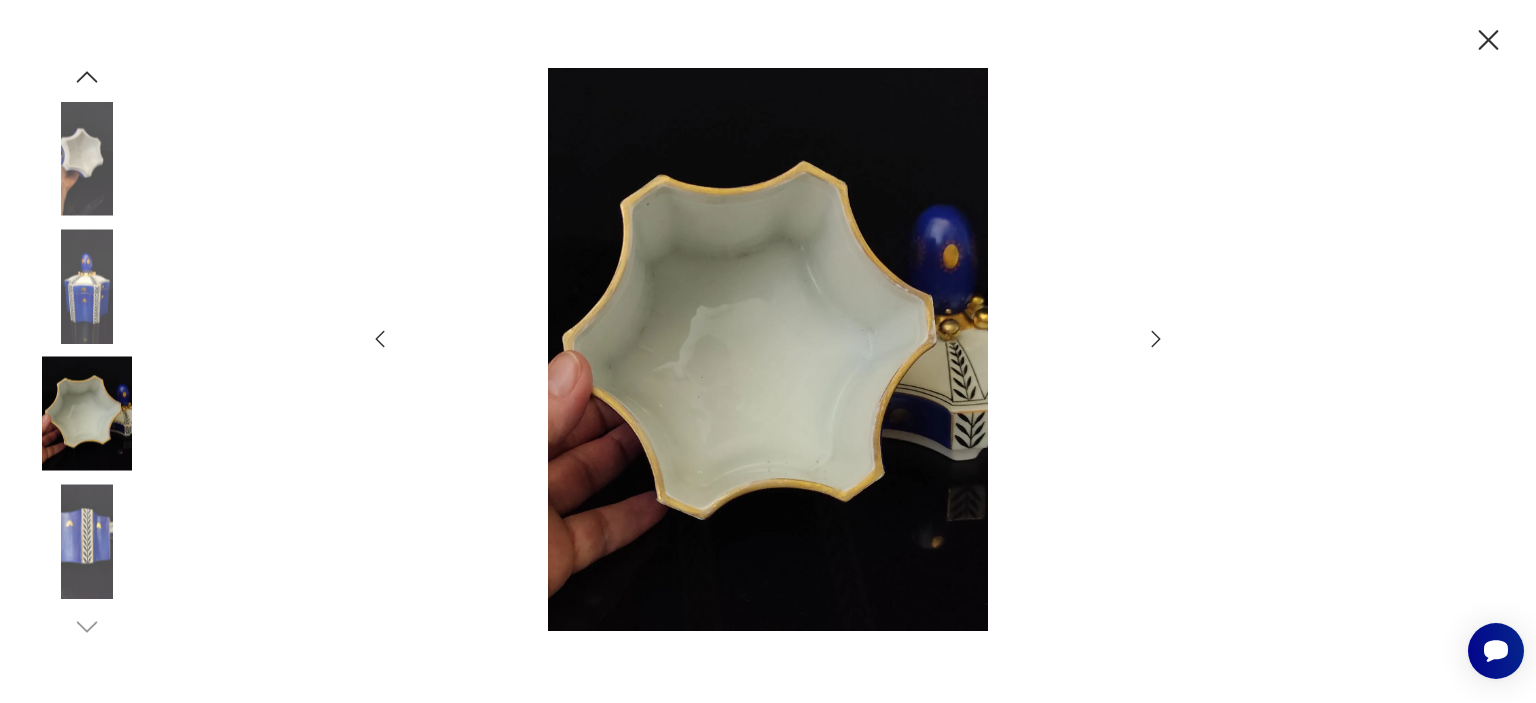 click 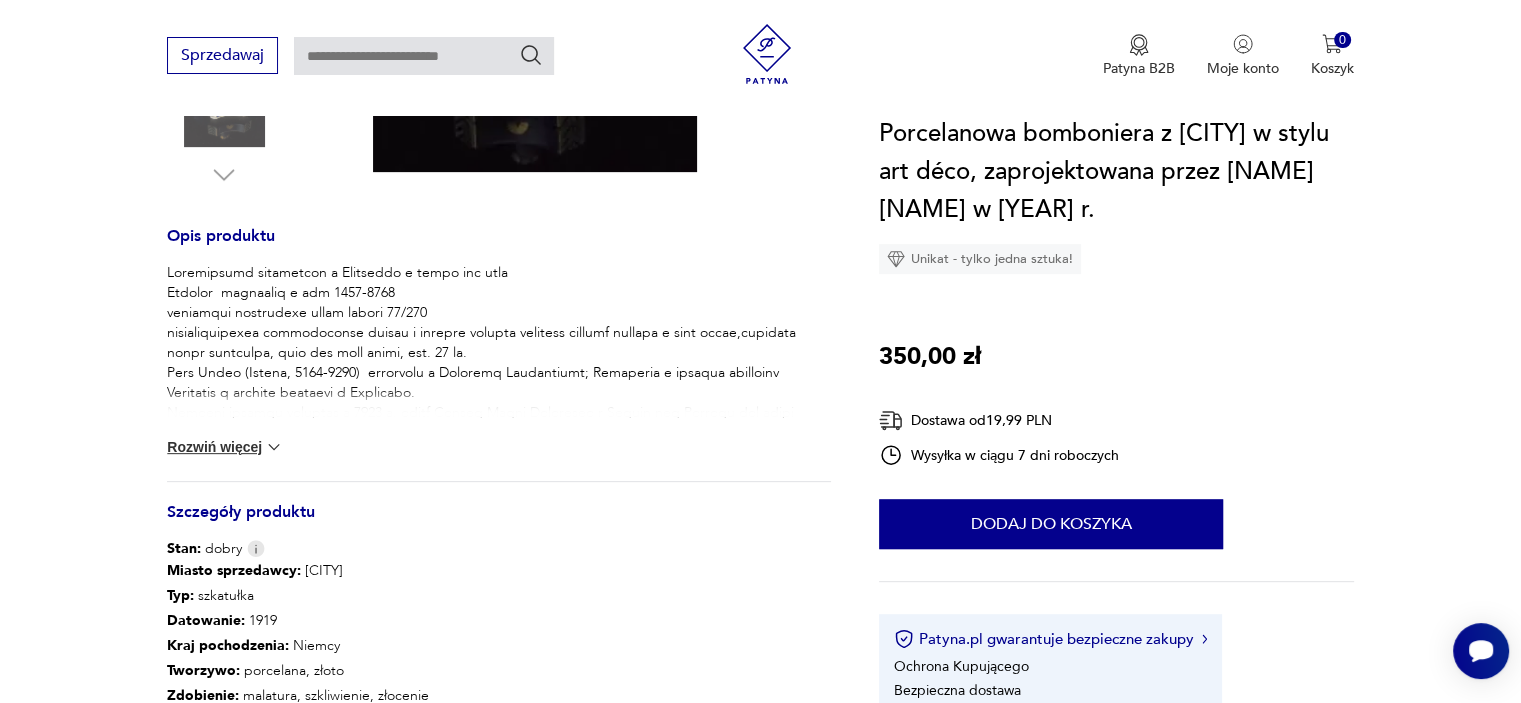 scroll, scrollTop: 760, scrollLeft: 0, axis: vertical 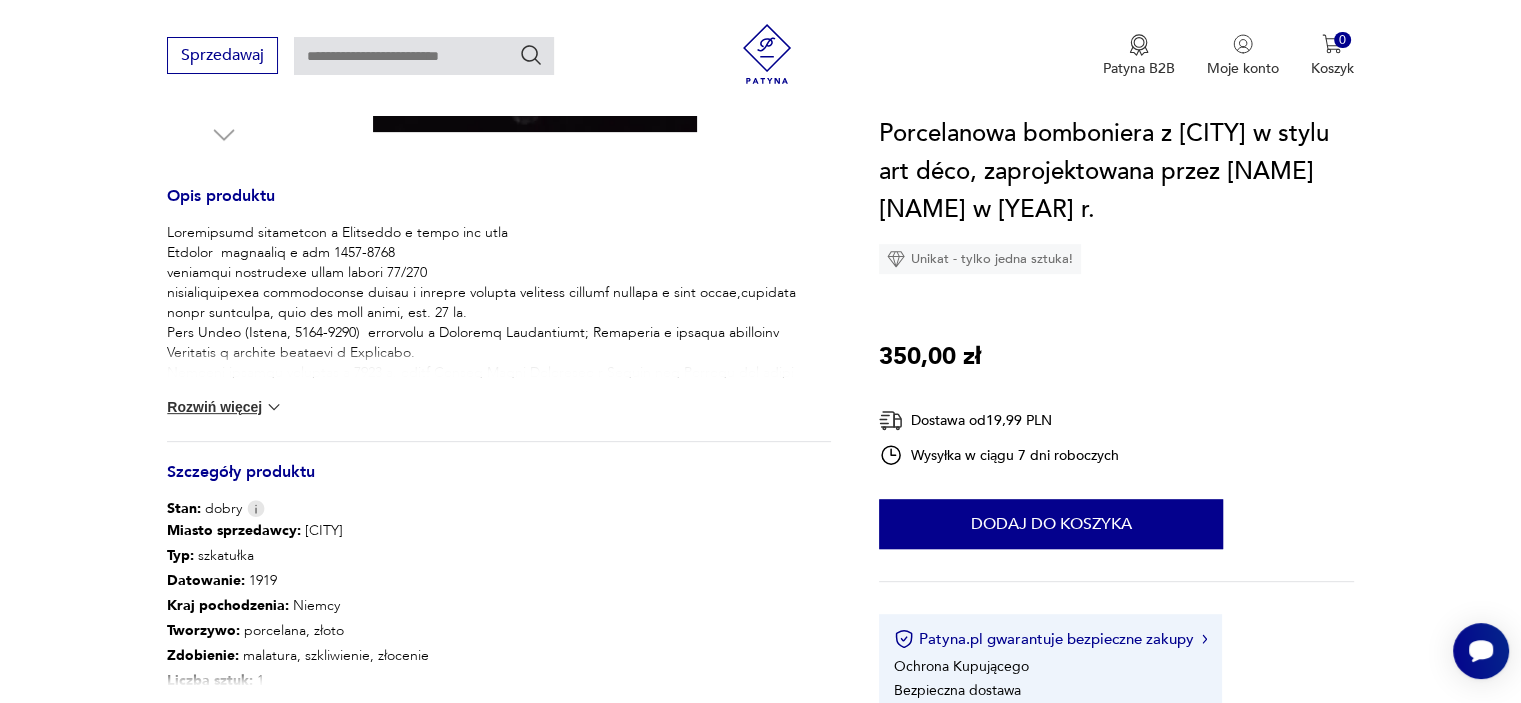 click on "Rozwiń więcej" at bounding box center [225, 407] 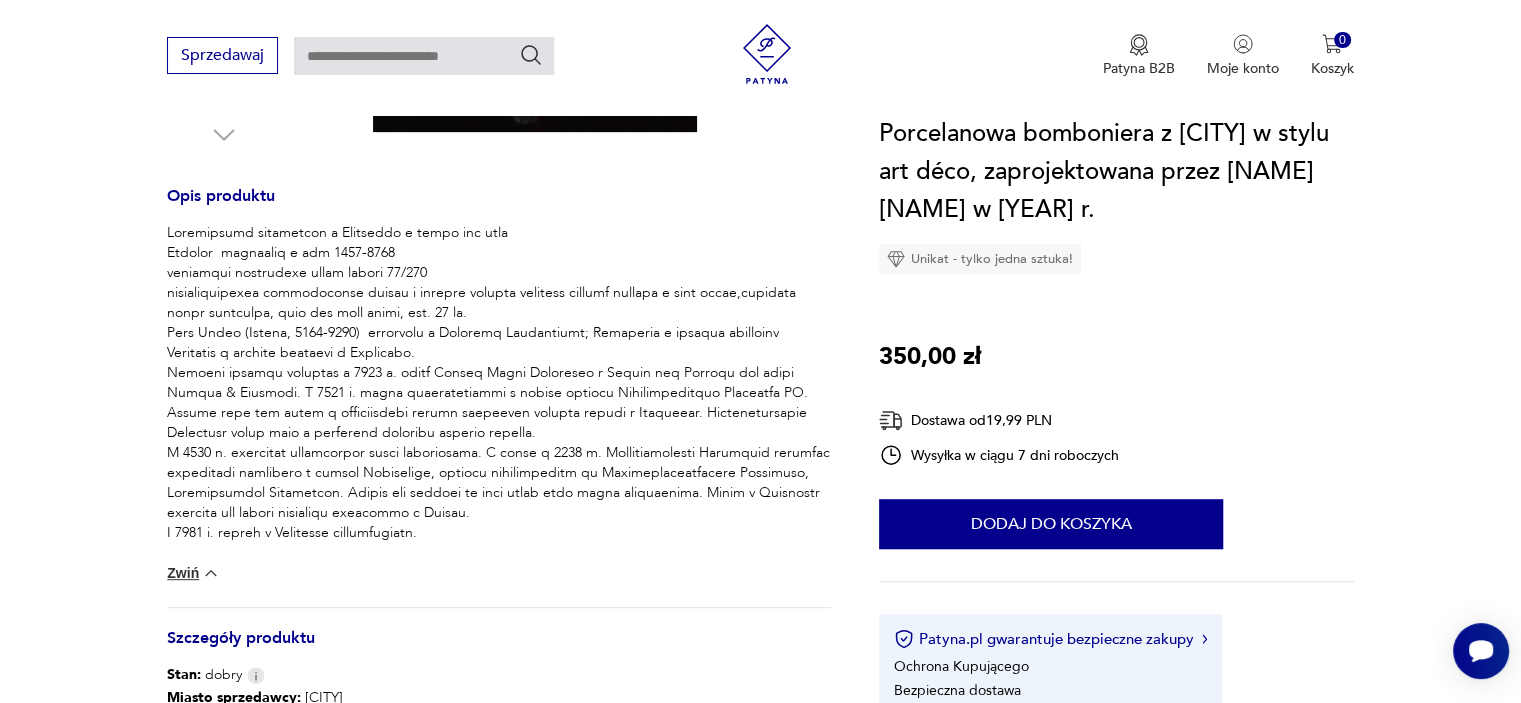 type 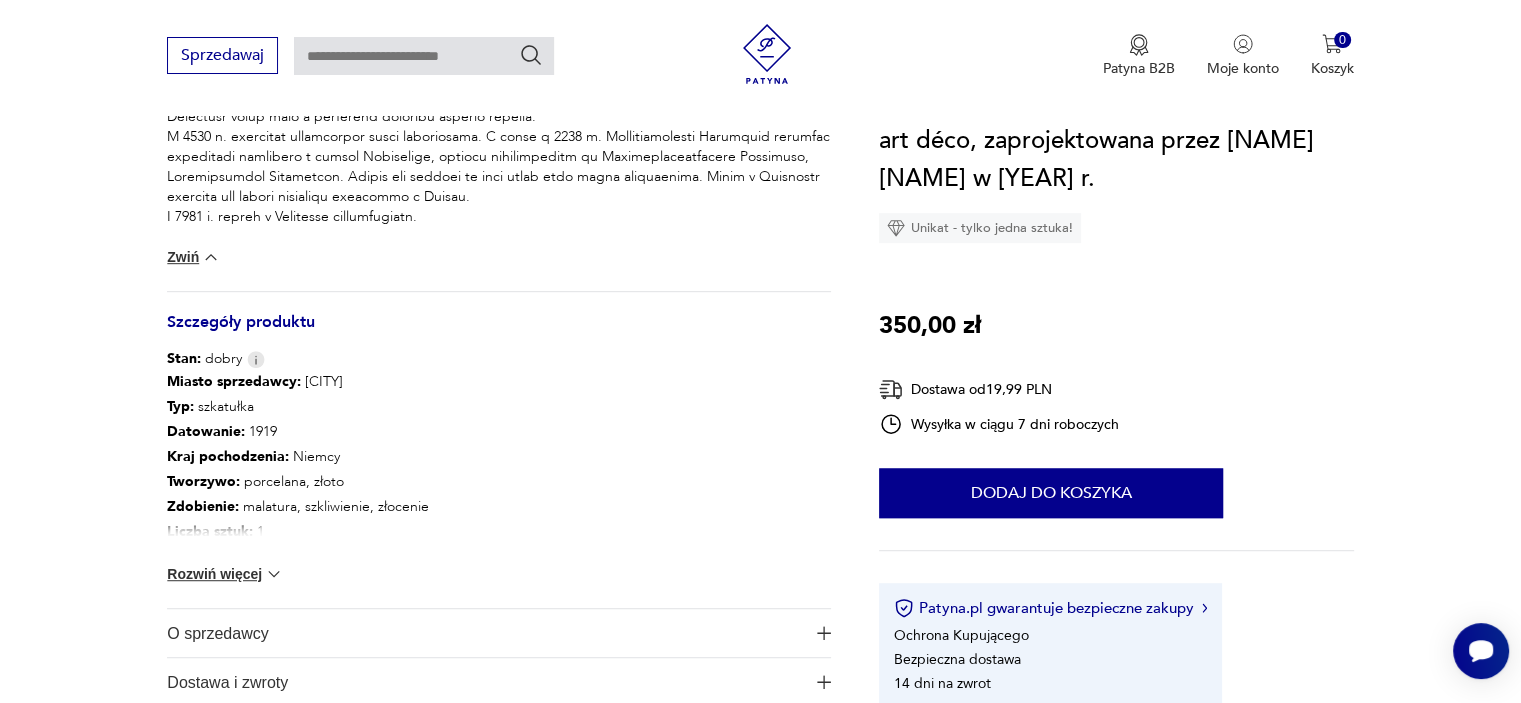 scroll, scrollTop: 1080, scrollLeft: 0, axis: vertical 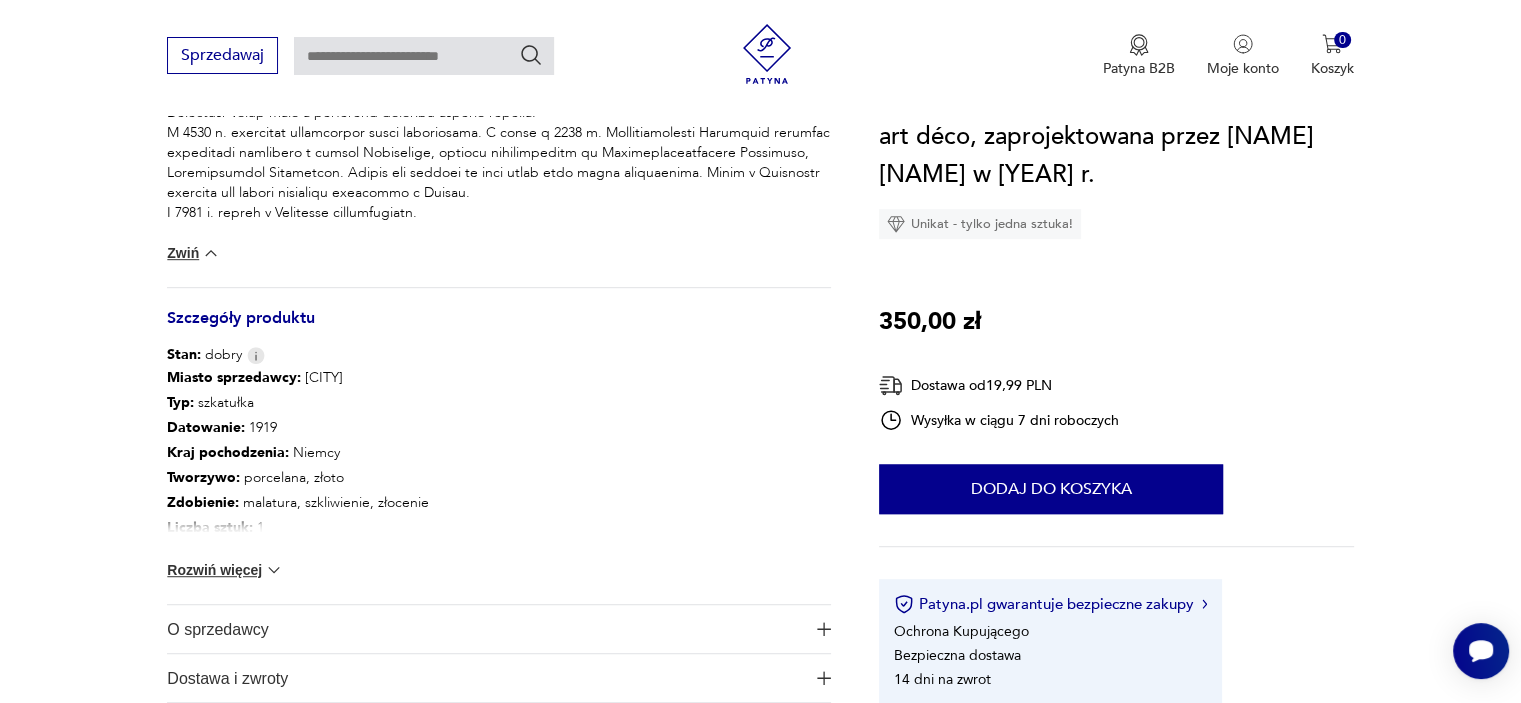 click on "Rozwiń więcej" at bounding box center [225, 570] 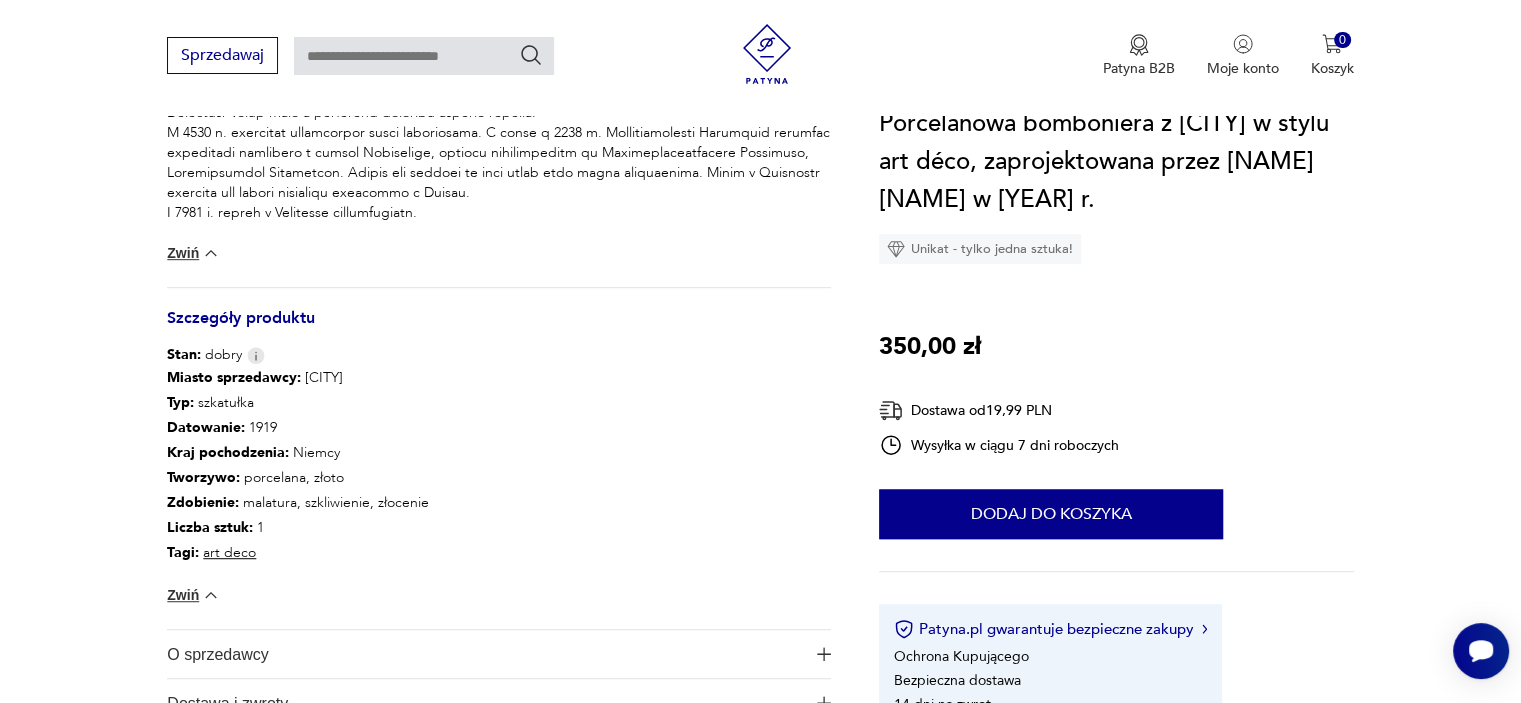 type 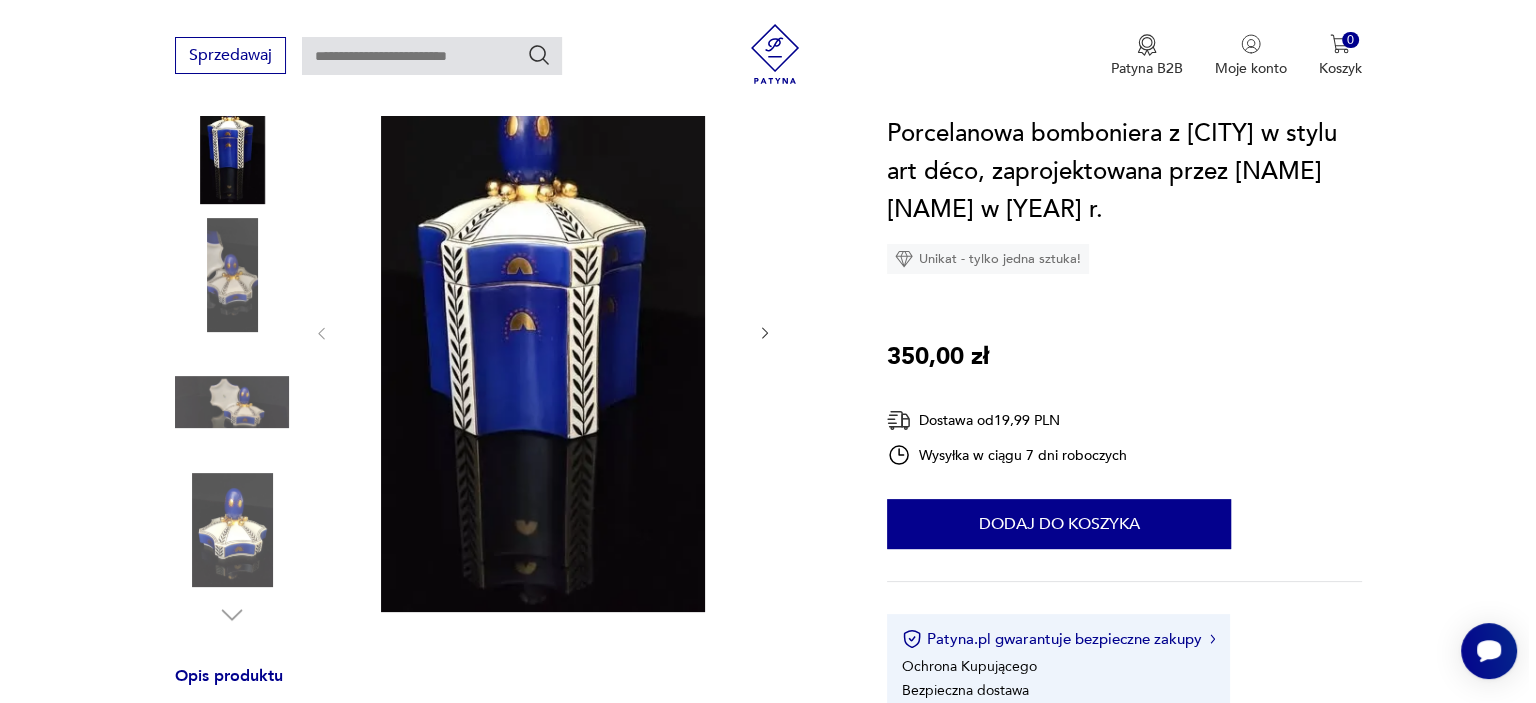 scroll, scrollTop: 240, scrollLeft: 0, axis: vertical 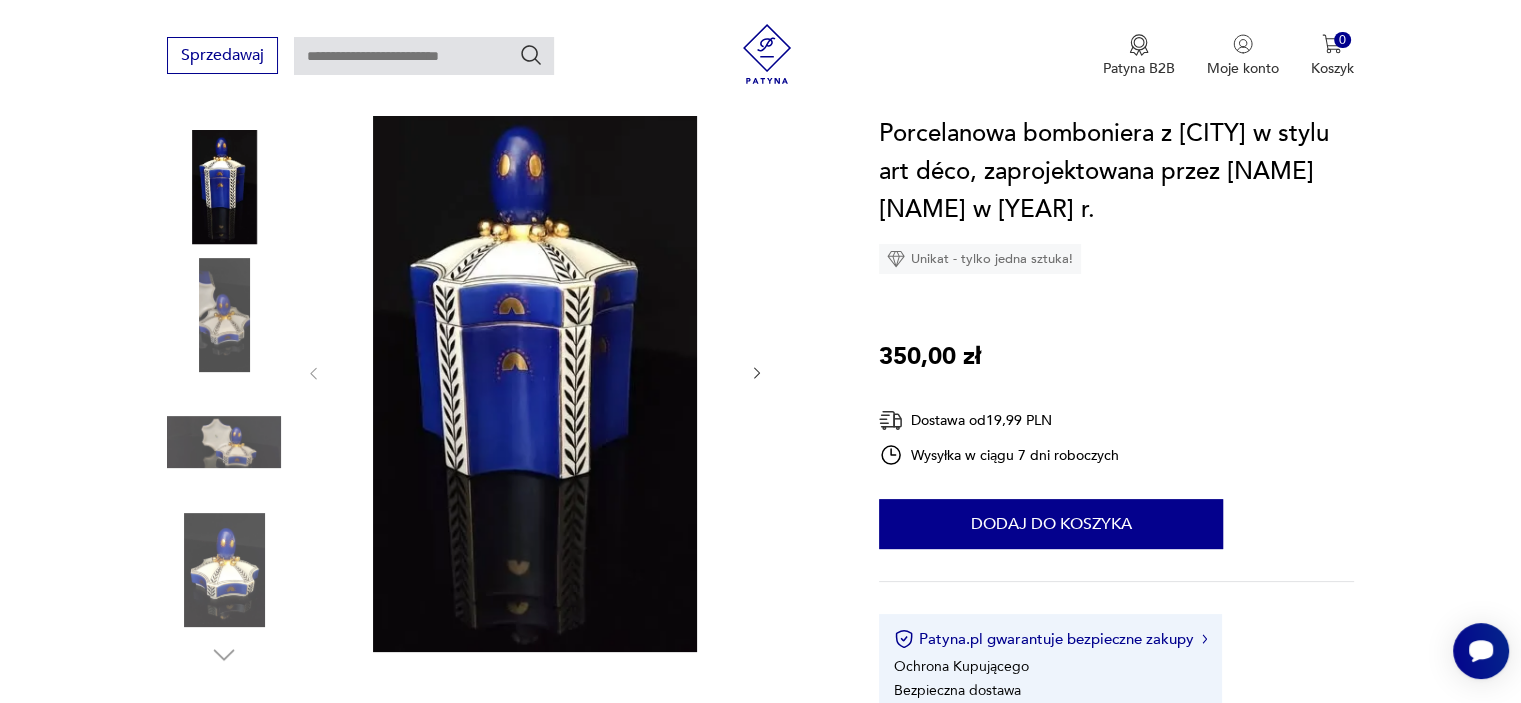 click at bounding box center [224, 570] 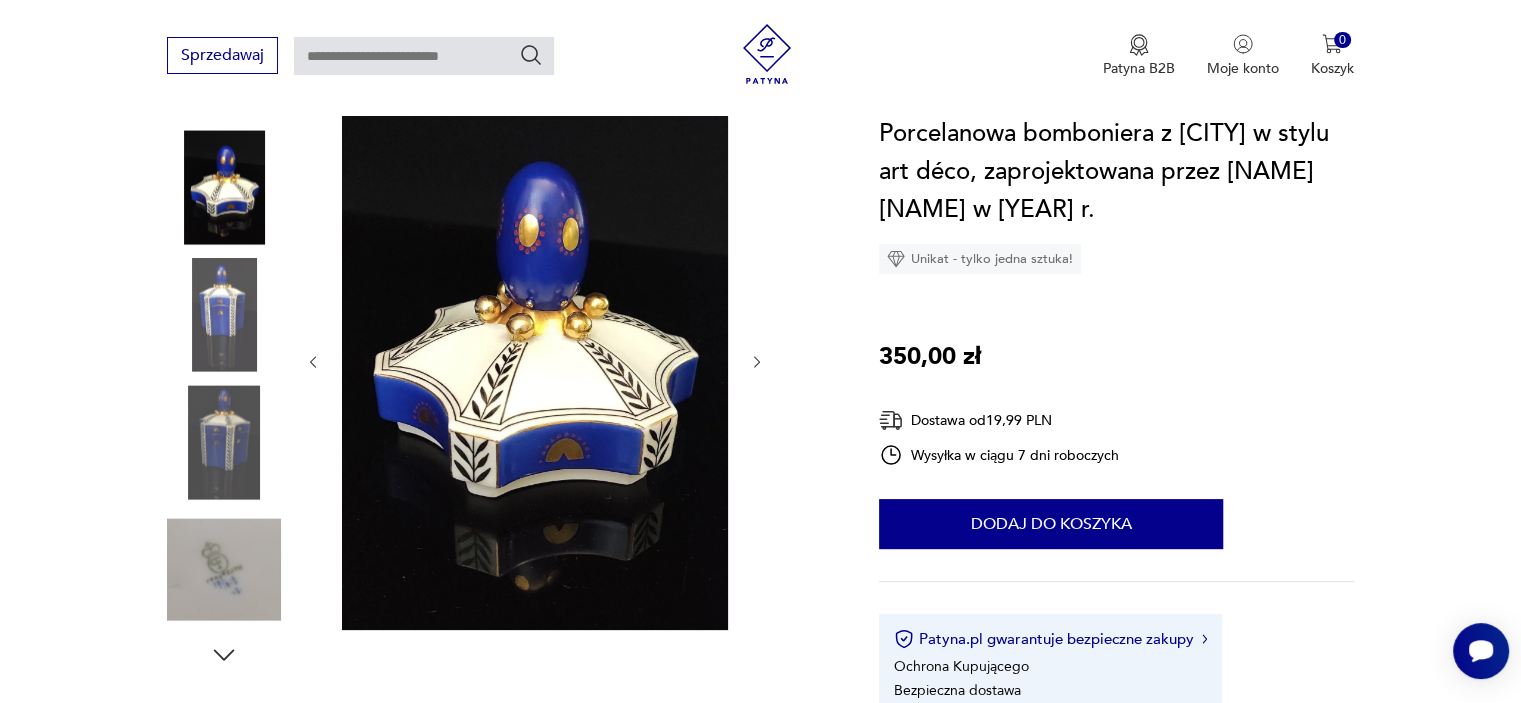 click at bounding box center (535, 360) 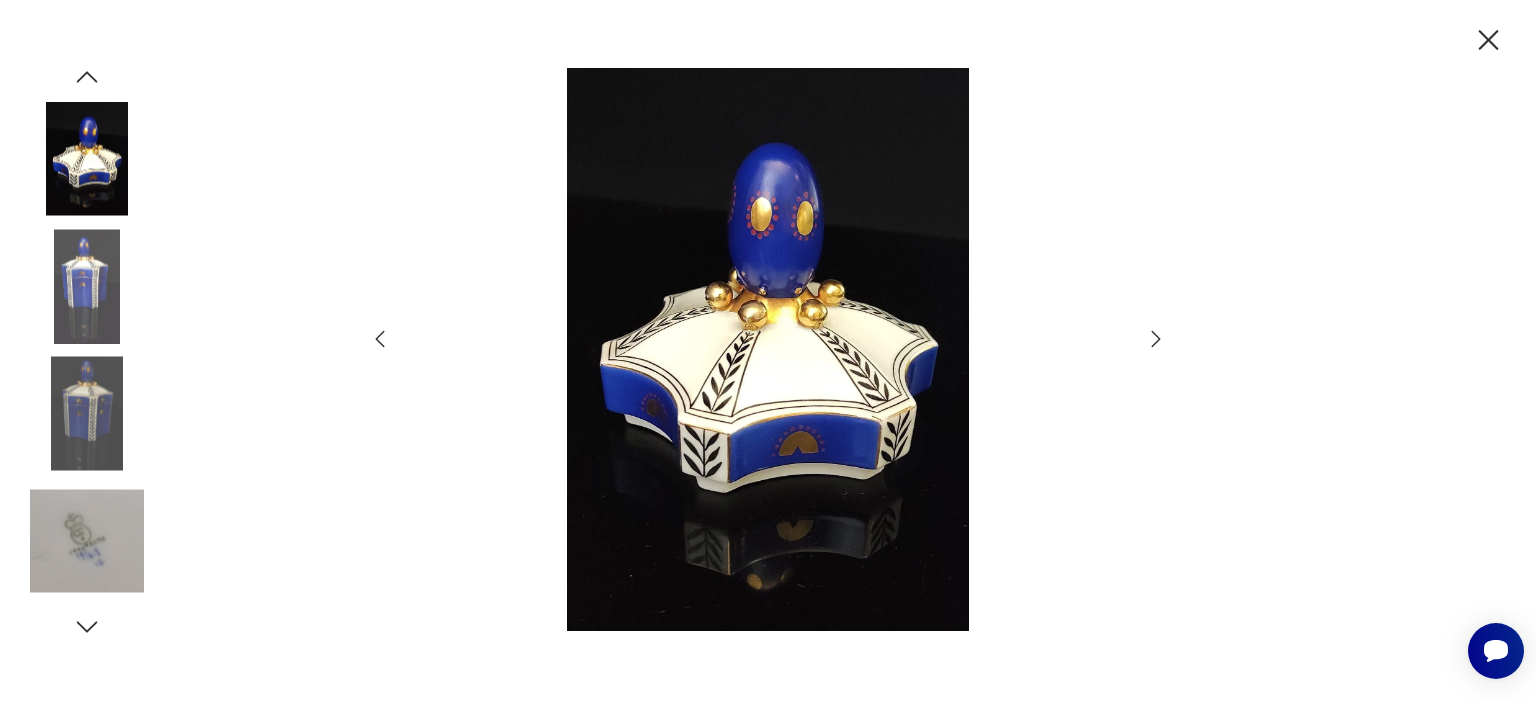 click 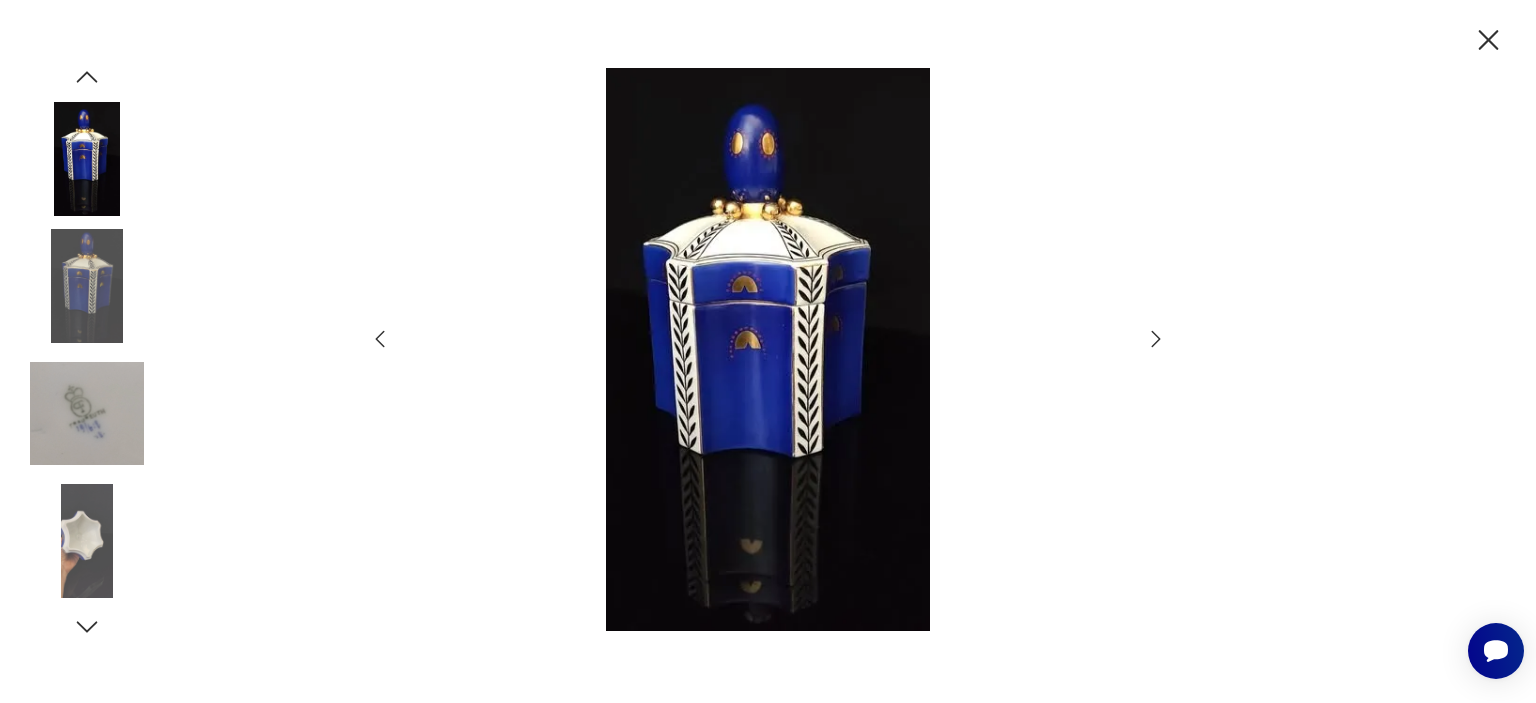 click 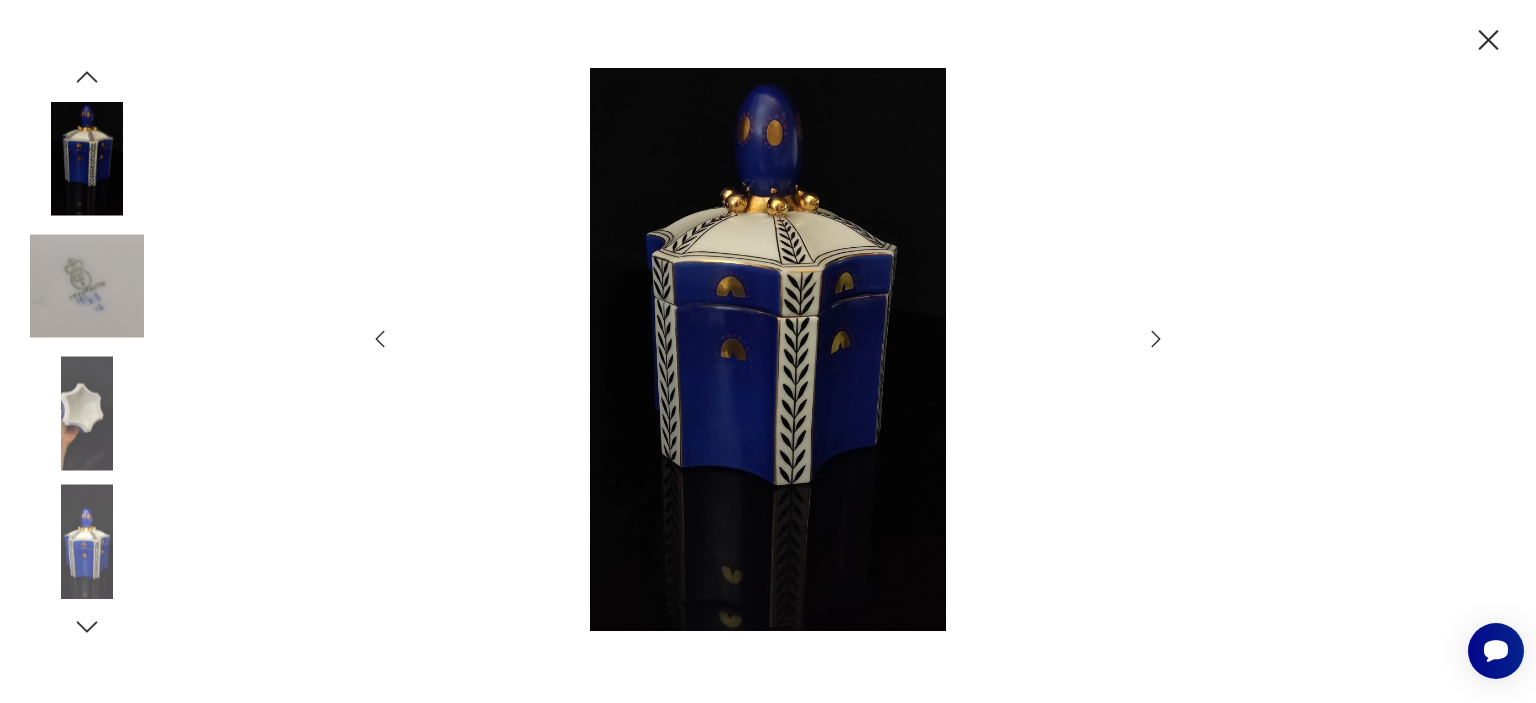 click 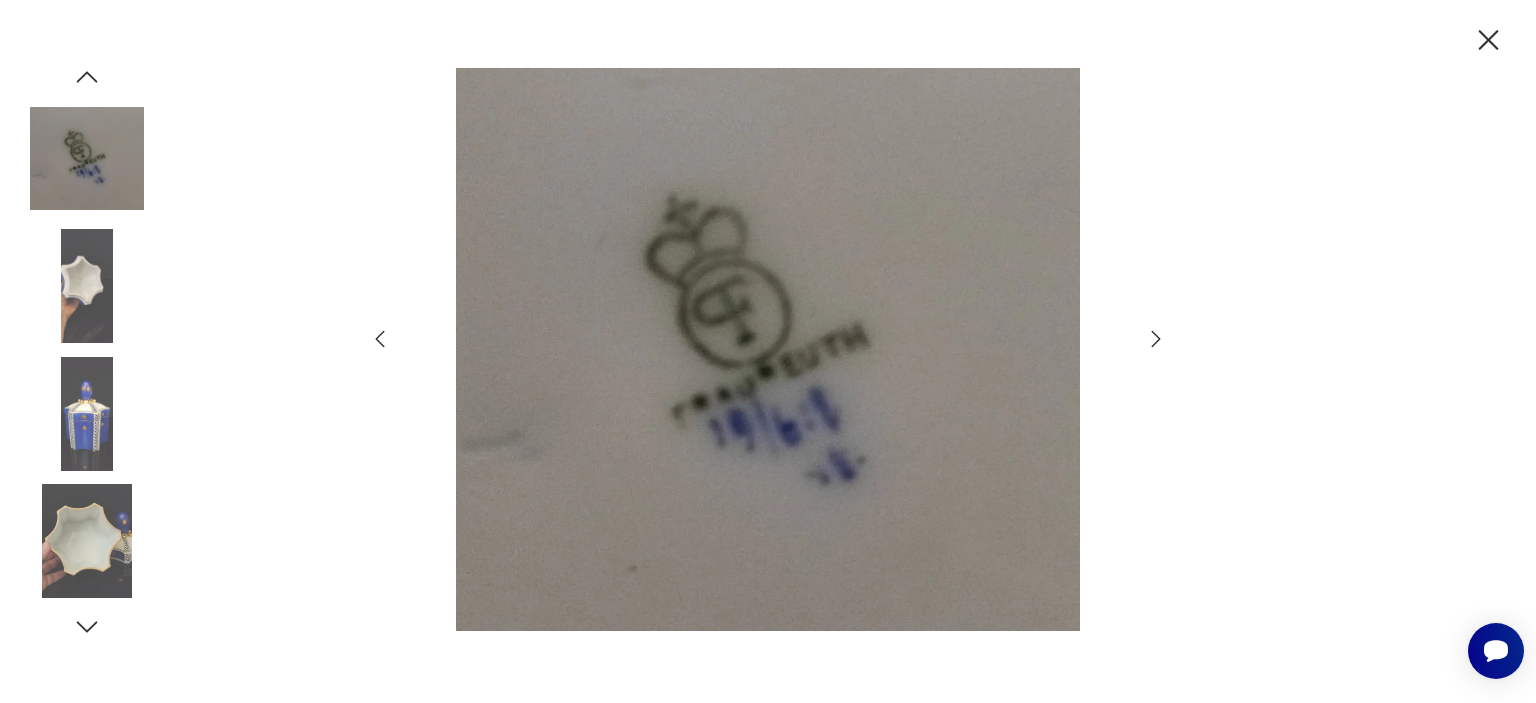 click 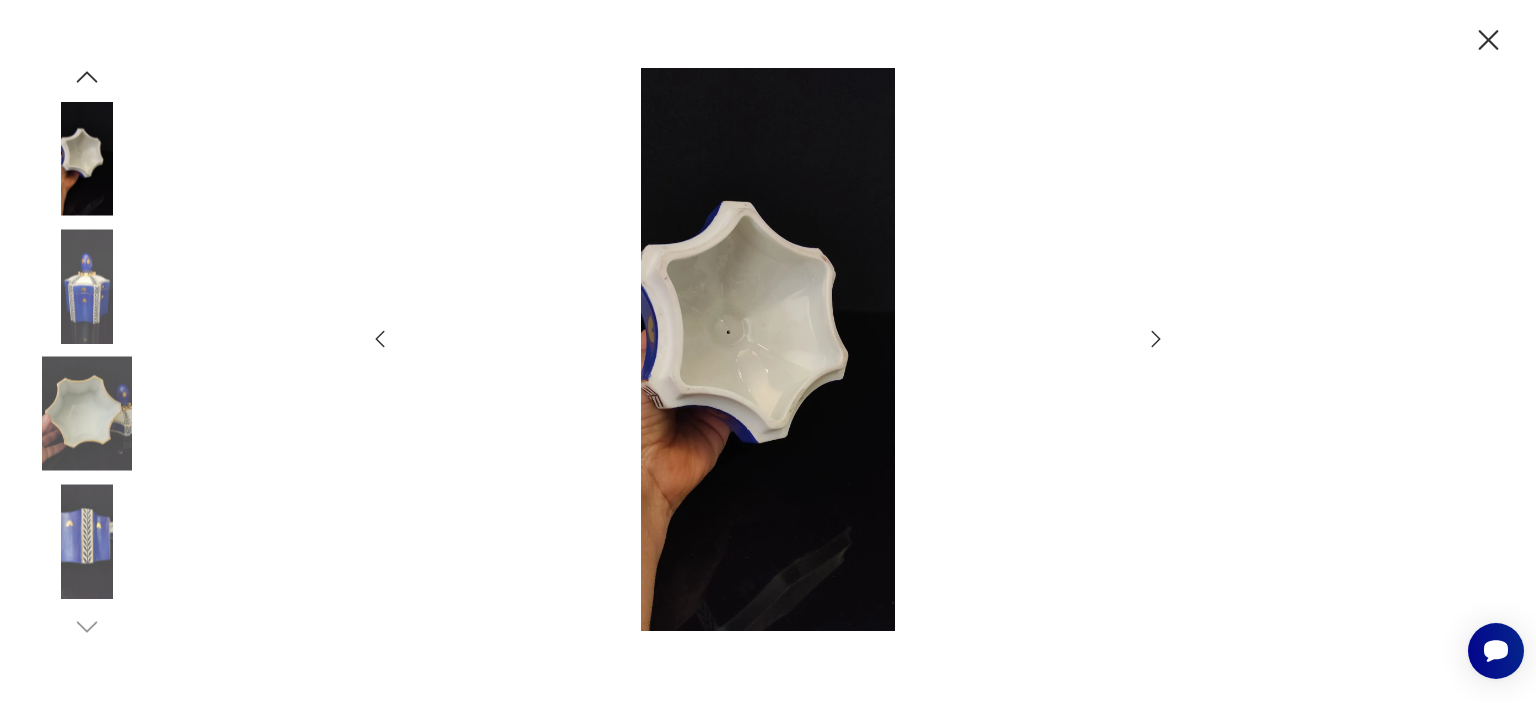 click 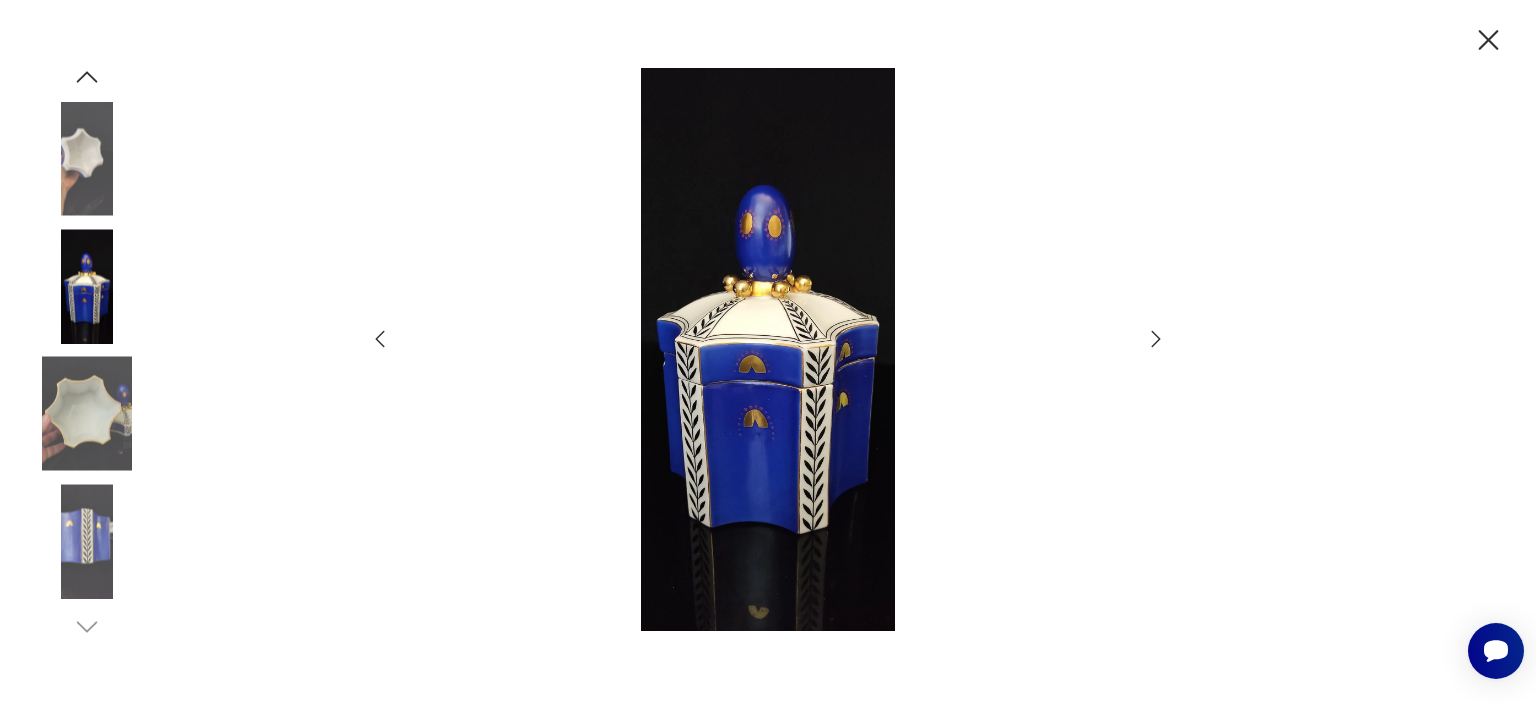 click 